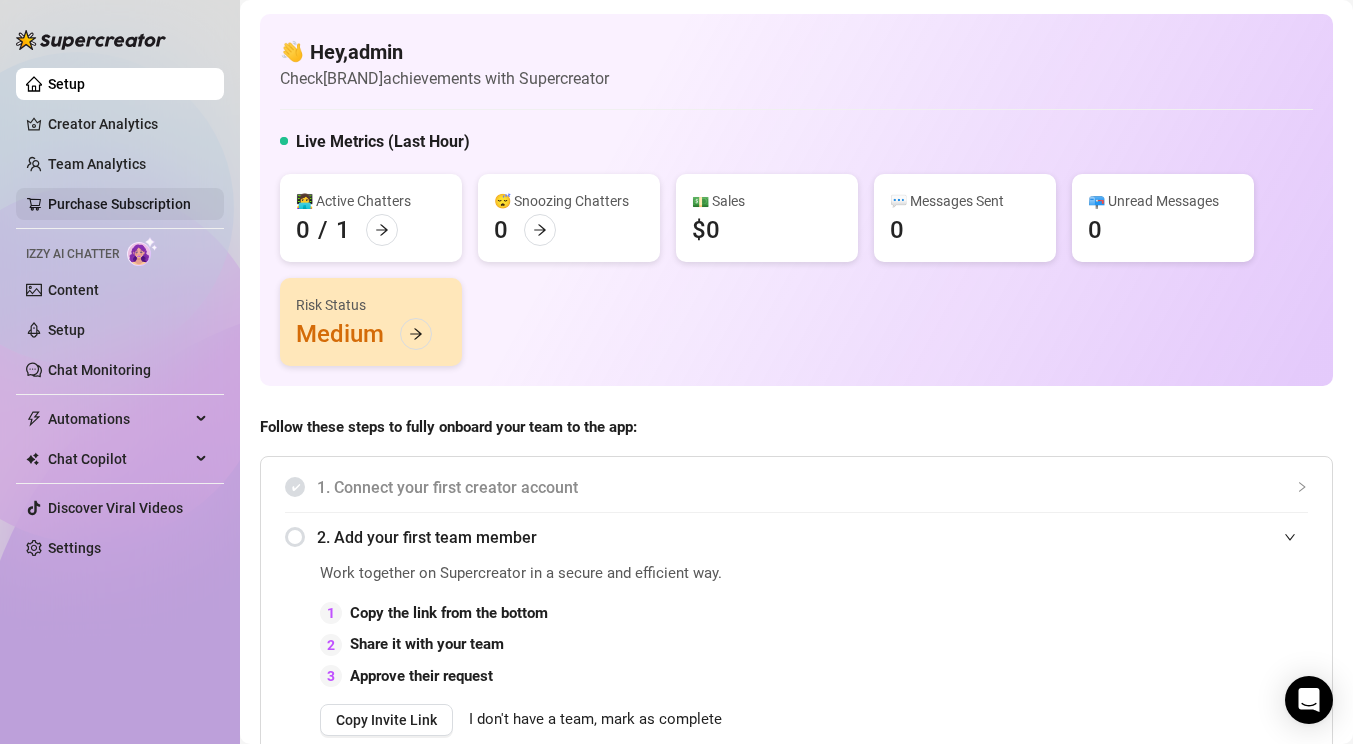 scroll, scrollTop: 0, scrollLeft: 0, axis: both 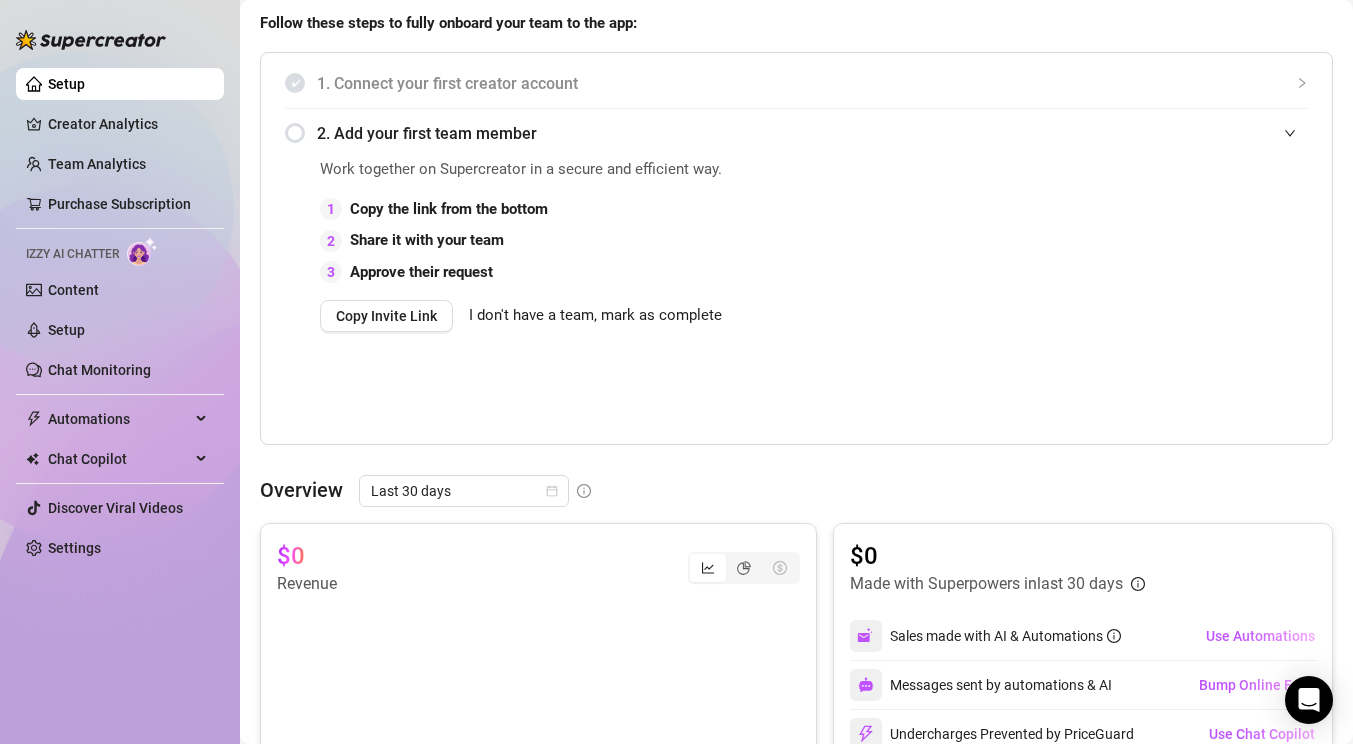 click on "I don't have a team, mark as complete" at bounding box center [595, 316] 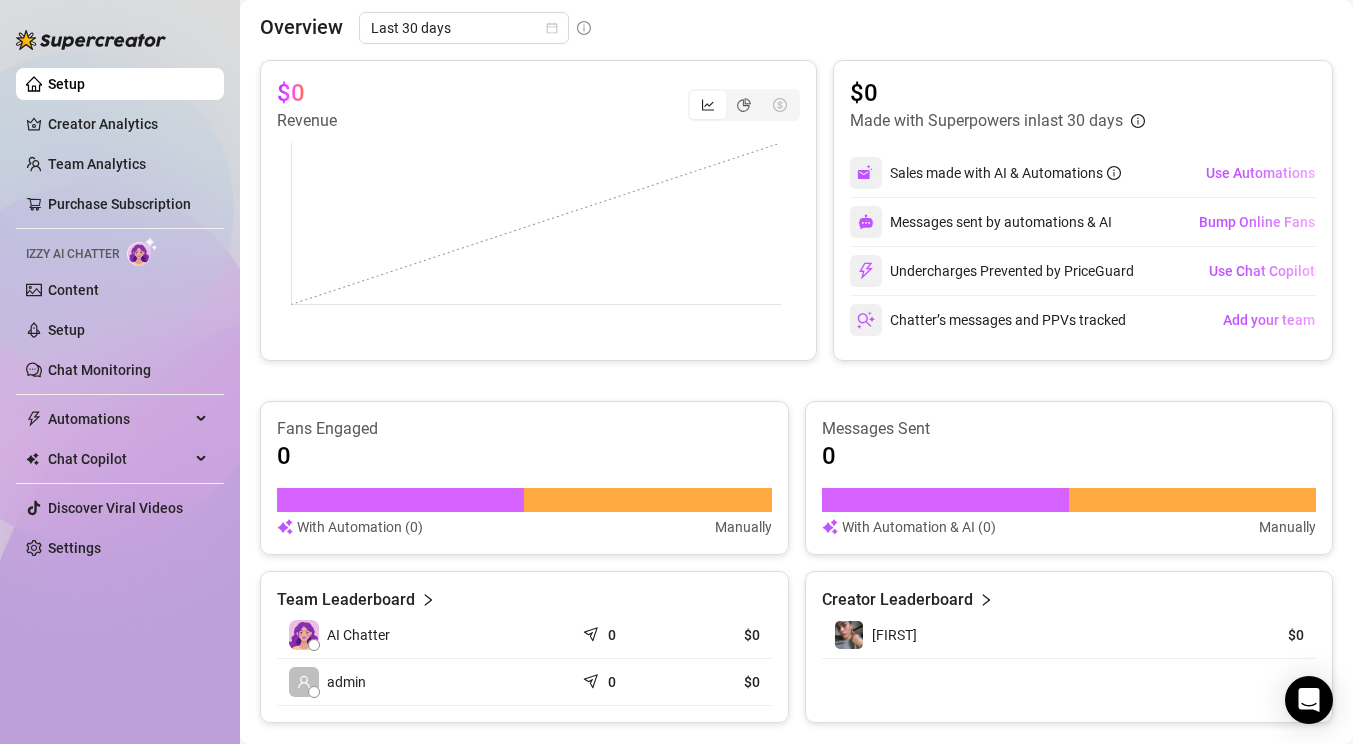 scroll, scrollTop: 0, scrollLeft: 0, axis: both 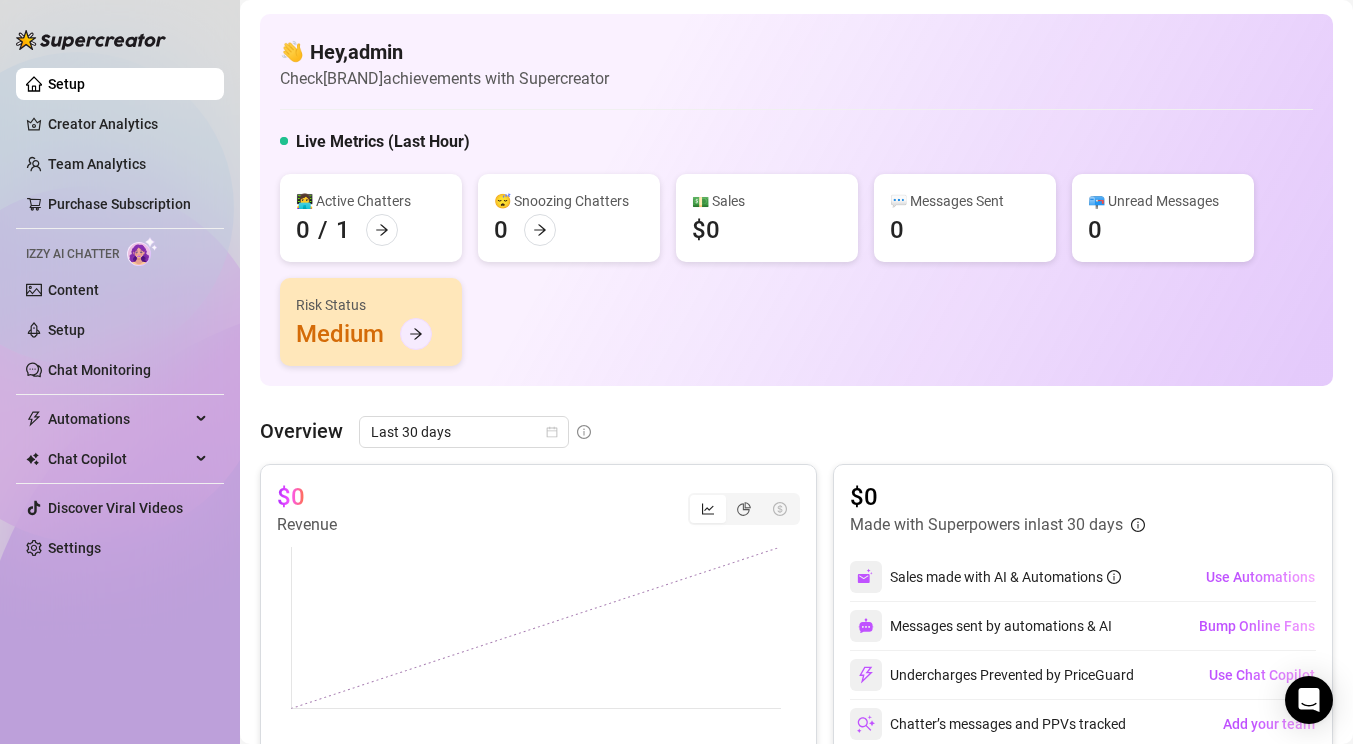 click 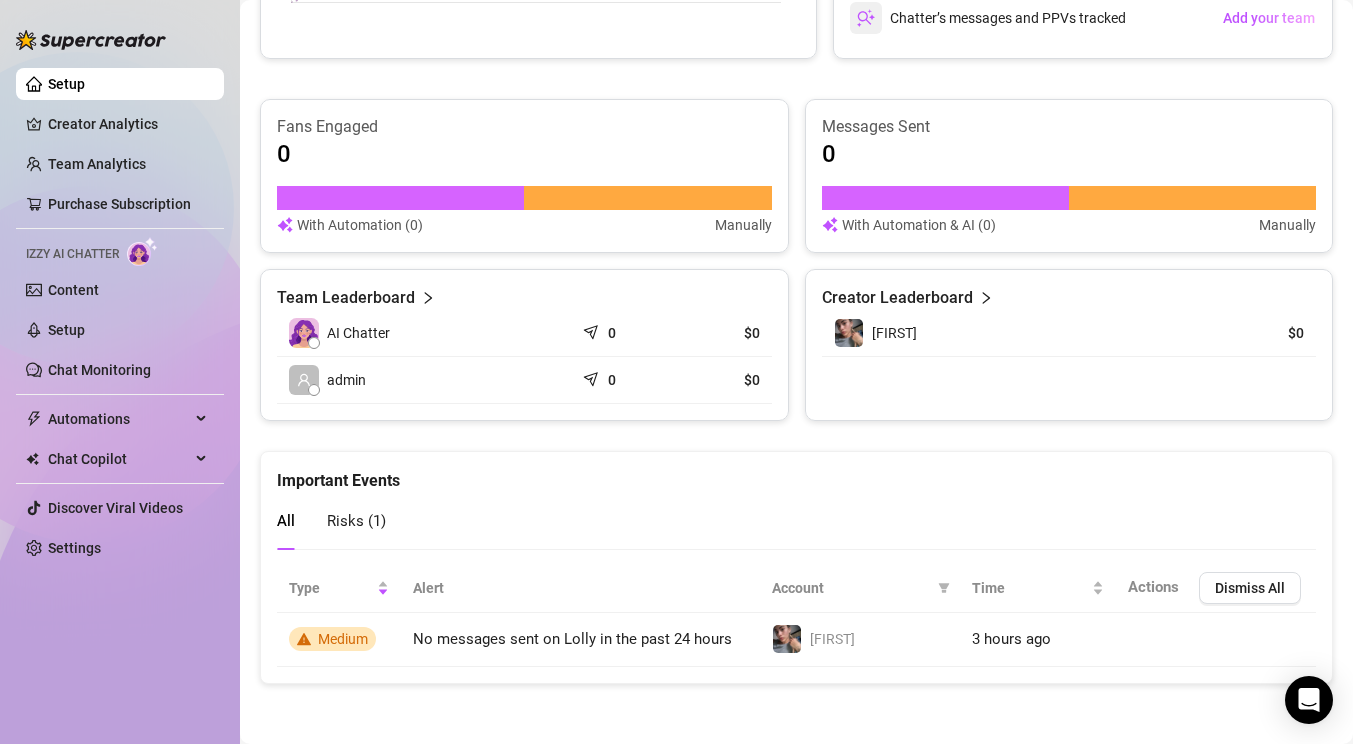 click on "Risks ( 1 )" at bounding box center [356, 521] 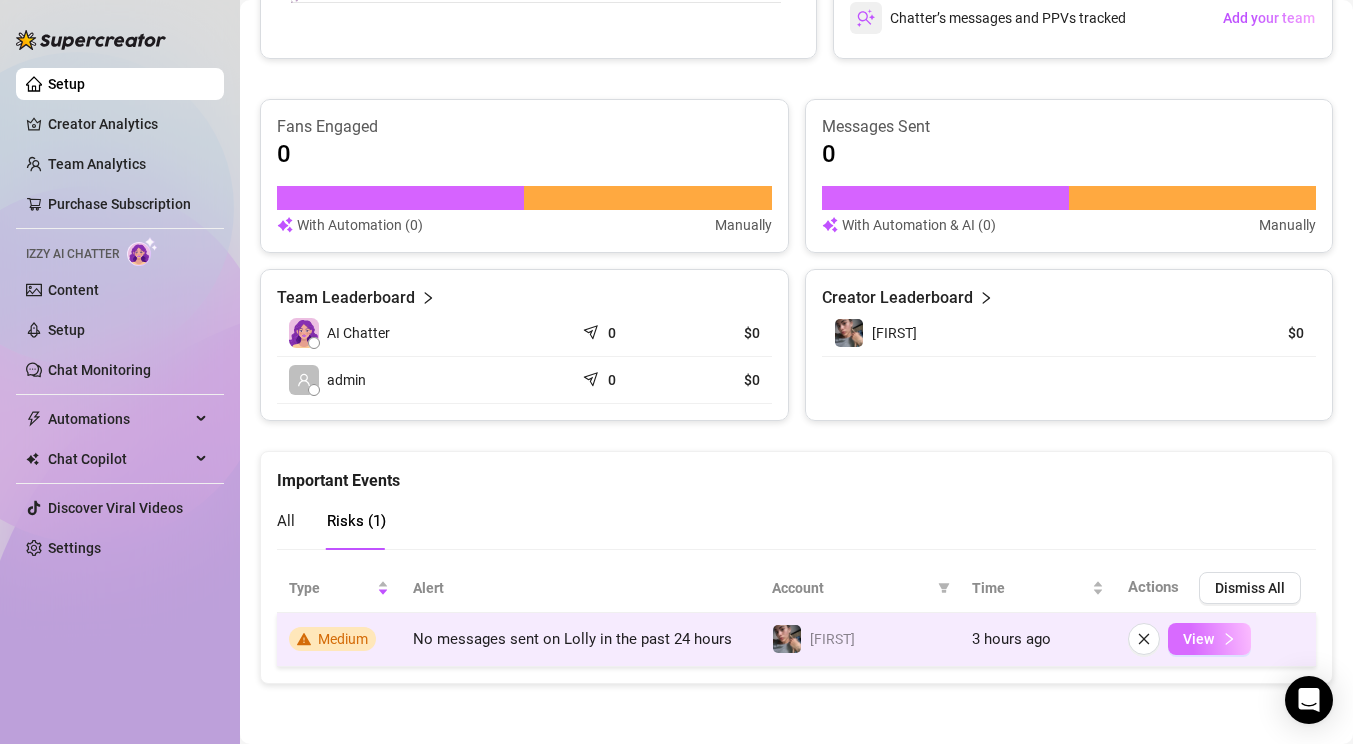 click on "View" at bounding box center [1209, 639] 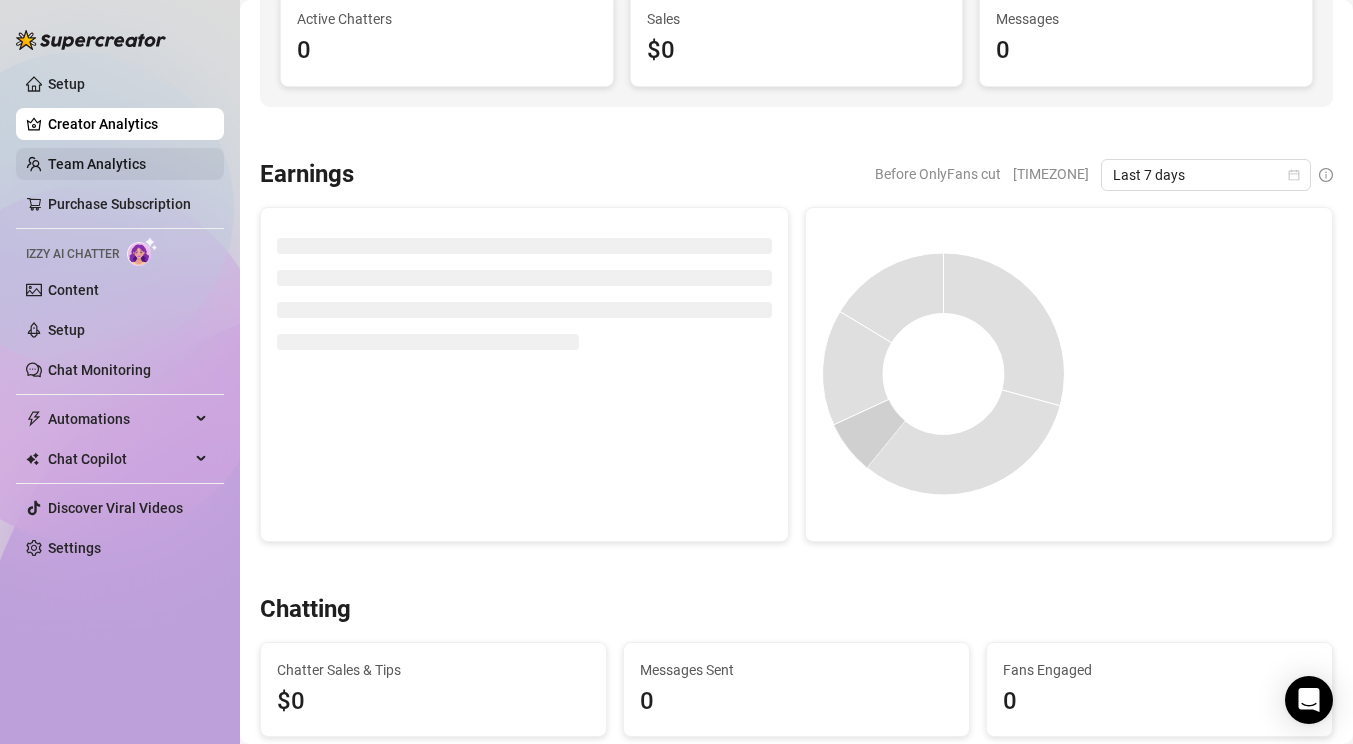 scroll, scrollTop: 0, scrollLeft: 0, axis: both 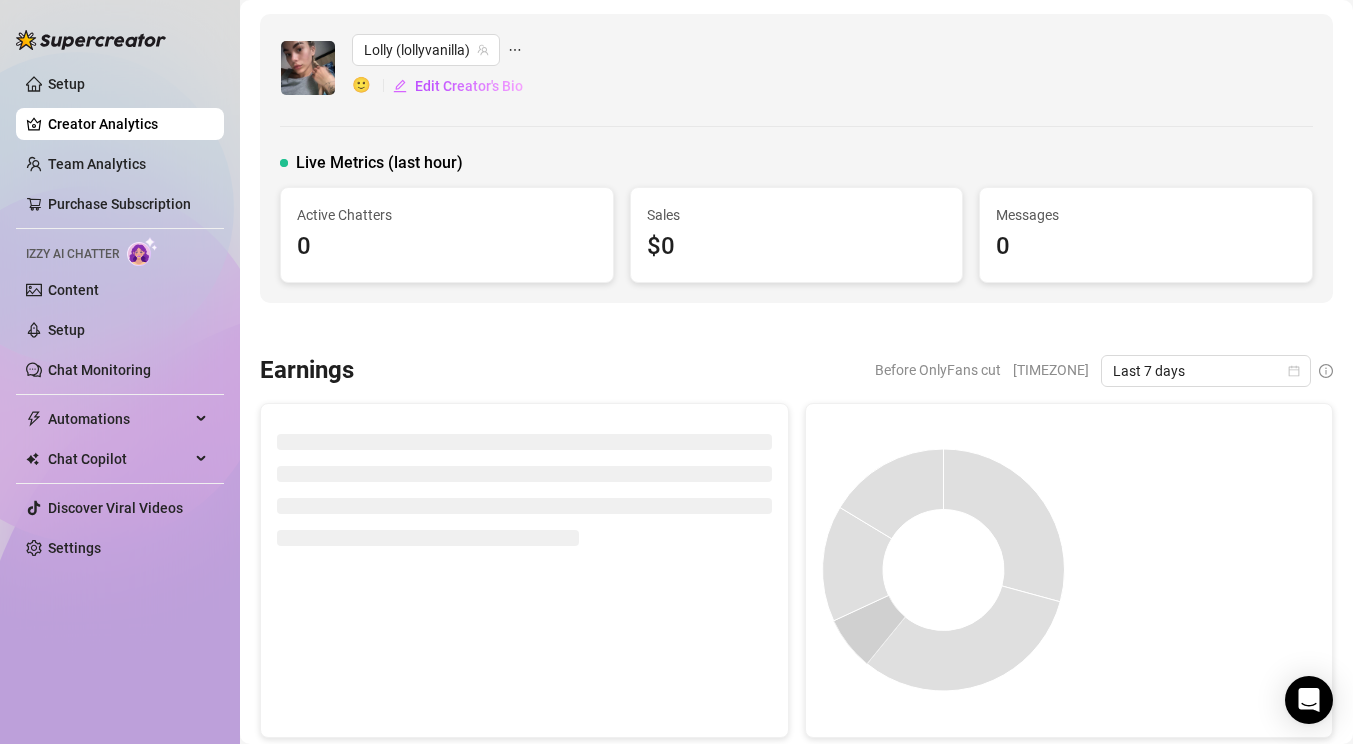 click on "Creator Analytics" at bounding box center [128, 124] 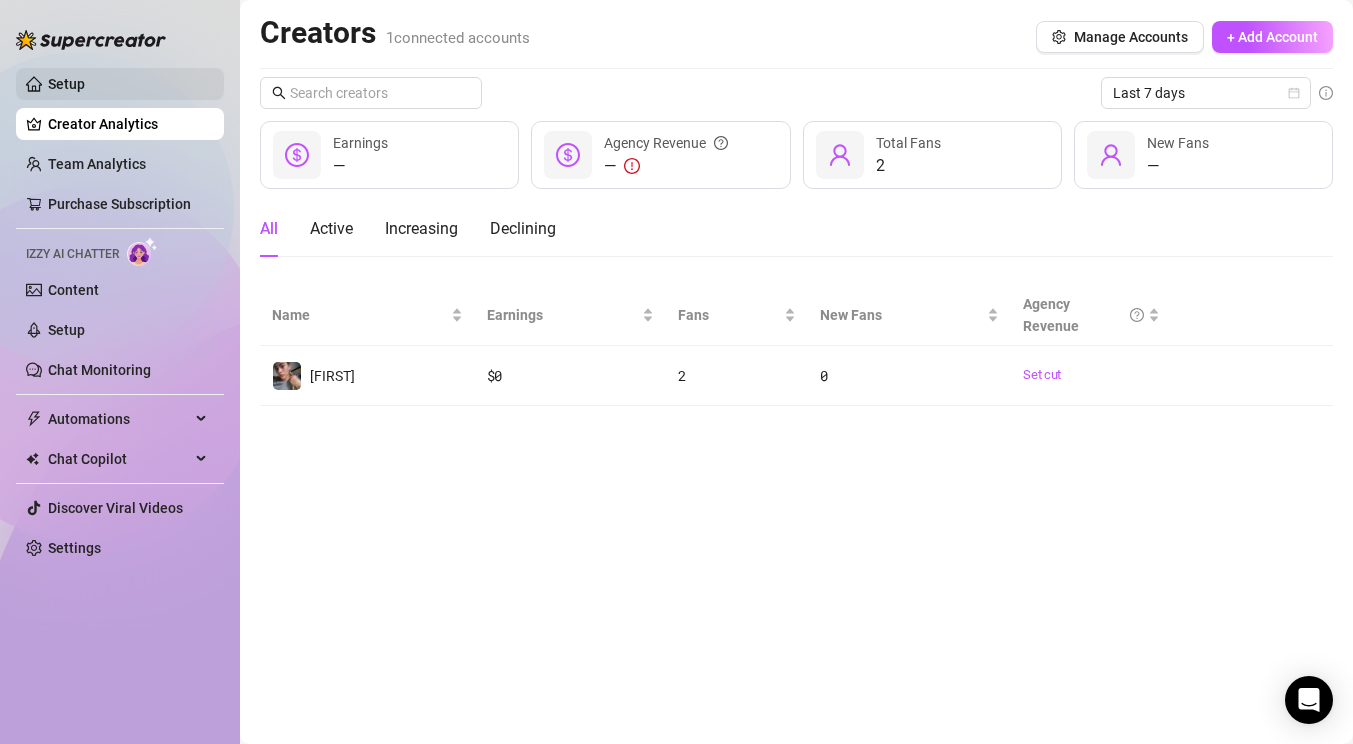 click on "Setup" at bounding box center [66, 84] 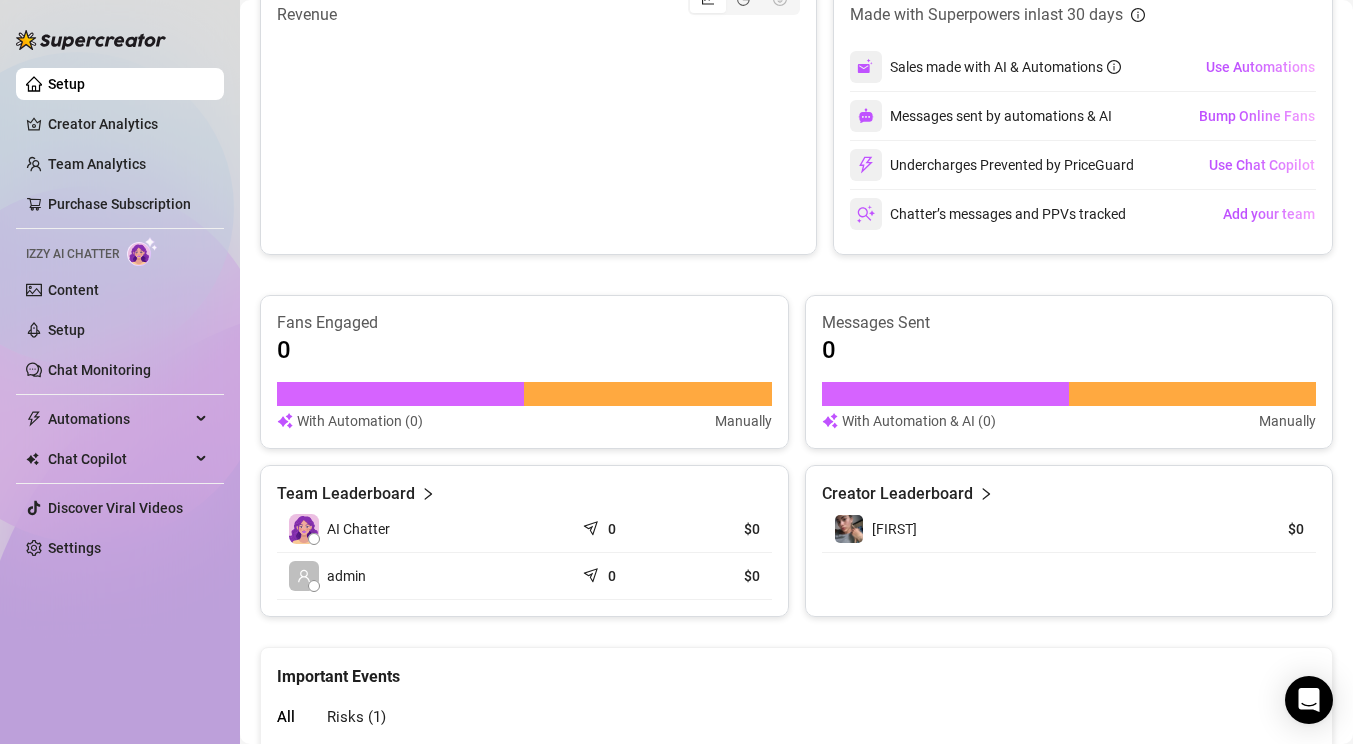 scroll, scrollTop: 255, scrollLeft: 0, axis: vertical 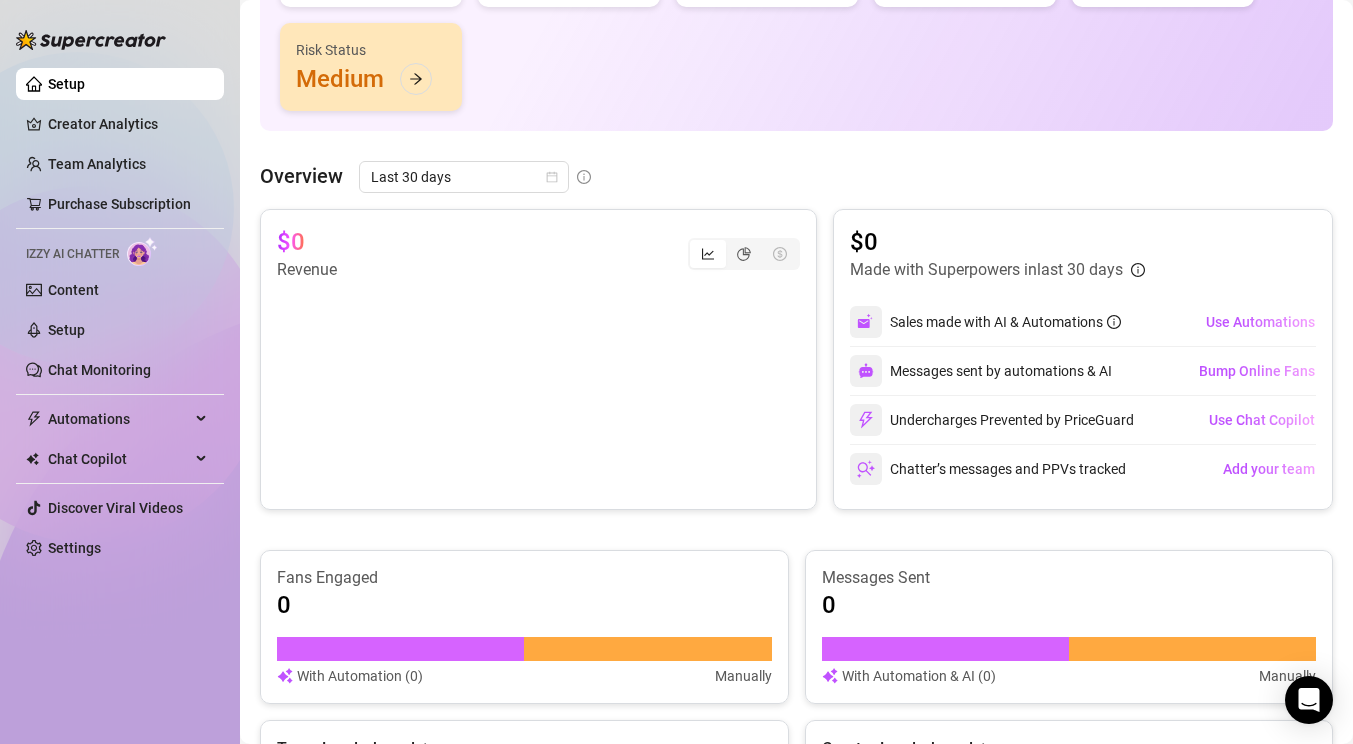 click on "Setup Creator Analytics   Team Analytics Purchase Subscription Izzy AI Chatter Content Setup Chat Monitoring Automations Chat Copilot Discover Viral Videos Settings" at bounding box center (120, 316) 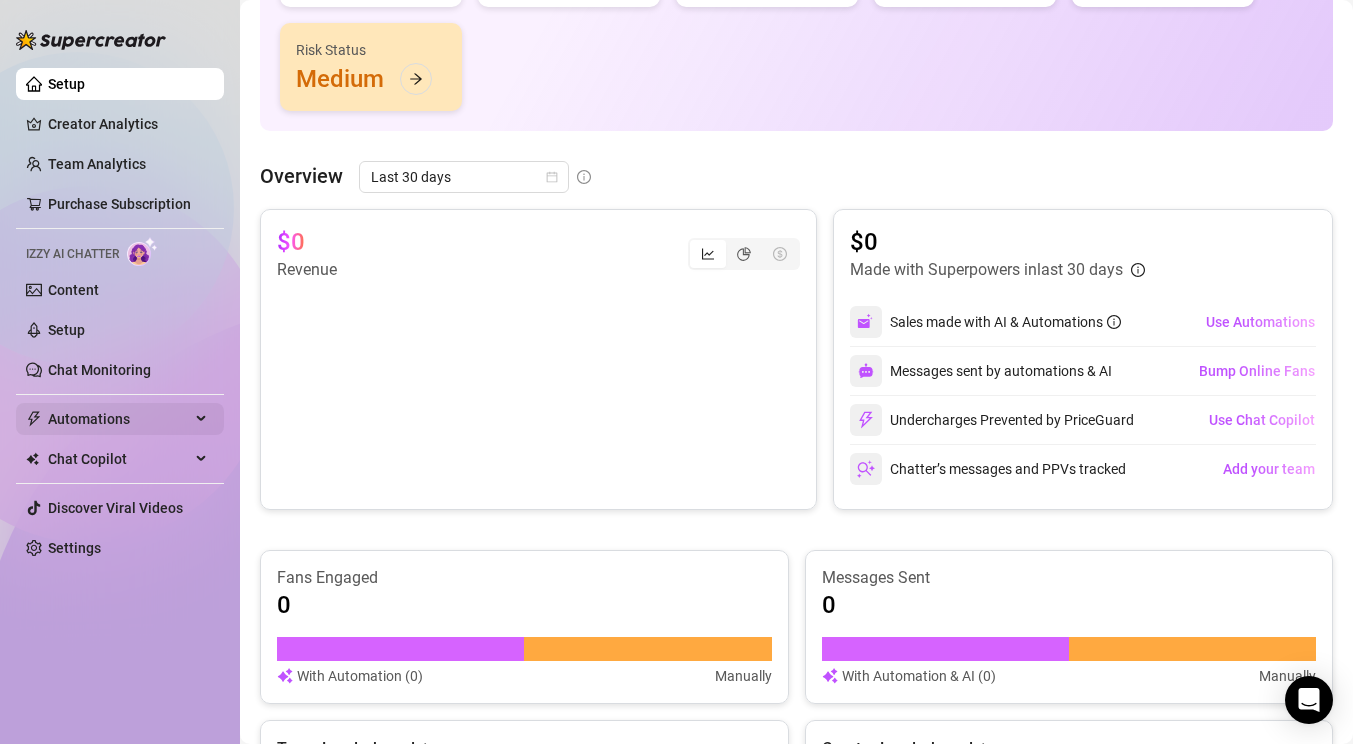 click on "Automations" at bounding box center [119, 419] 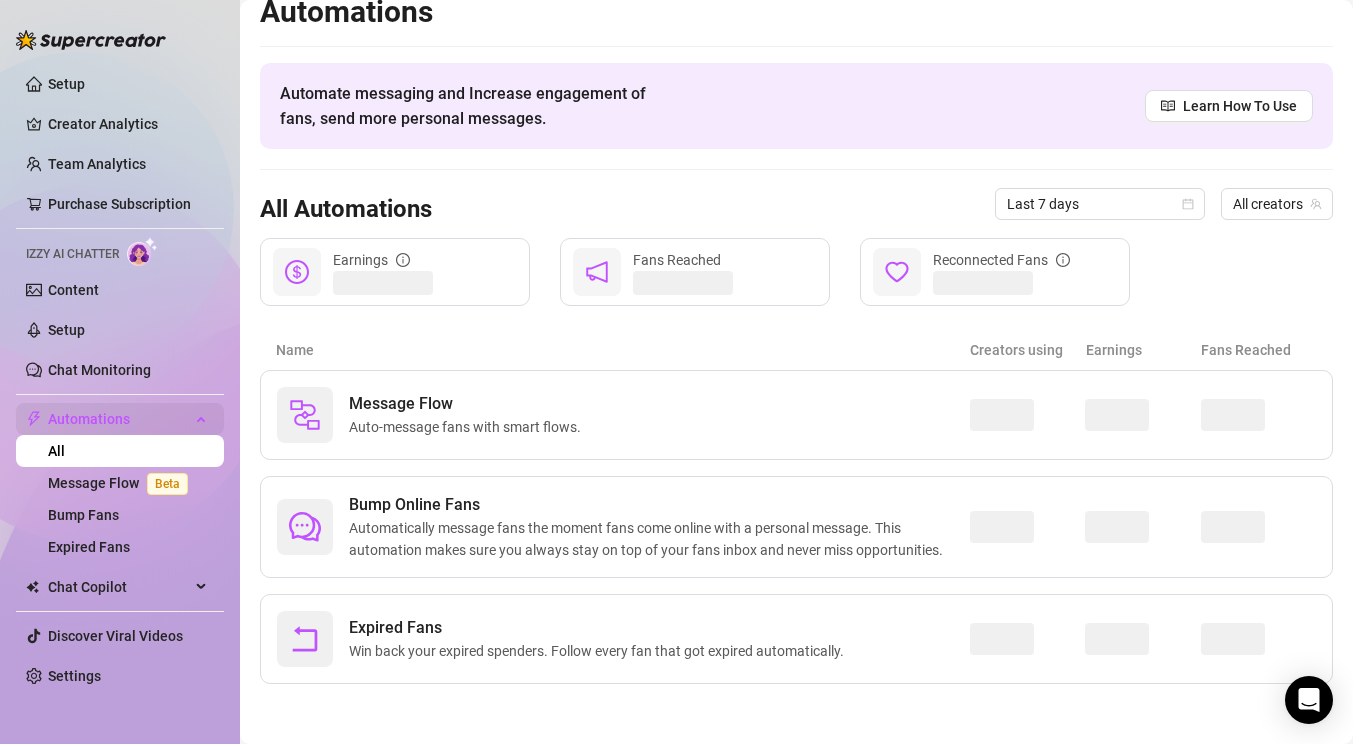 scroll, scrollTop: 21, scrollLeft: 0, axis: vertical 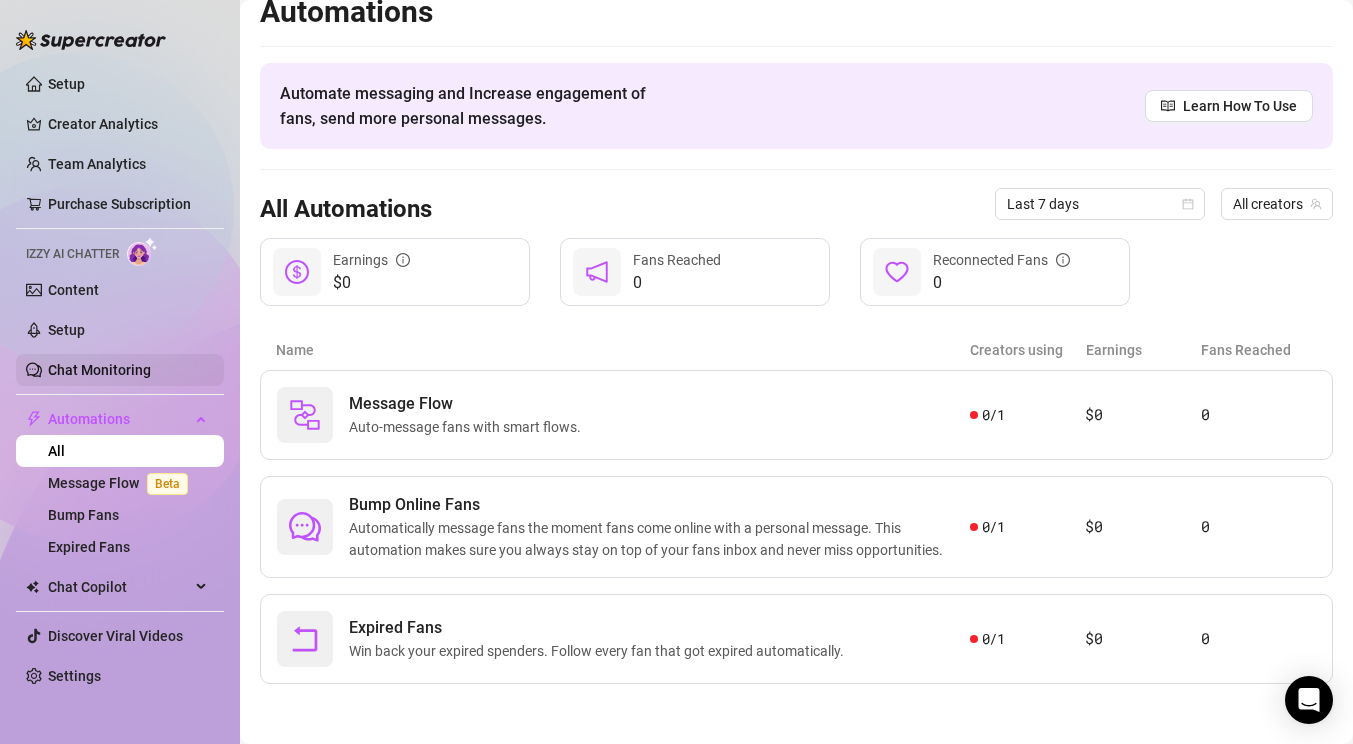 click on "Chat Monitoring" at bounding box center (99, 370) 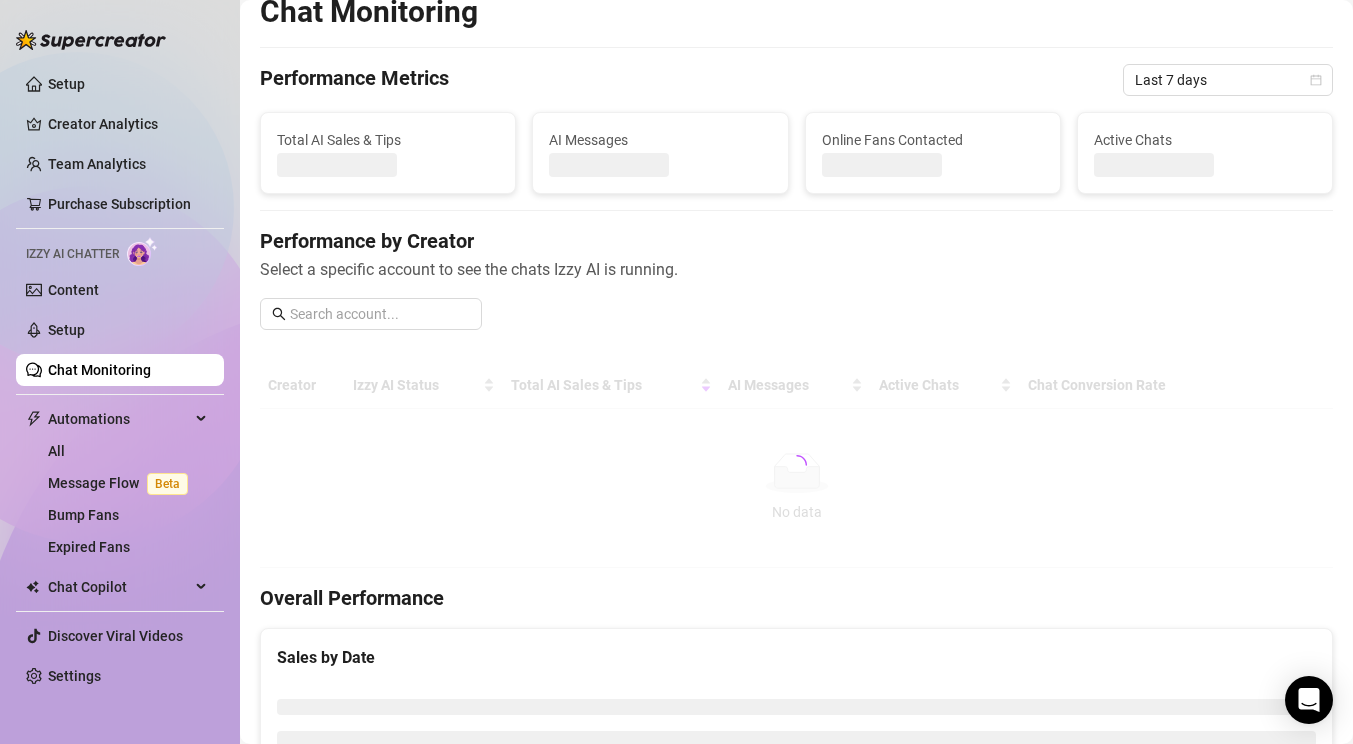 scroll, scrollTop: 255, scrollLeft: 0, axis: vertical 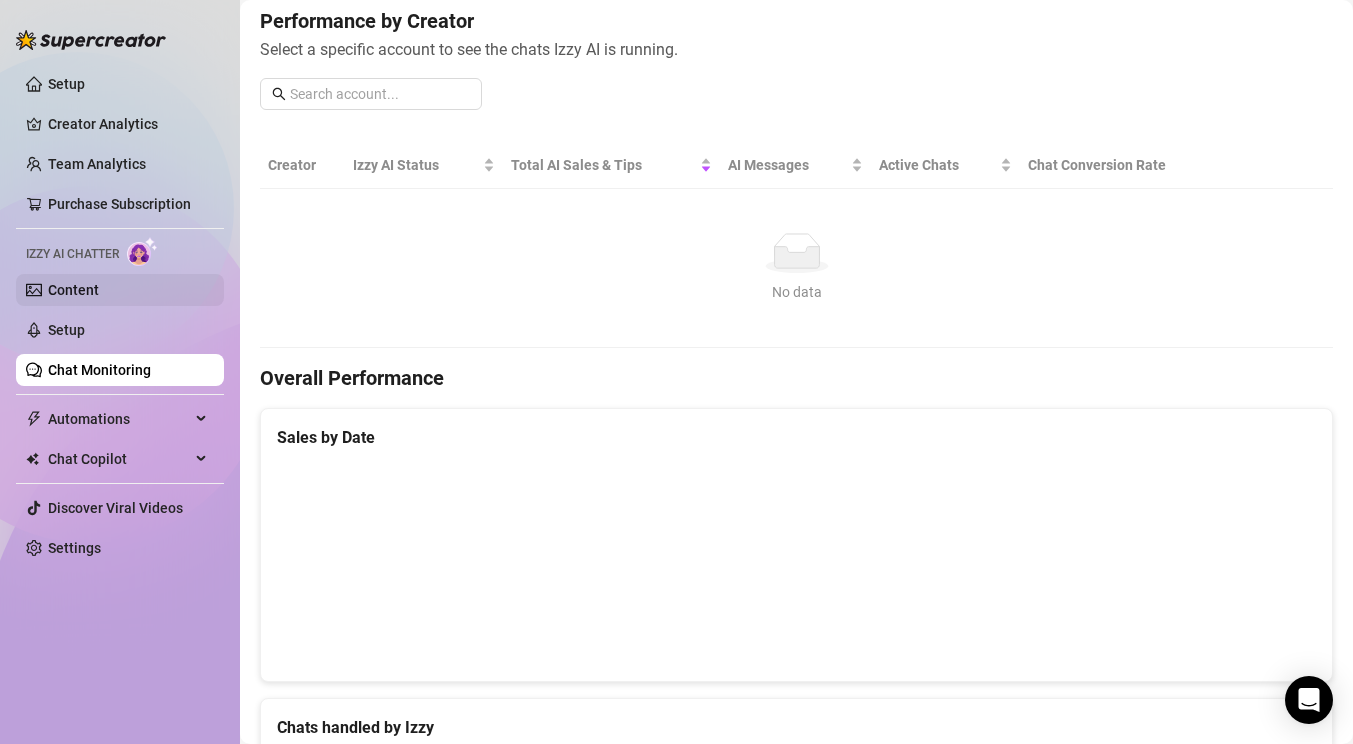 click on "Content" at bounding box center [73, 290] 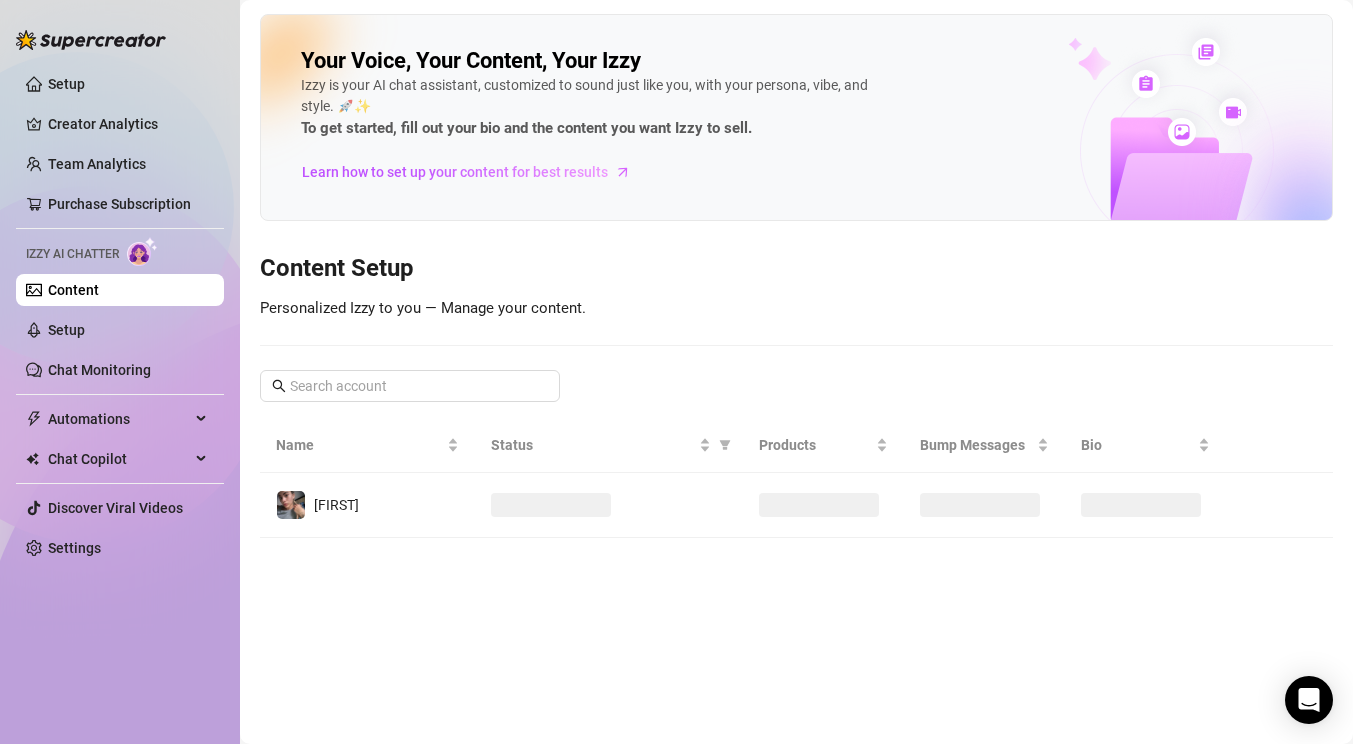 scroll, scrollTop: 0, scrollLeft: 0, axis: both 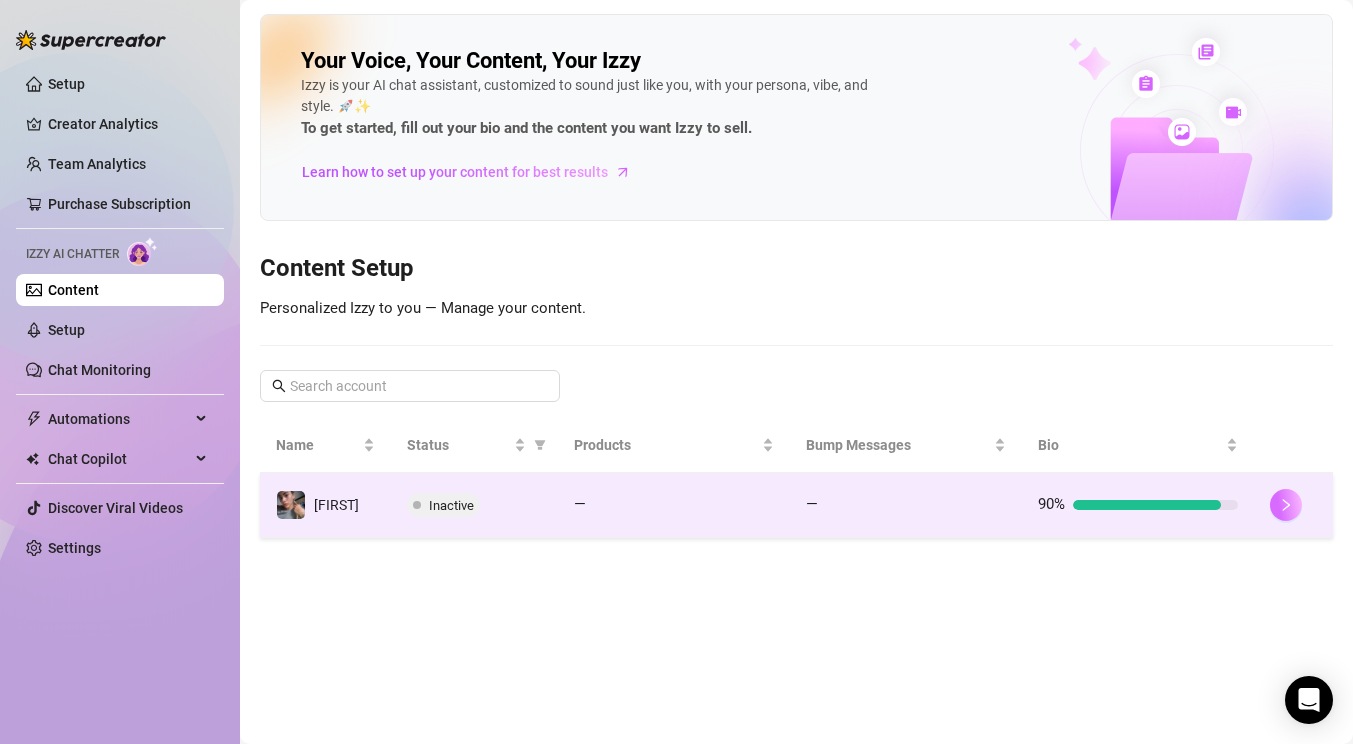 click 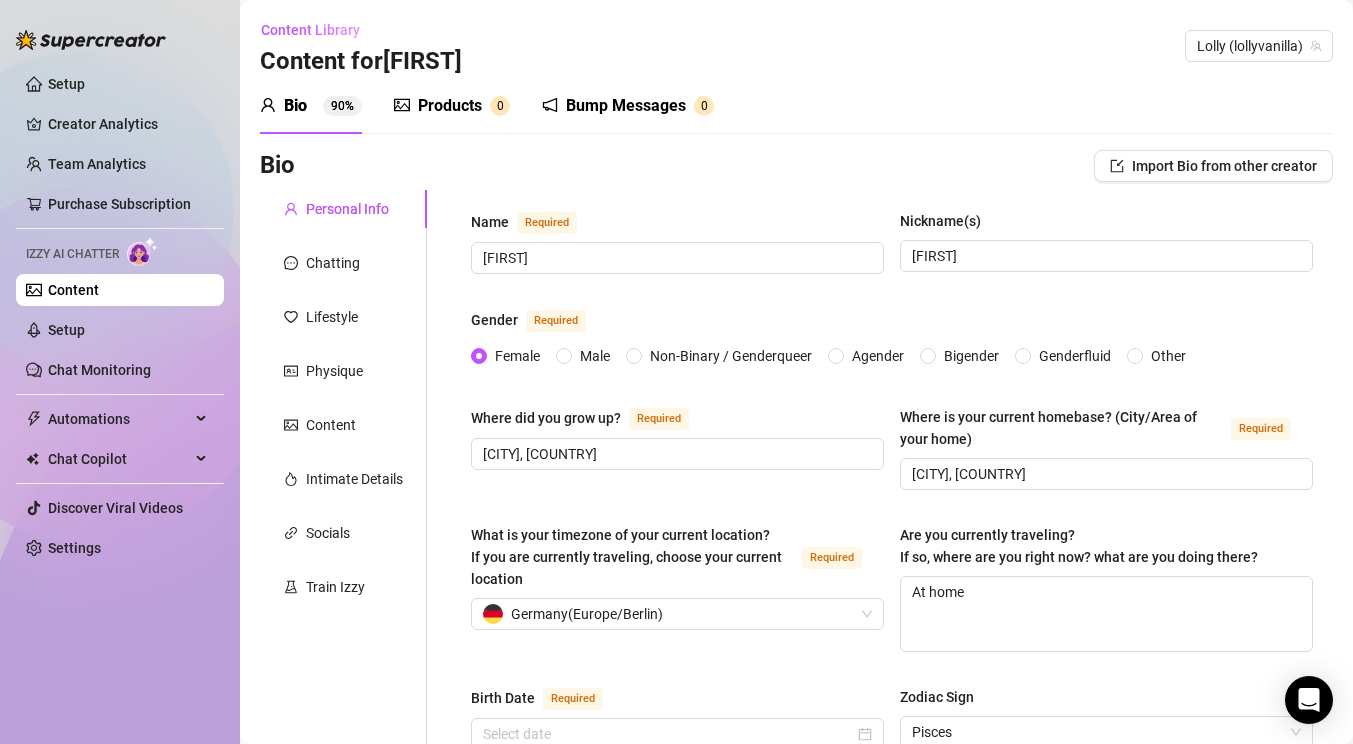 type 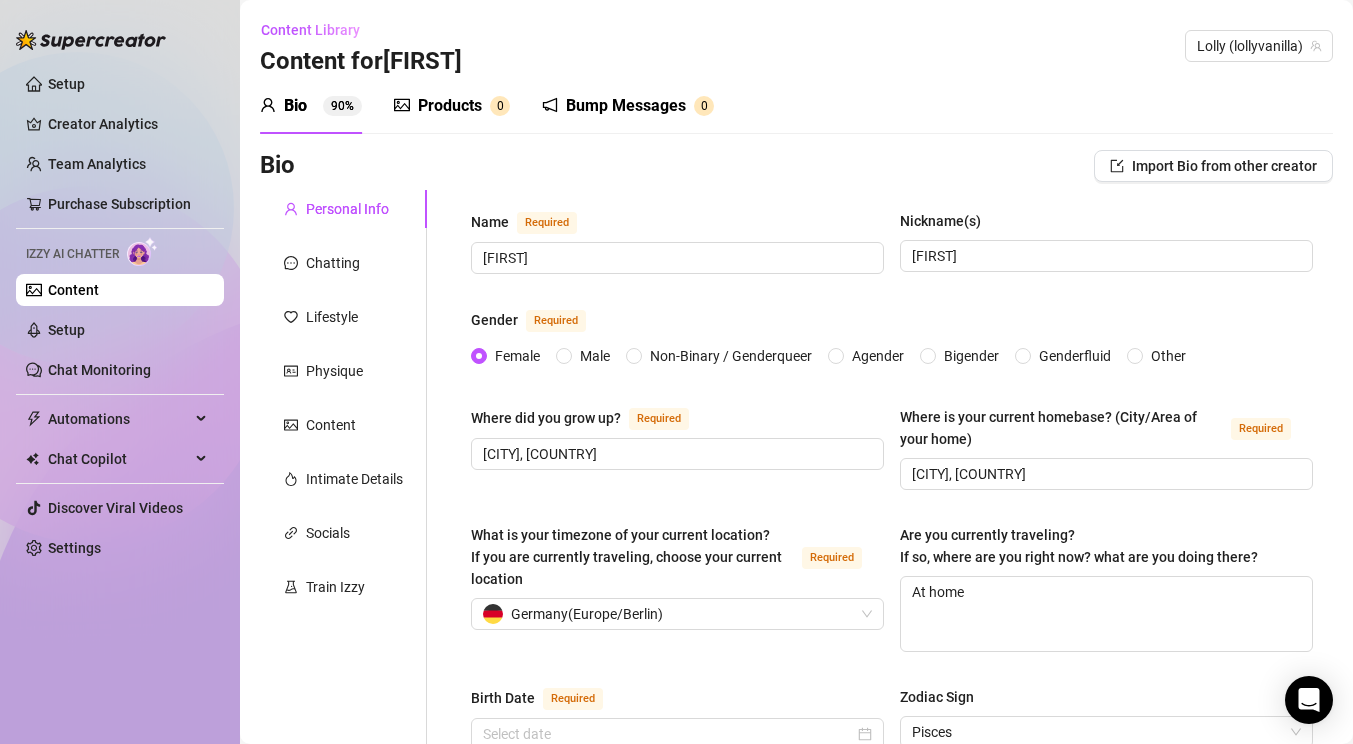 radio on "true" 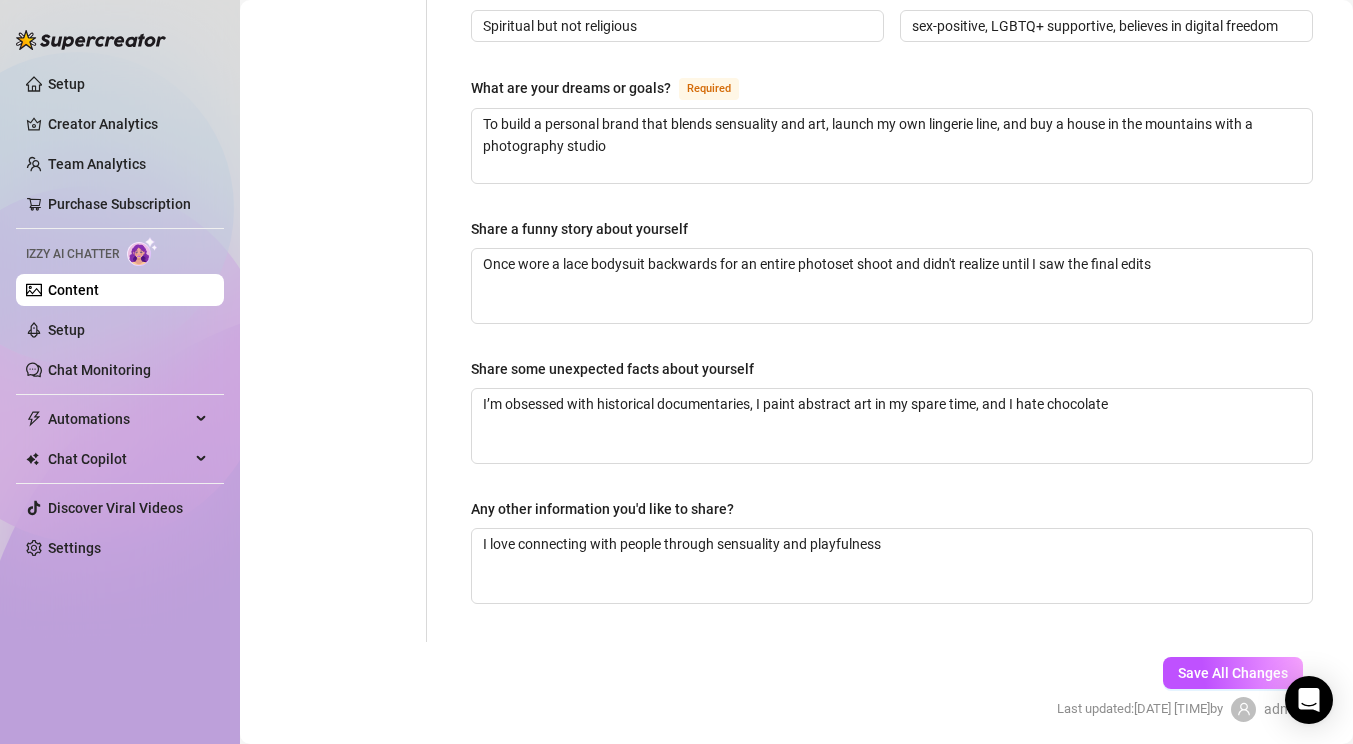 scroll, scrollTop: 1258, scrollLeft: 0, axis: vertical 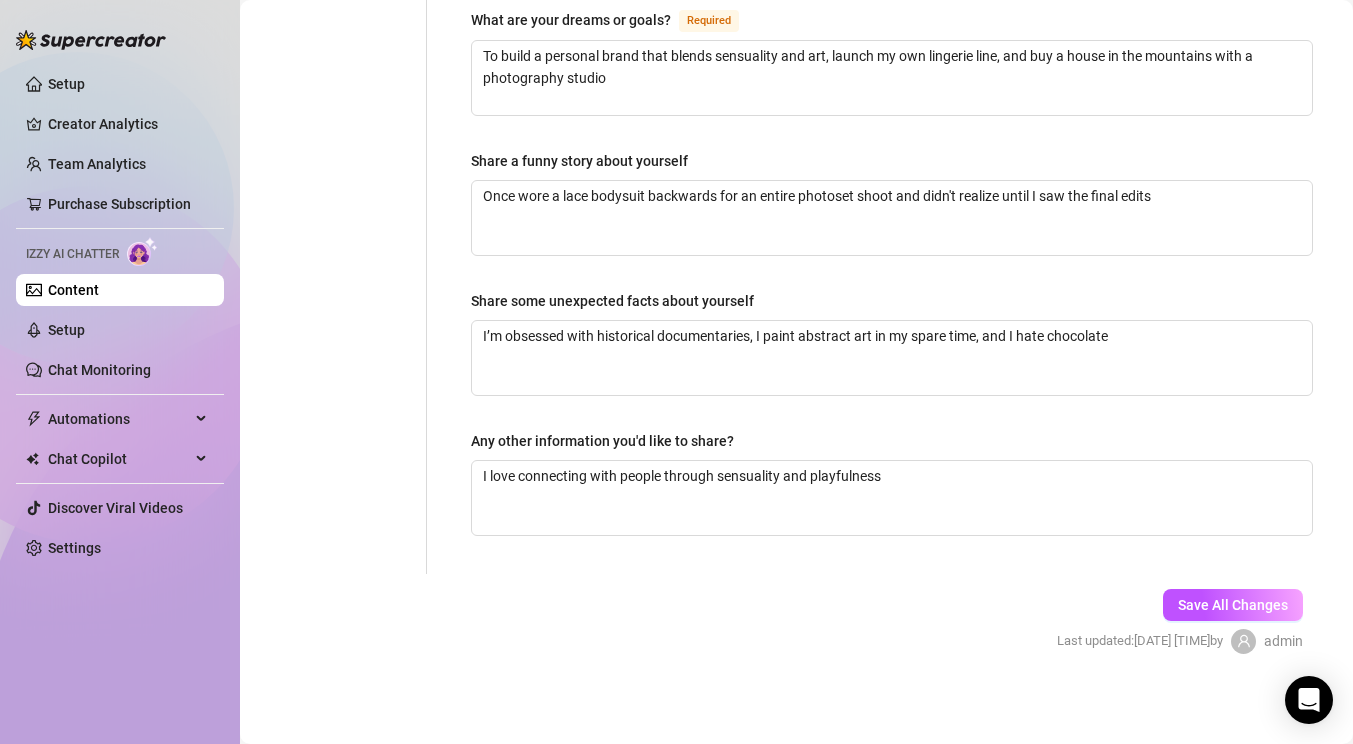 click on "Content" at bounding box center [73, 290] 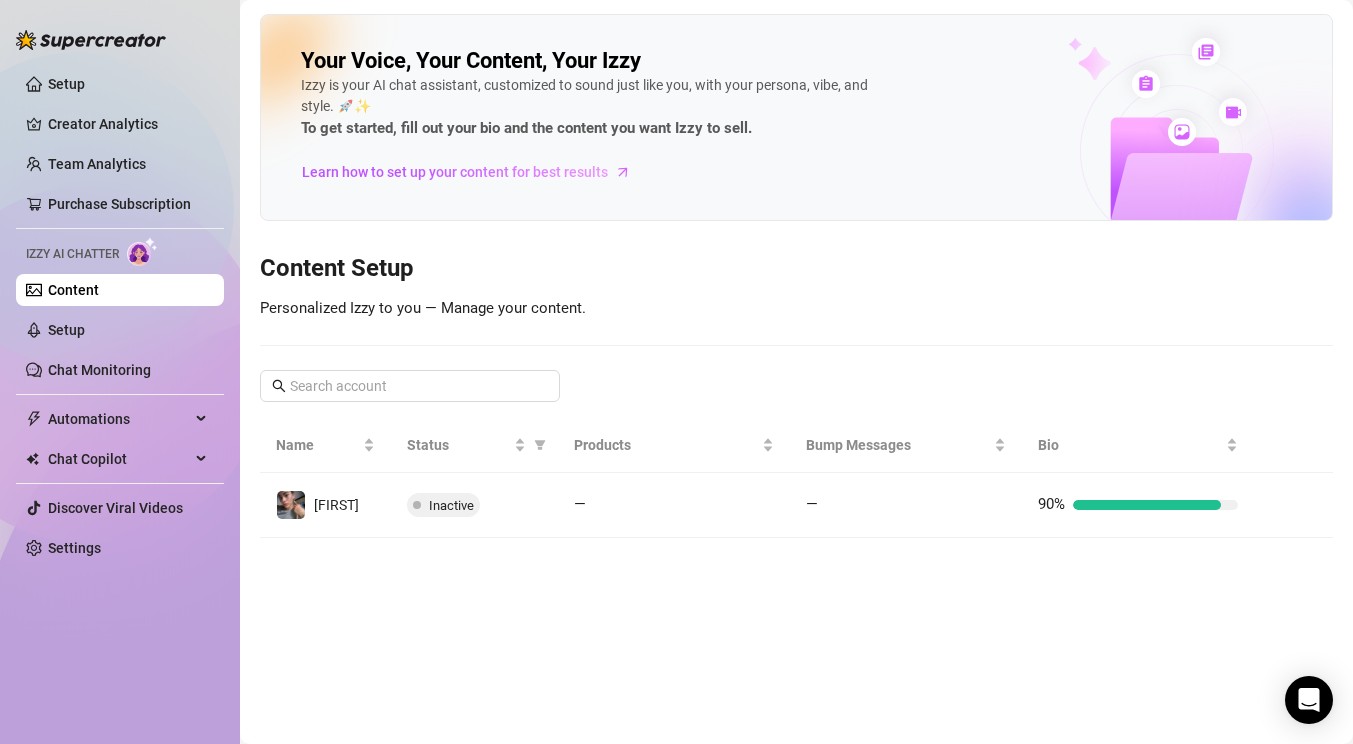 scroll, scrollTop: 0, scrollLeft: 0, axis: both 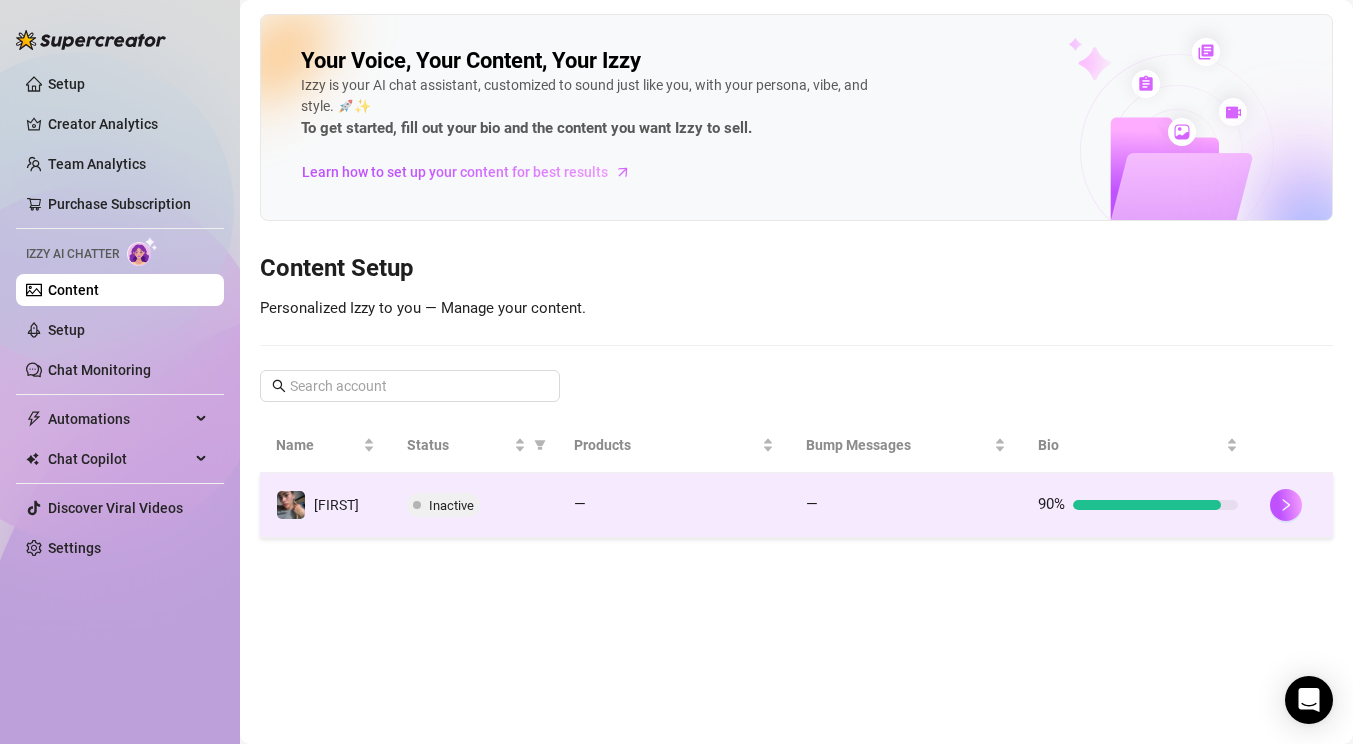 click on "90%" at bounding box center [1138, 505] 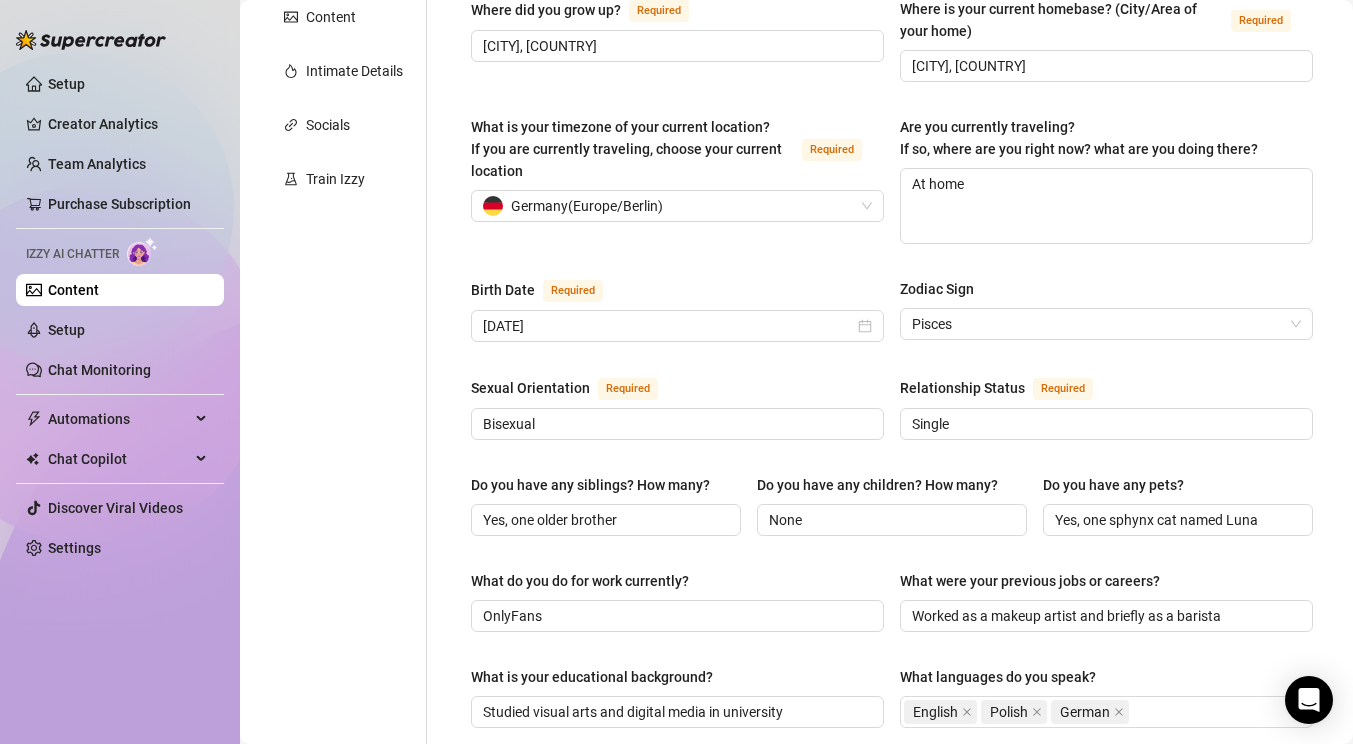 scroll, scrollTop: 0, scrollLeft: 0, axis: both 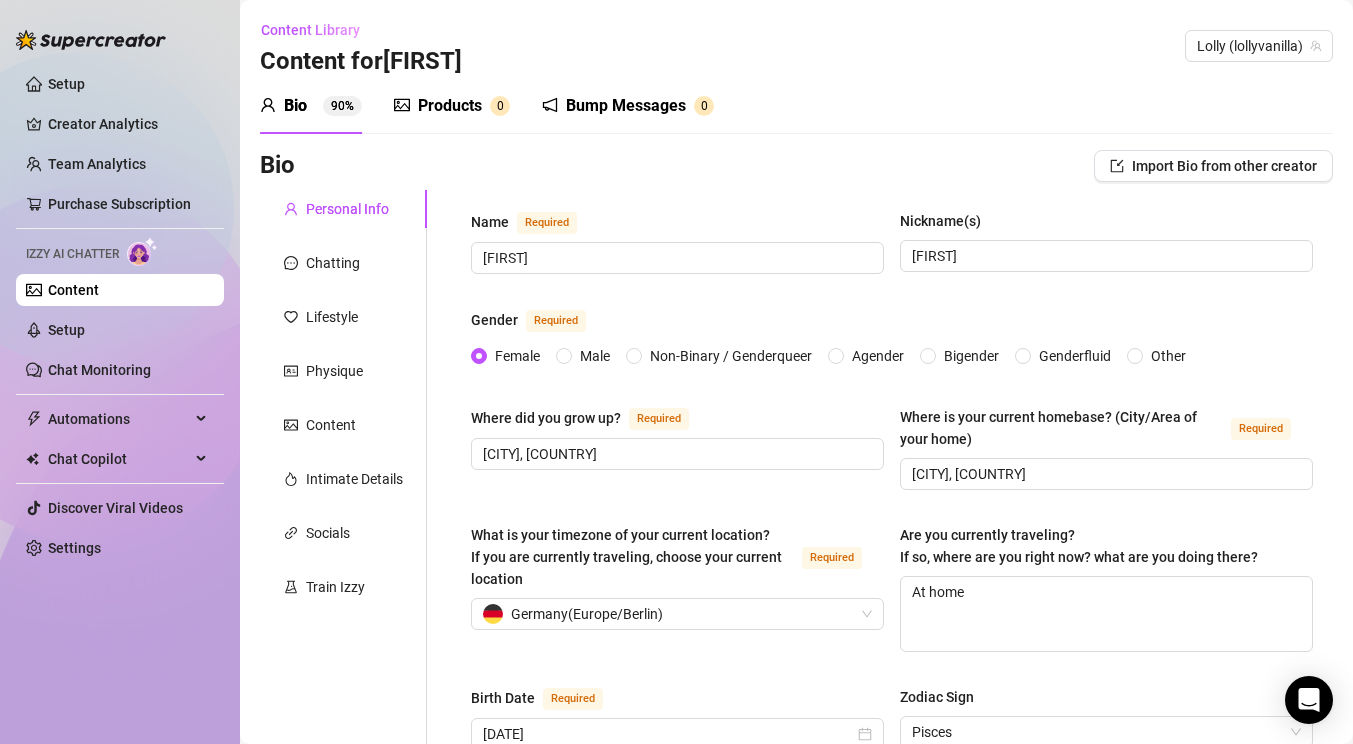 click on "Bump Messages" at bounding box center [626, 106] 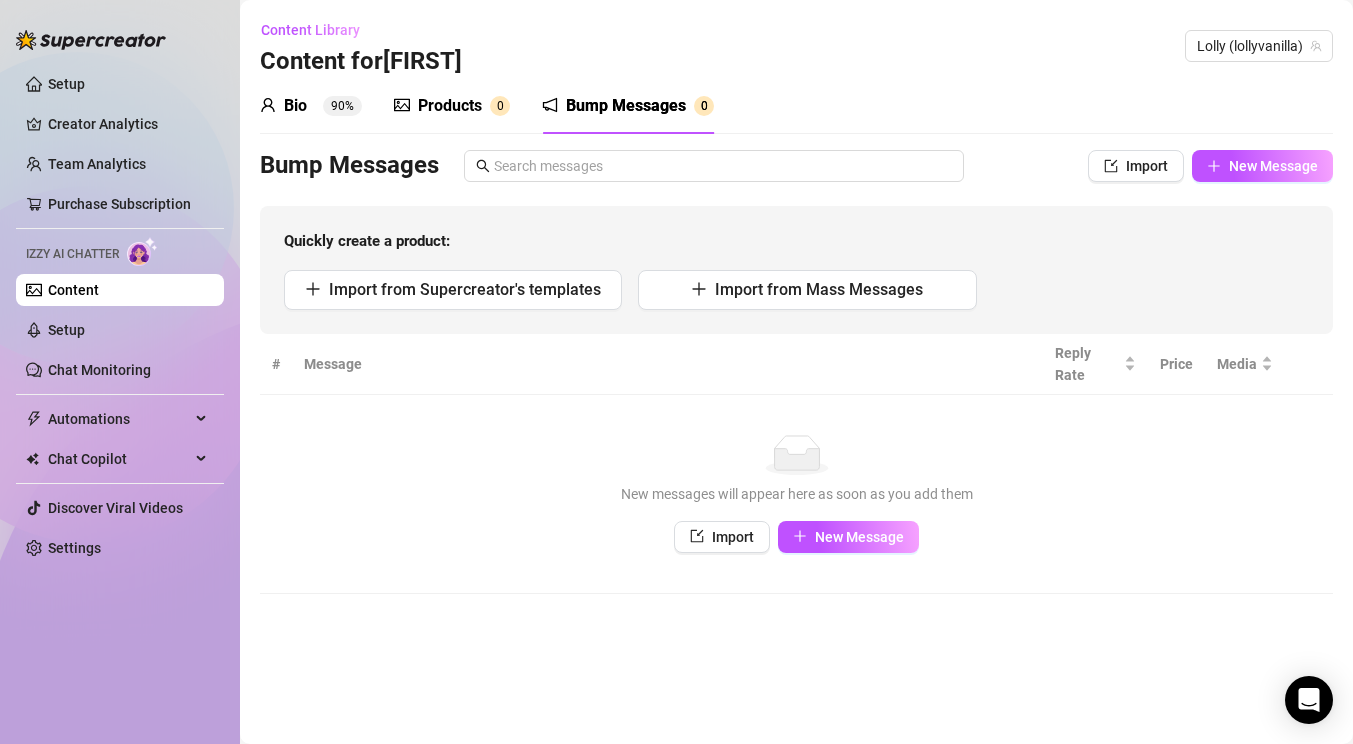 click on "Products" at bounding box center (450, 106) 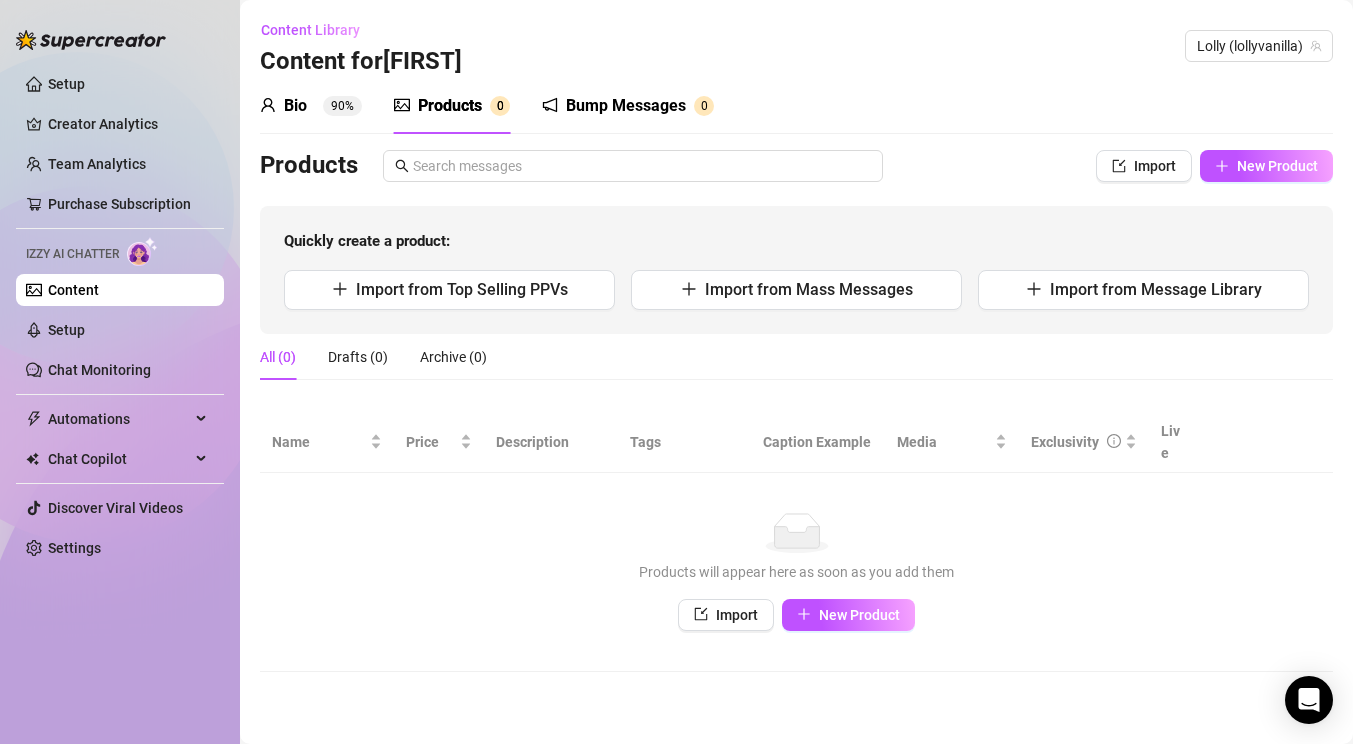 click on "Content" at bounding box center [73, 290] 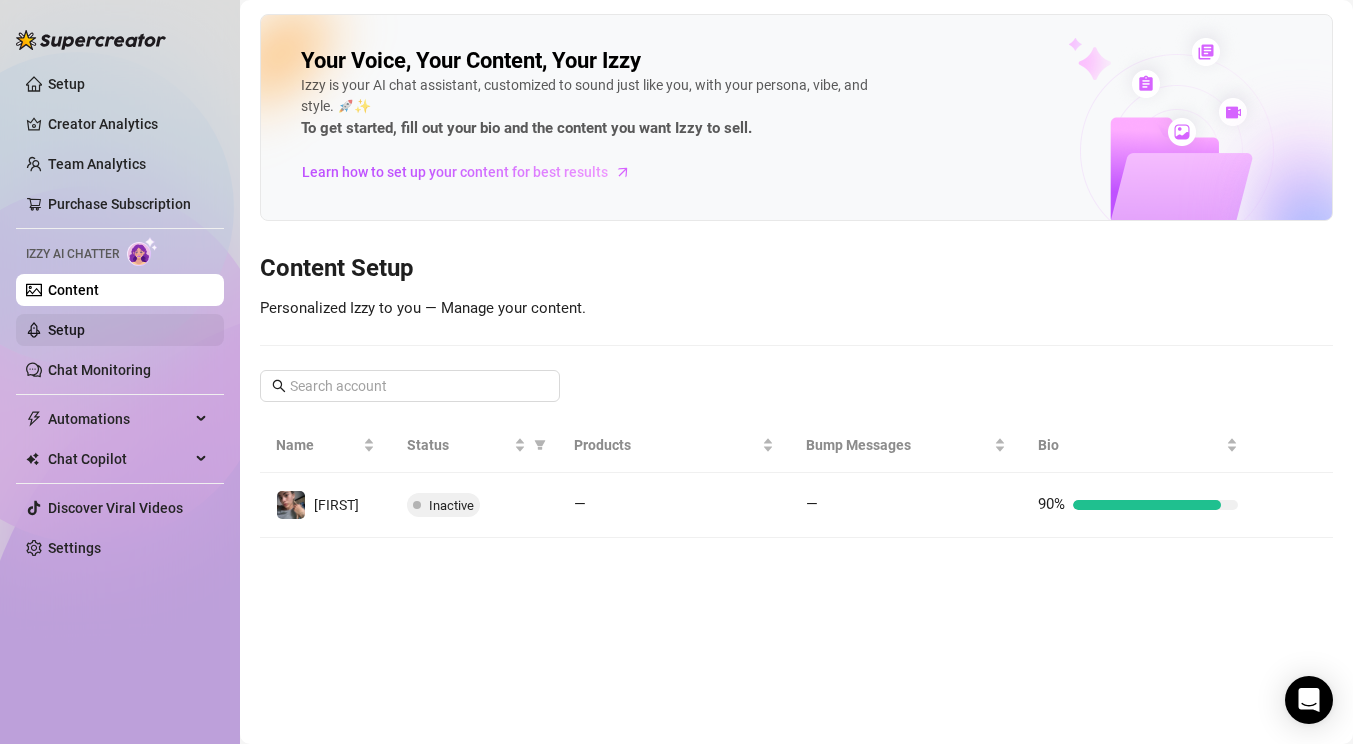 click on "Setup" at bounding box center (66, 330) 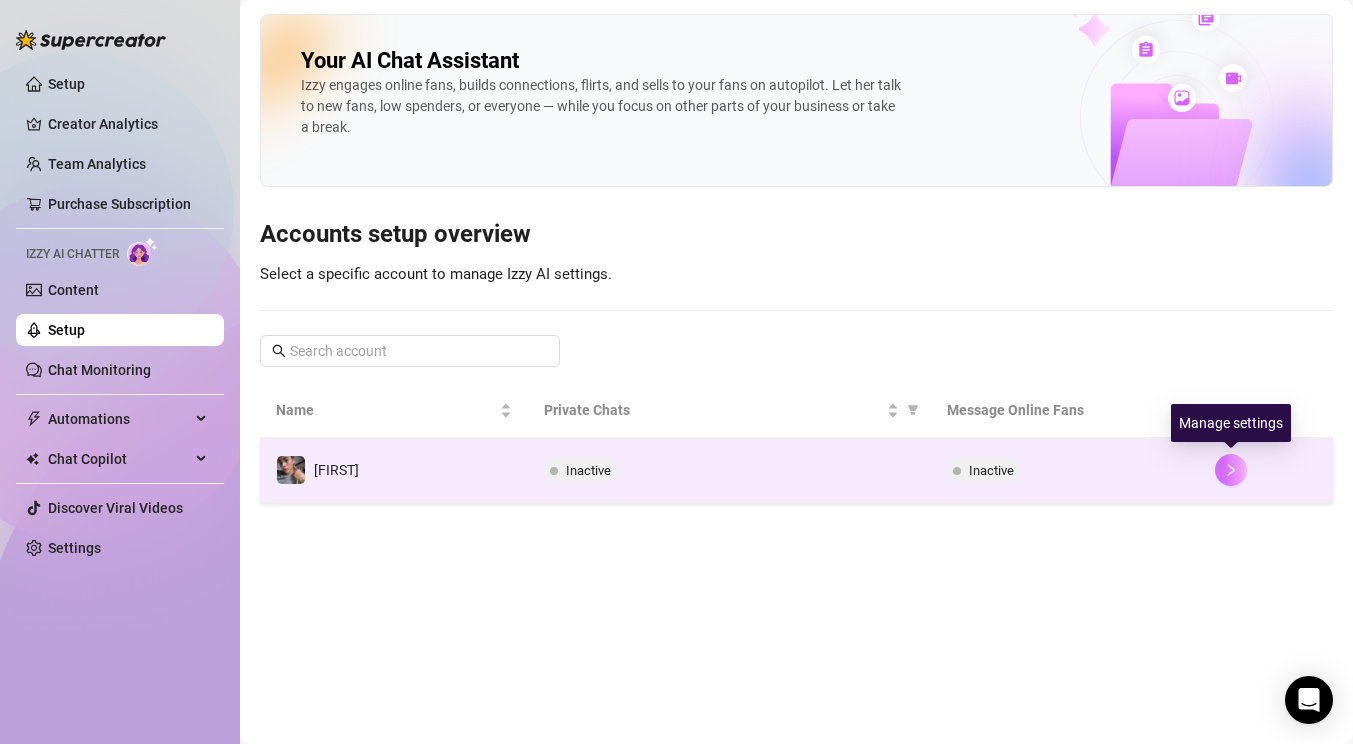click 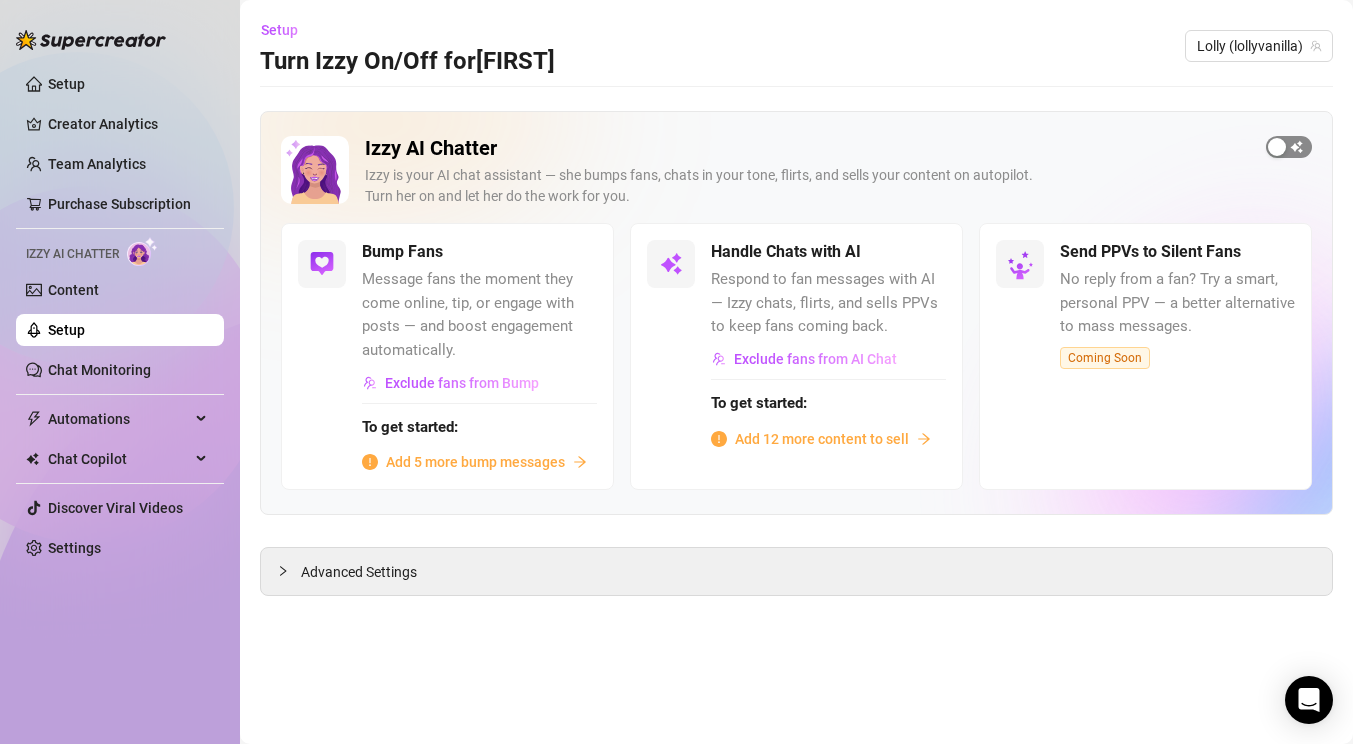 click at bounding box center [1289, 147] 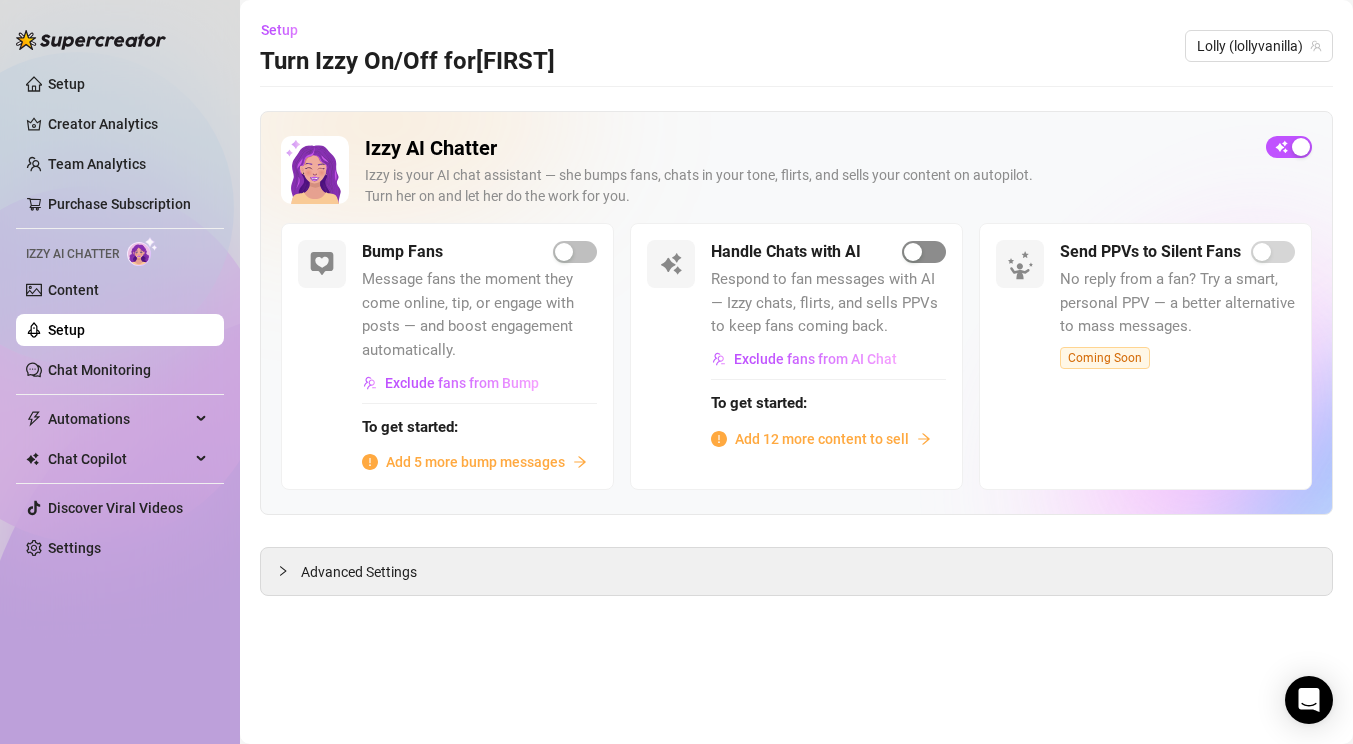 click at bounding box center [924, 252] 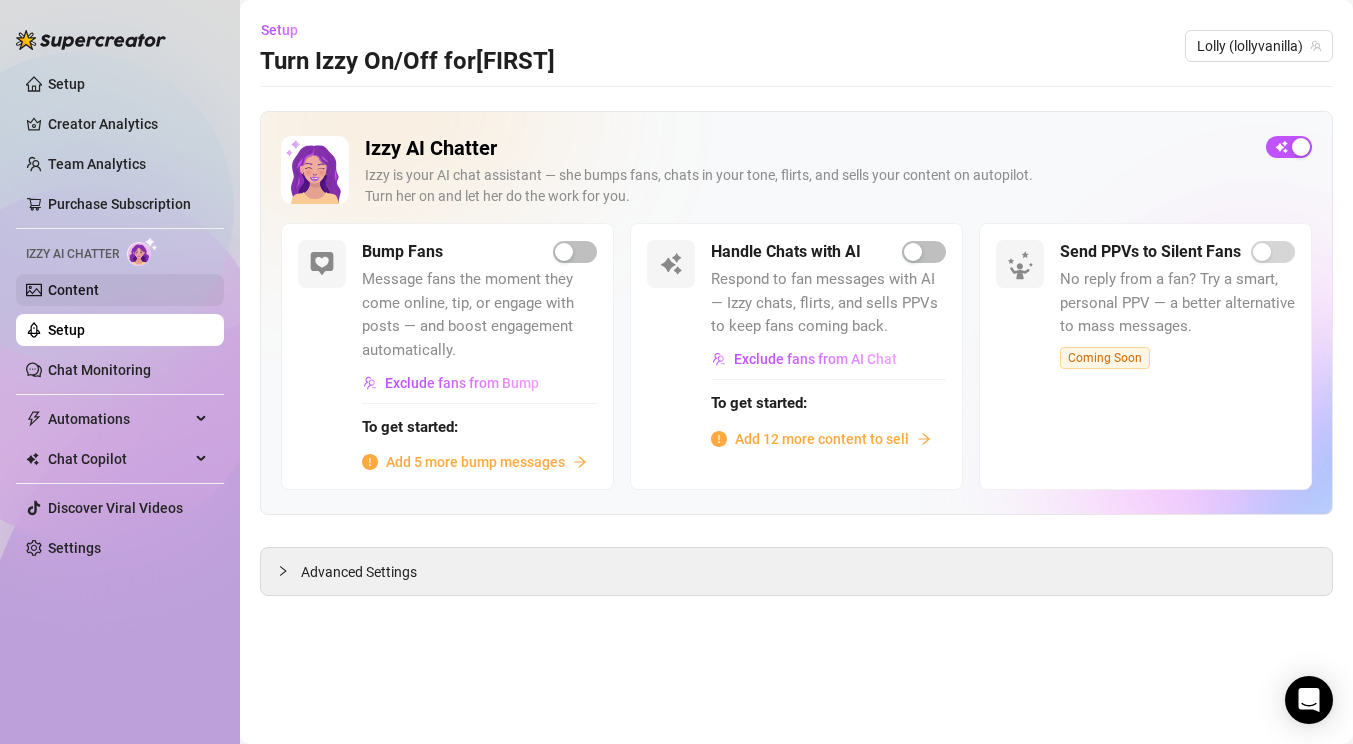 click on "Content" at bounding box center (73, 290) 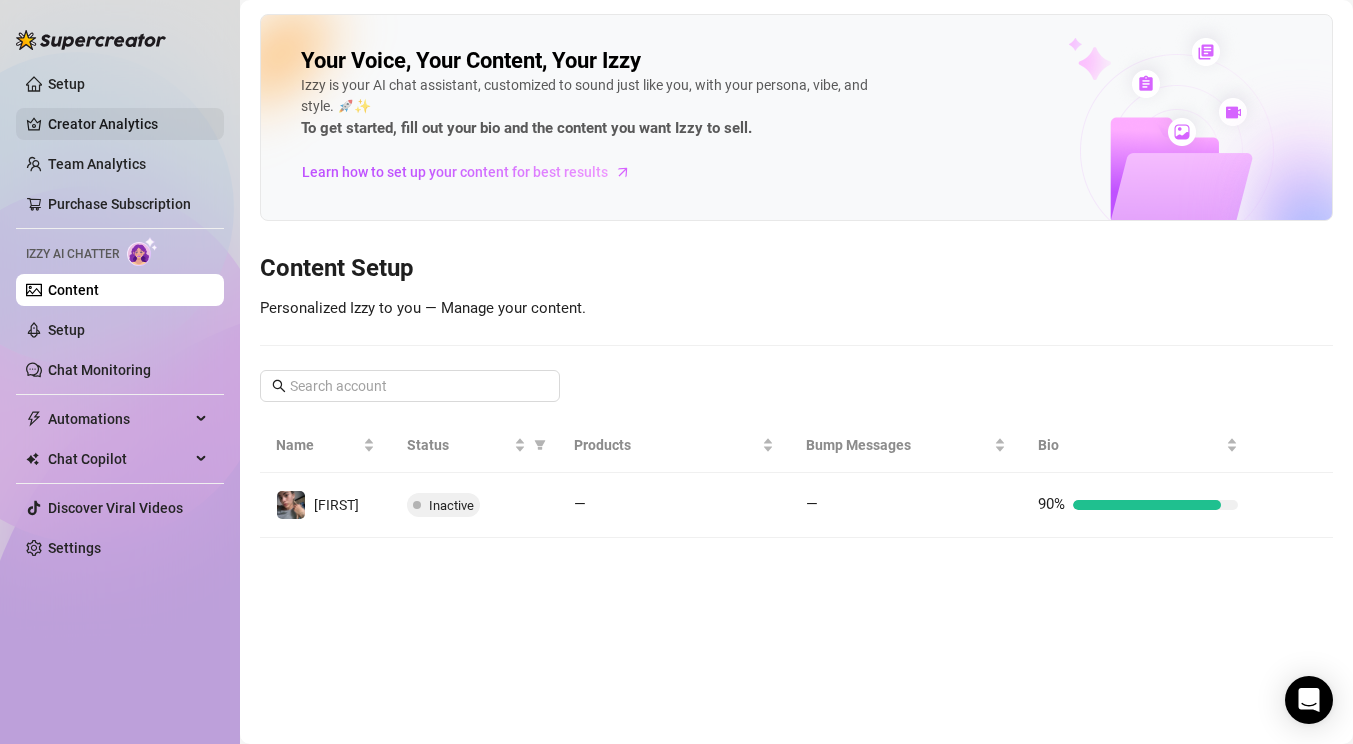click on "Creator Analytics" at bounding box center (128, 124) 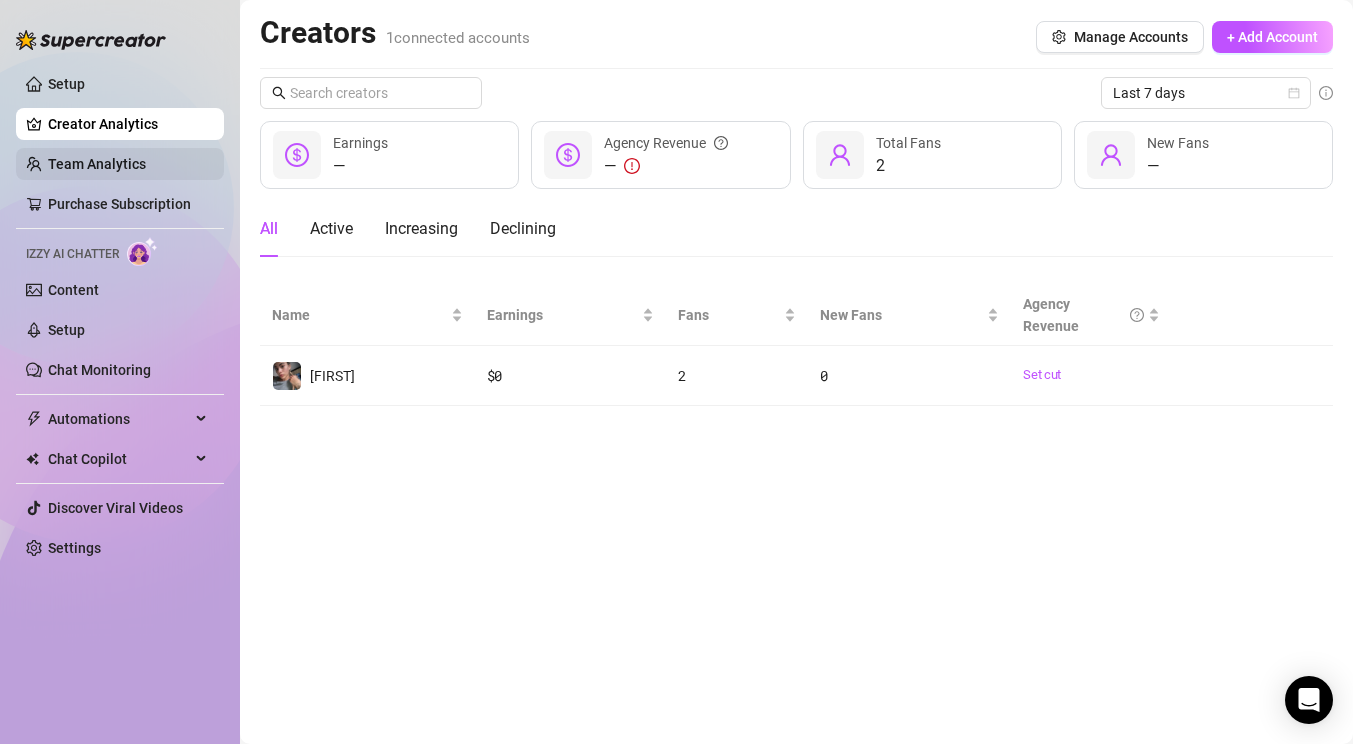 click on "Team Analytics" at bounding box center [97, 164] 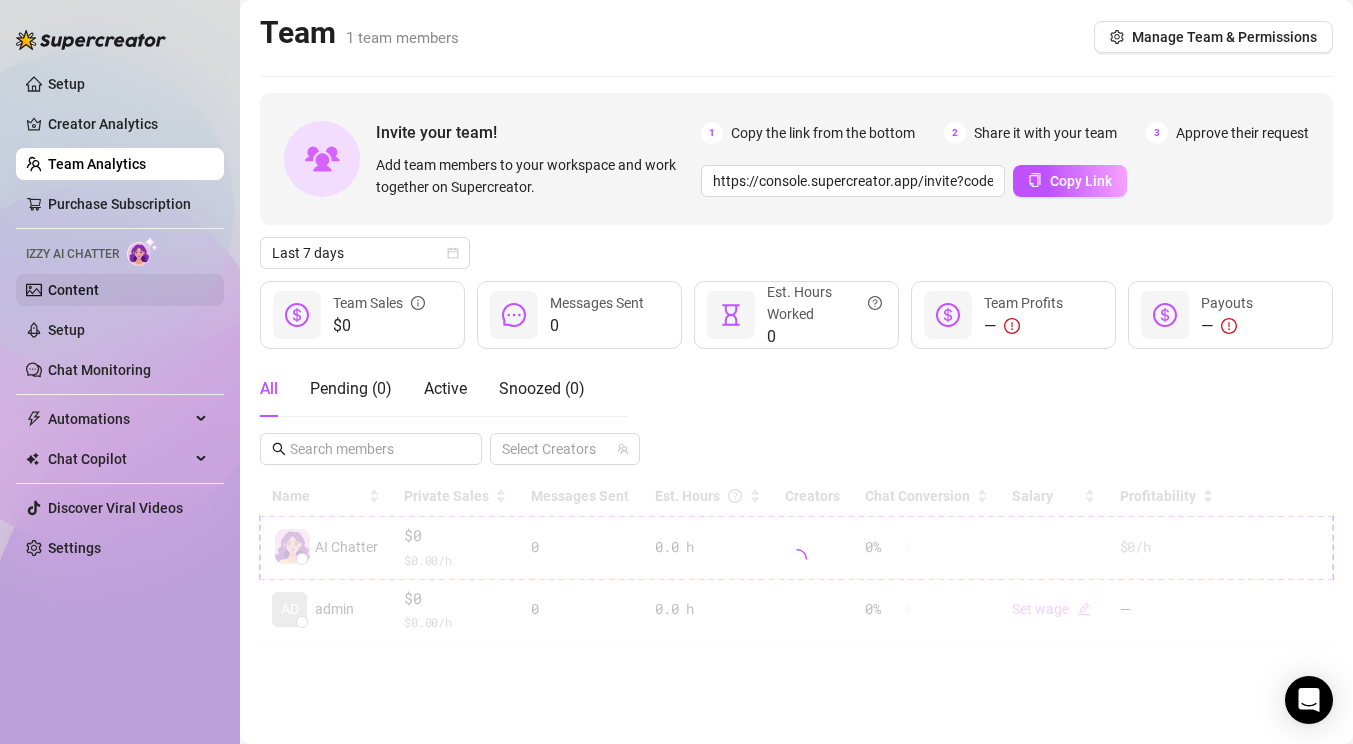 click on "Content" at bounding box center (73, 290) 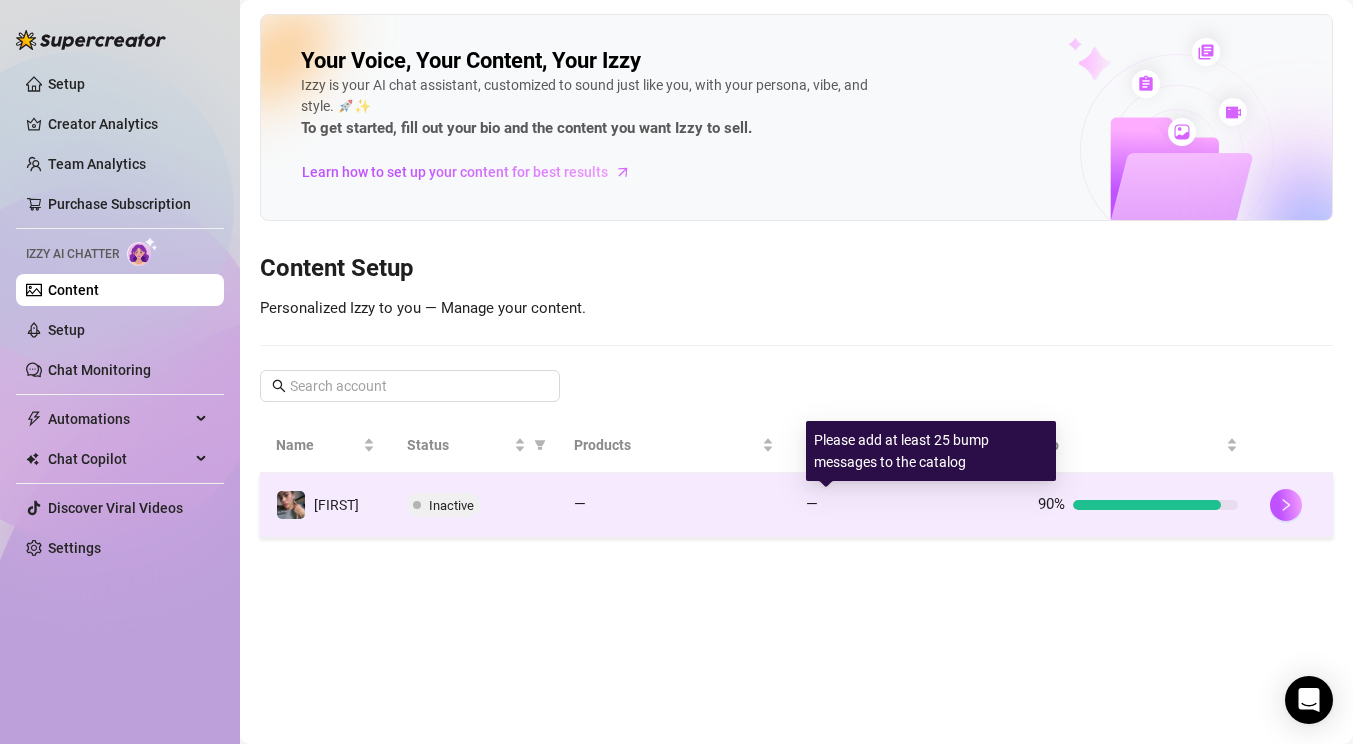 click on "—" at bounding box center [906, 505] 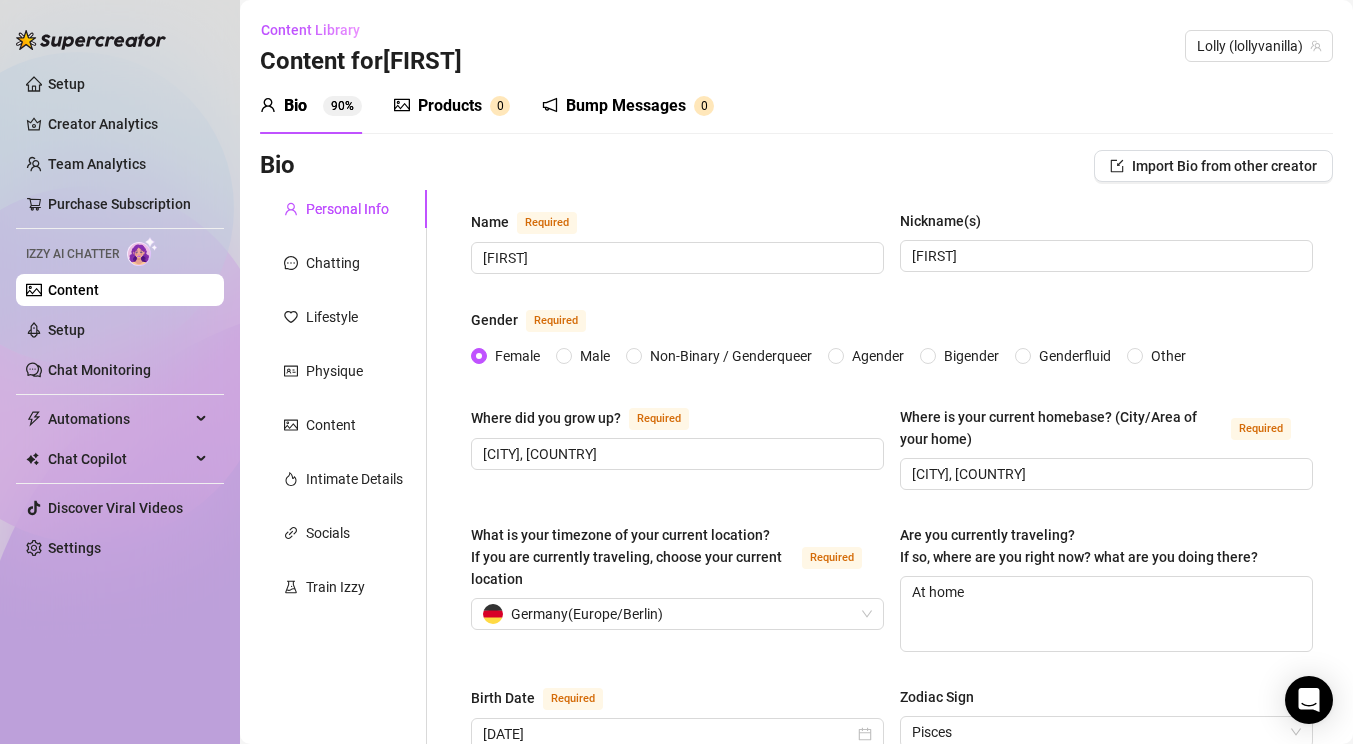 click on "Products 0" at bounding box center [452, 106] 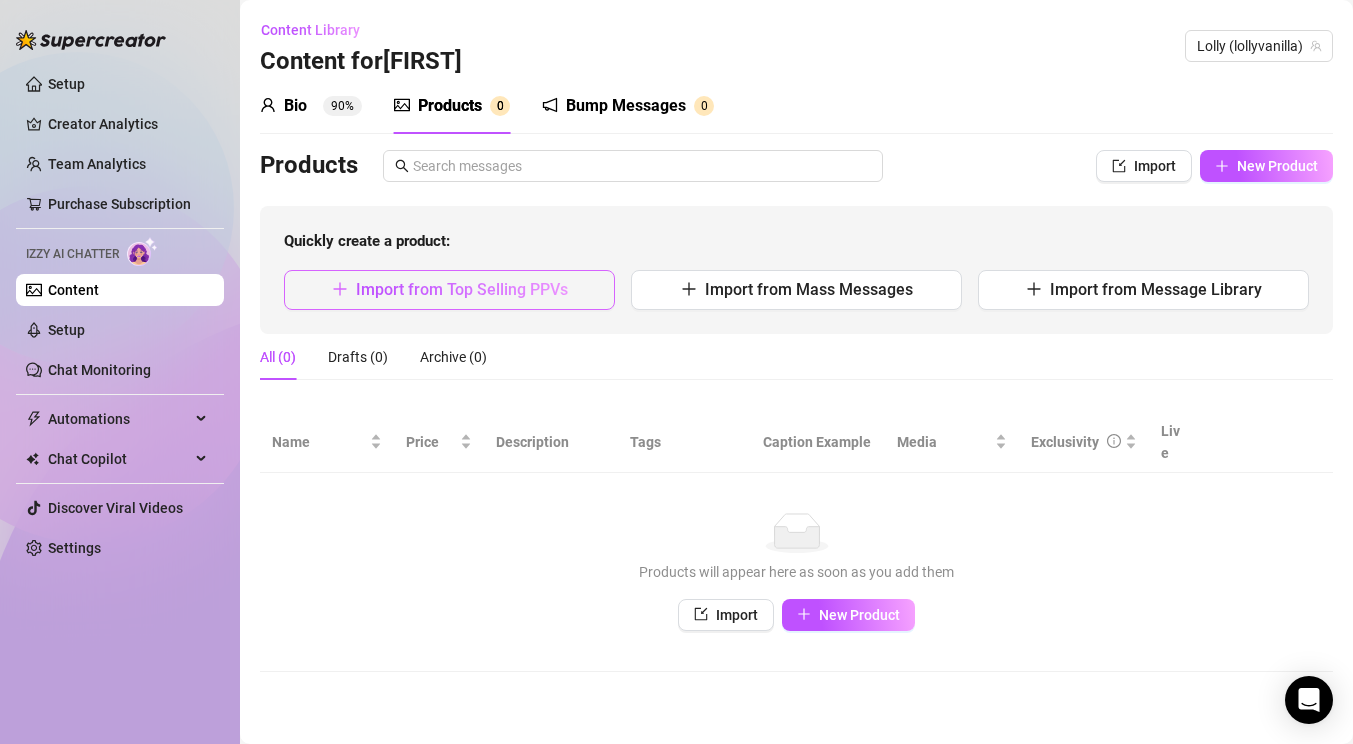 click on "Import from Top Selling PPVs" at bounding box center [462, 289] 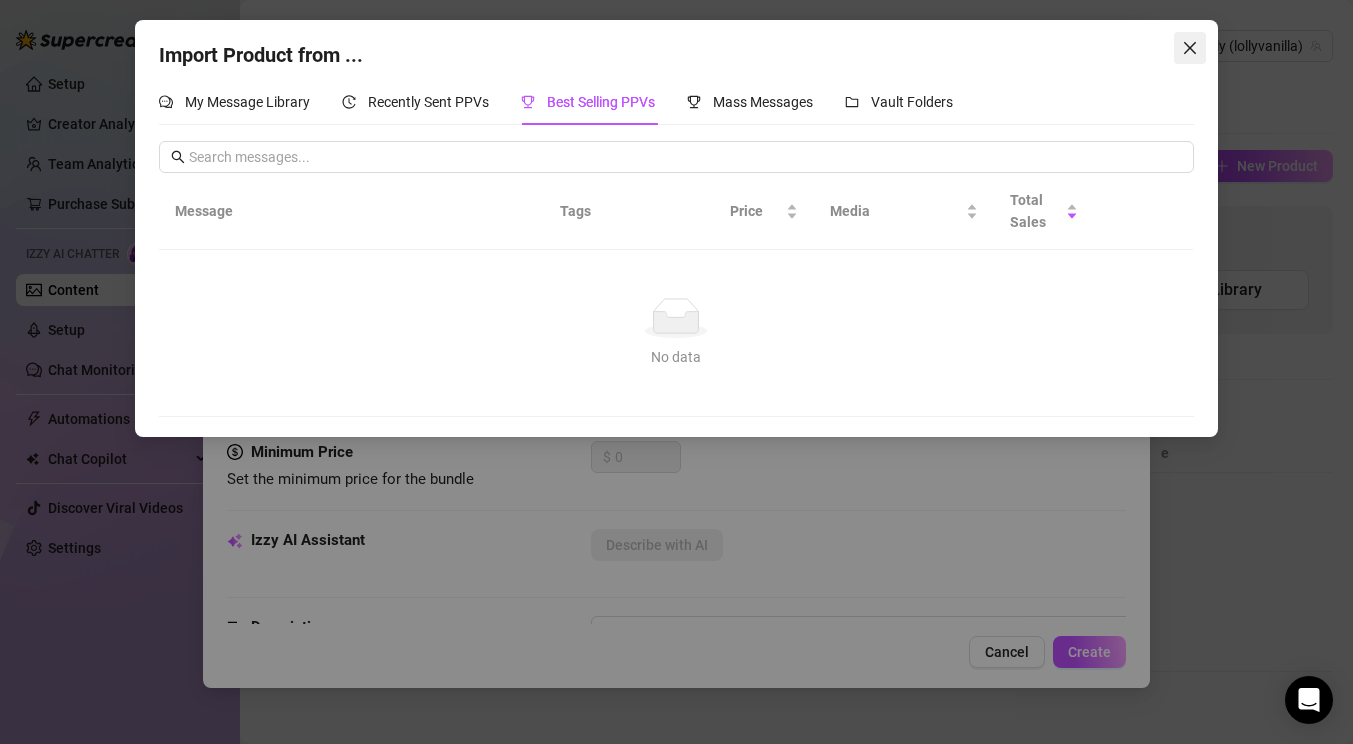 click 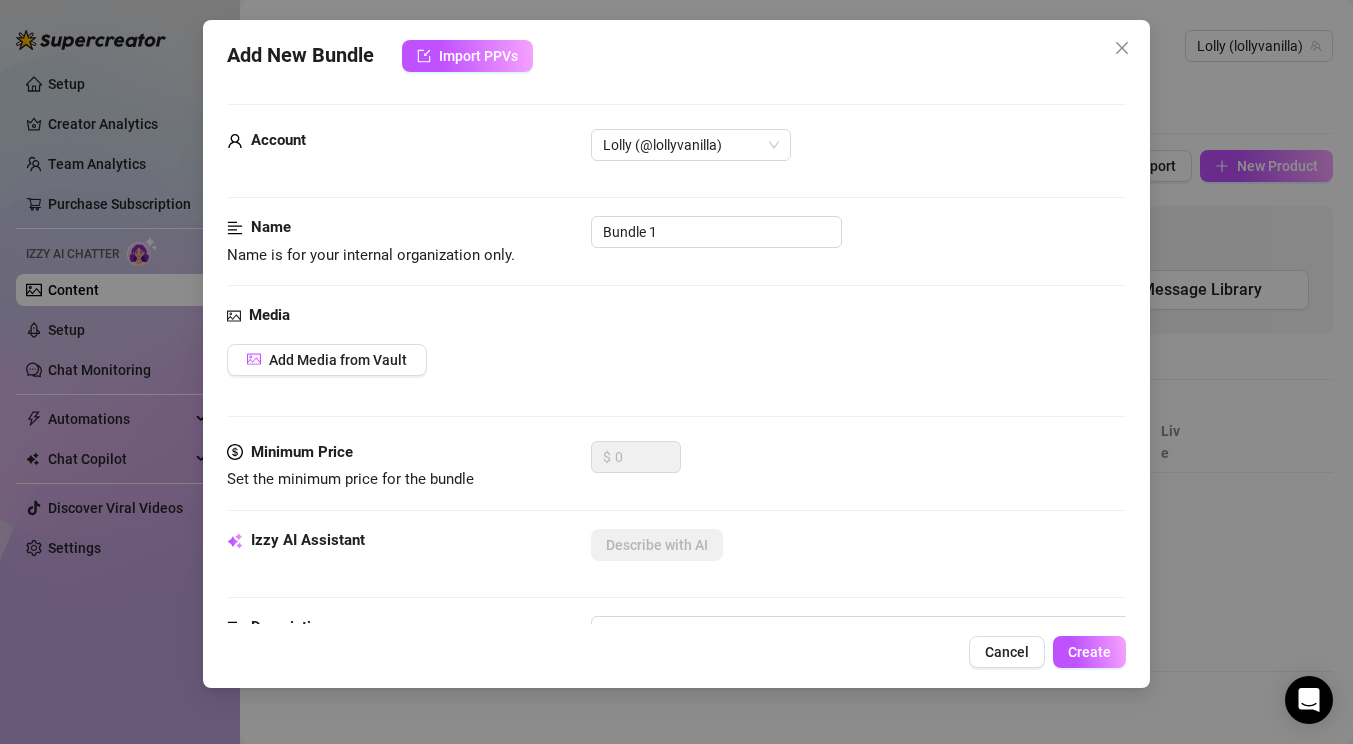 scroll, scrollTop: 170, scrollLeft: 0, axis: vertical 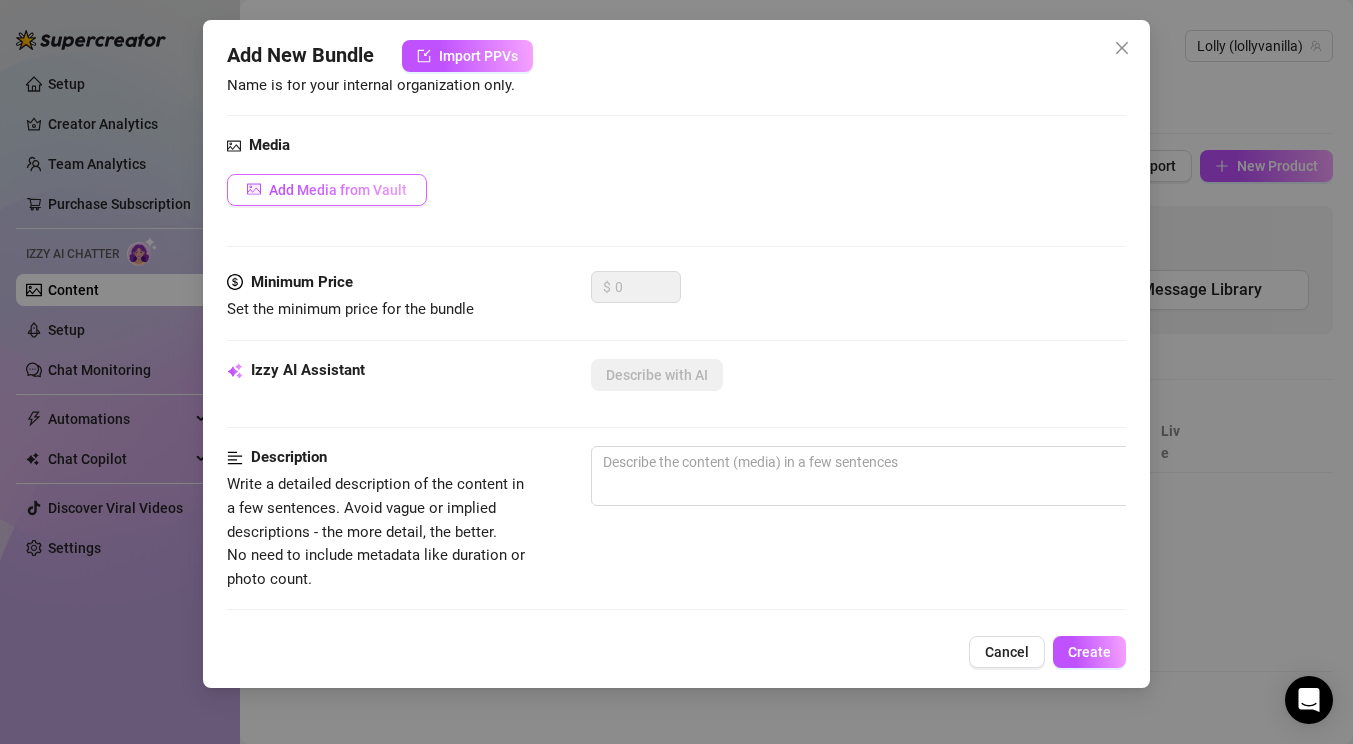 click on "Add Media from Vault" at bounding box center (327, 190) 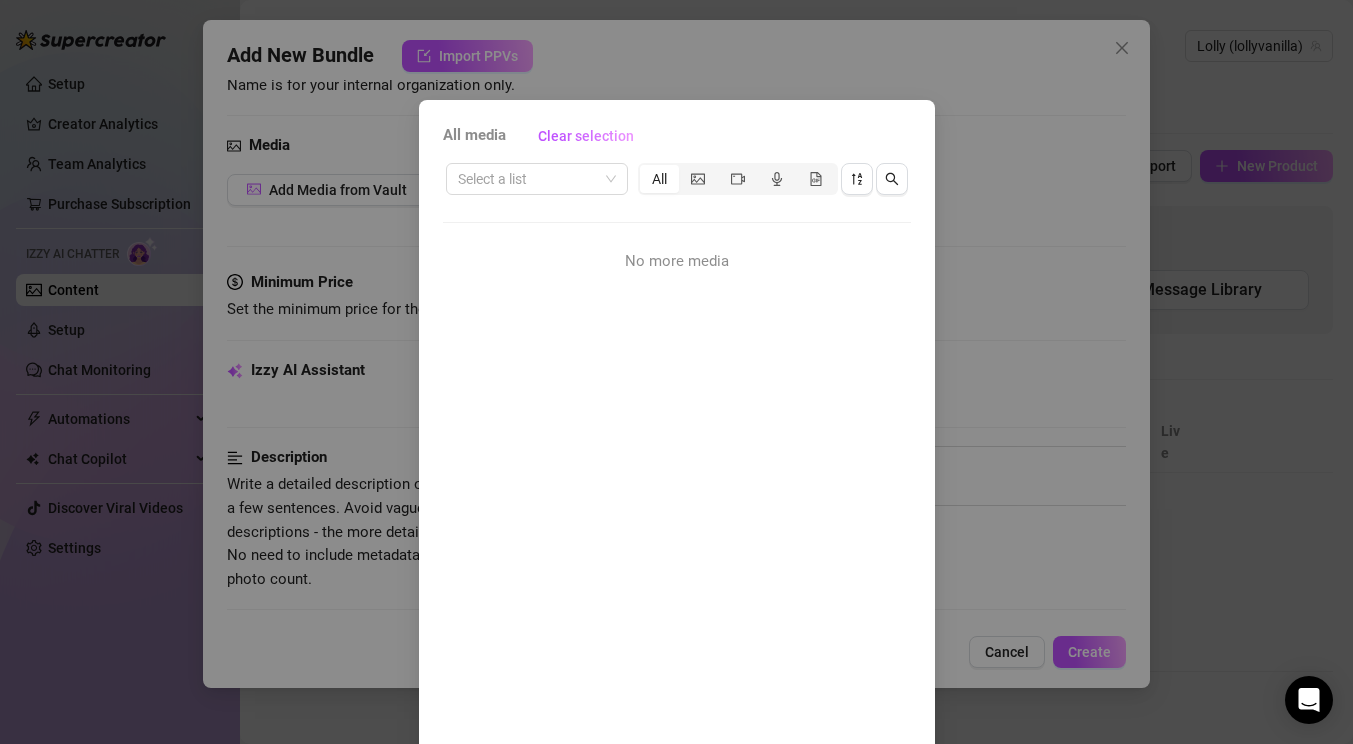 click on "All media Clear selection Select a list All No more media Cancel OK" at bounding box center (676, 372) 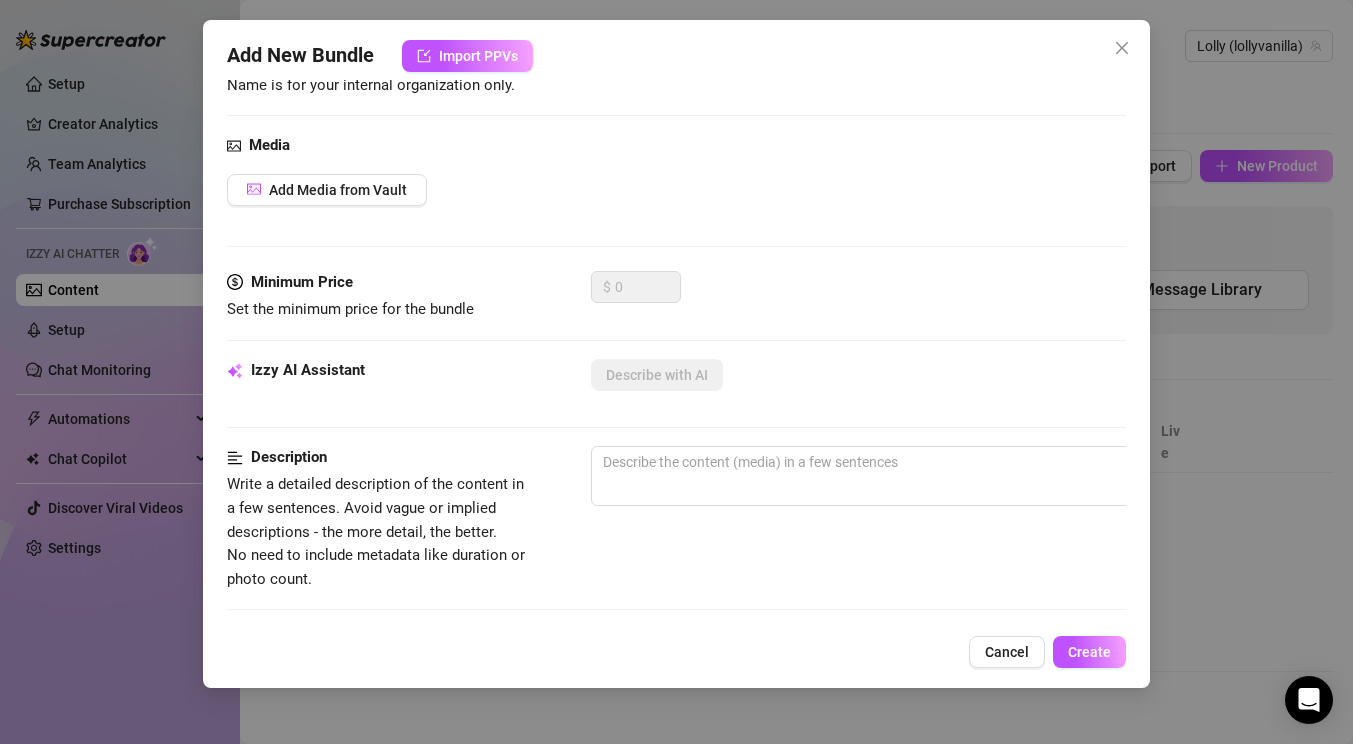 scroll, scrollTop: 0, scrollLeft: 0, axis: both 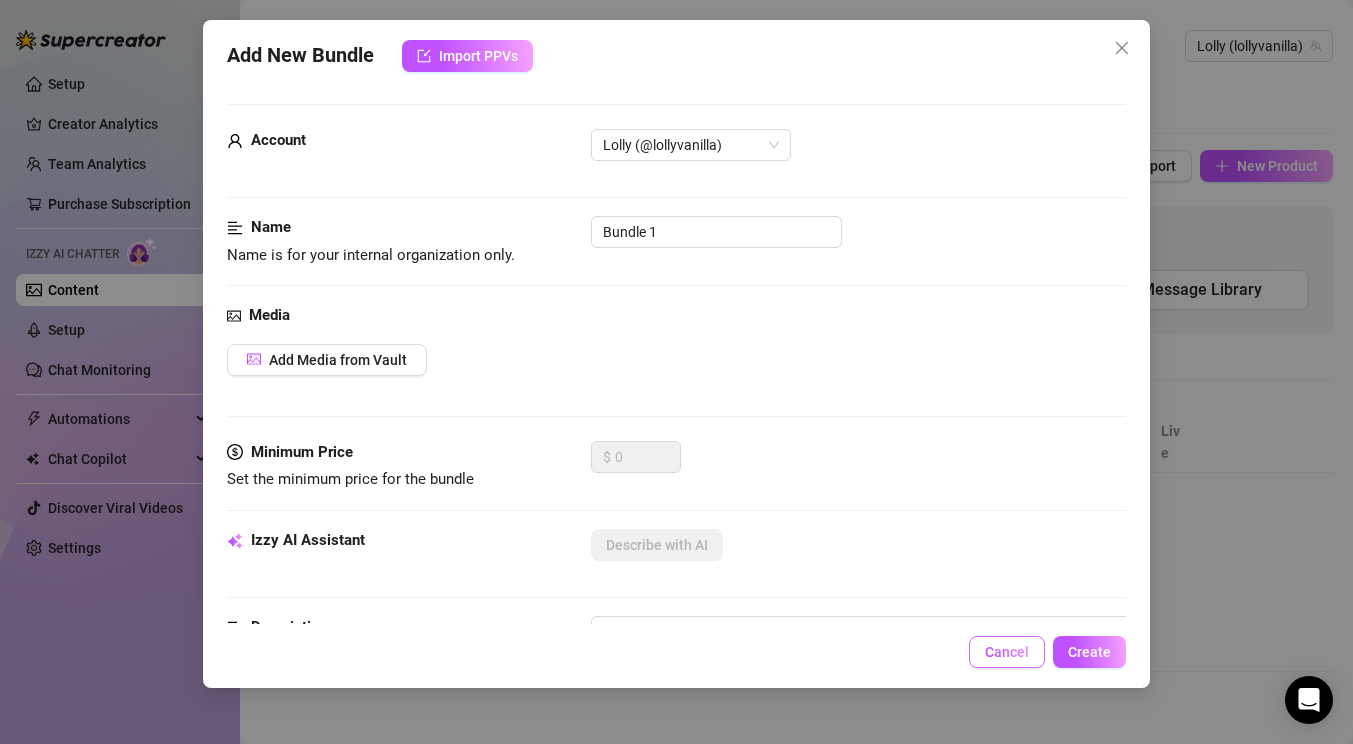 click on "Cancel" at bounding box center [1007, 652] 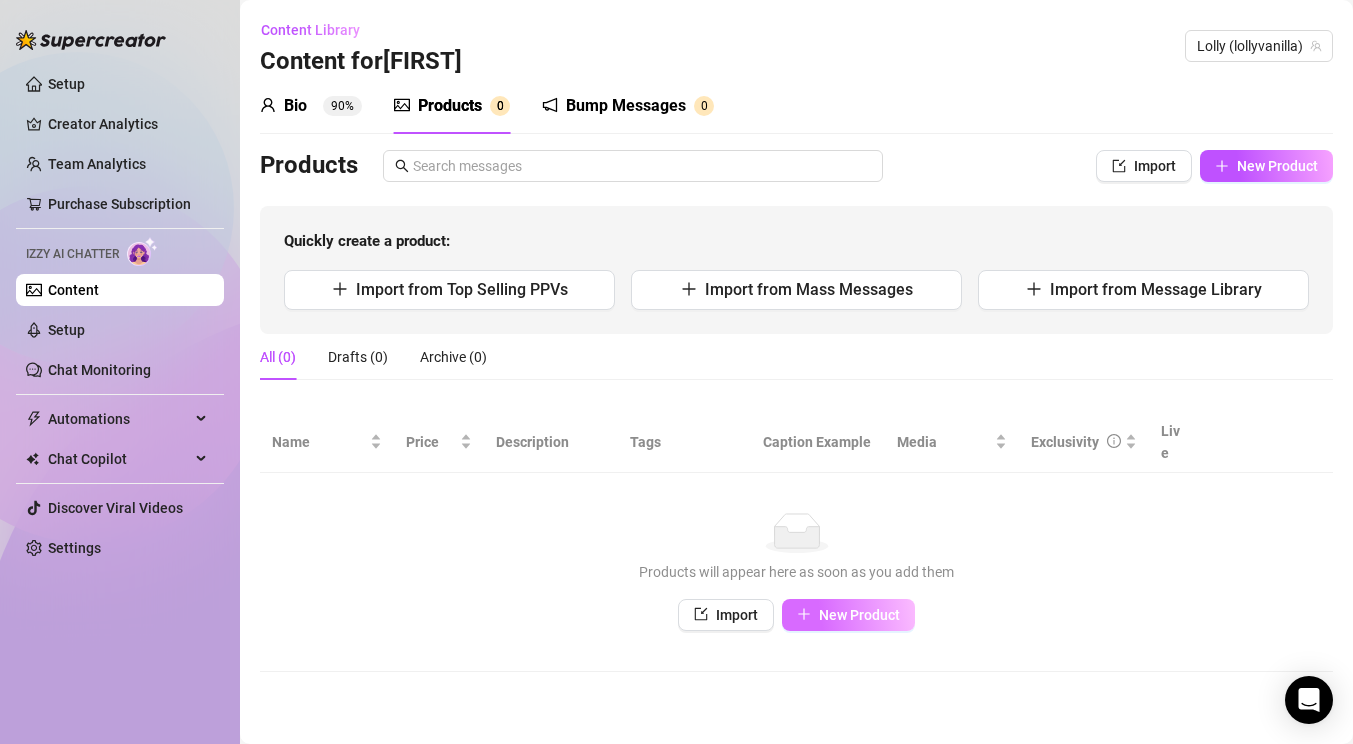 click on "New Product" at bounding box center (848, 615) 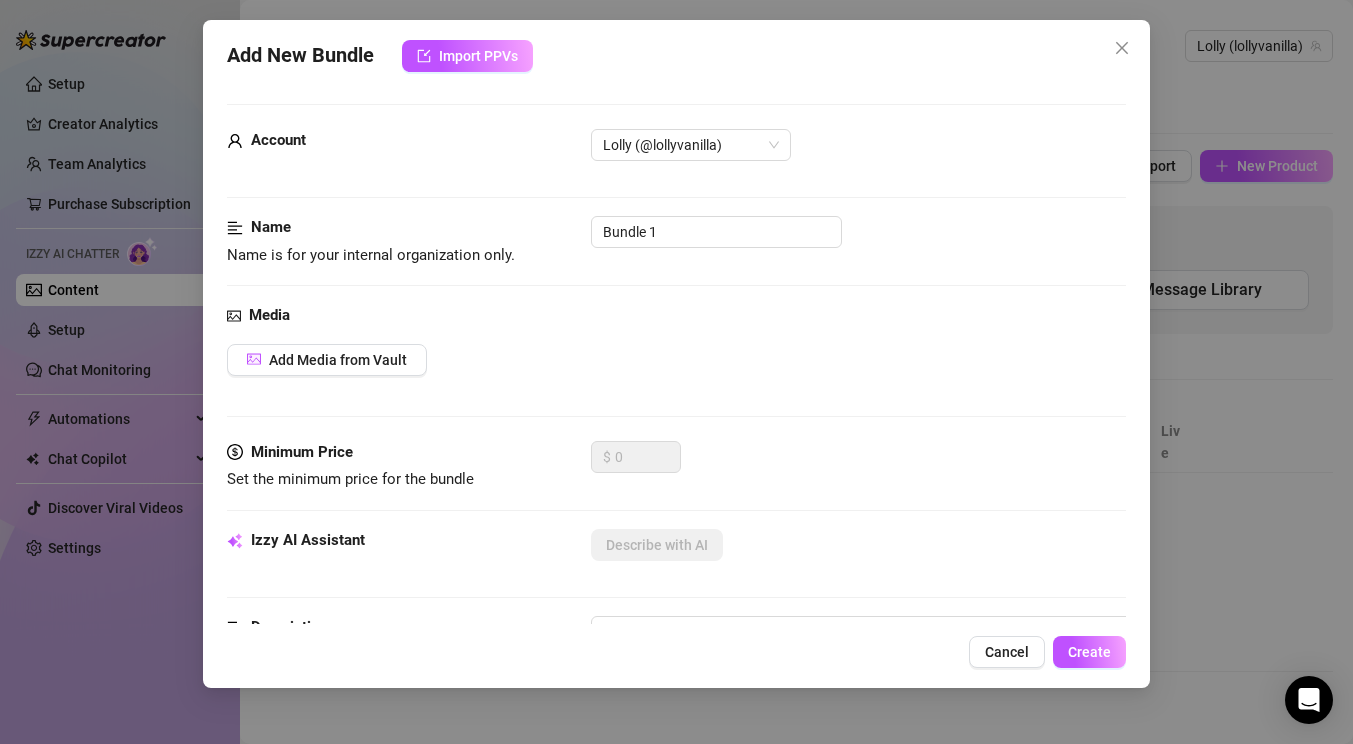 click on "Izzy AI Assistant Describe with AI" at bounding box center [676, 572] 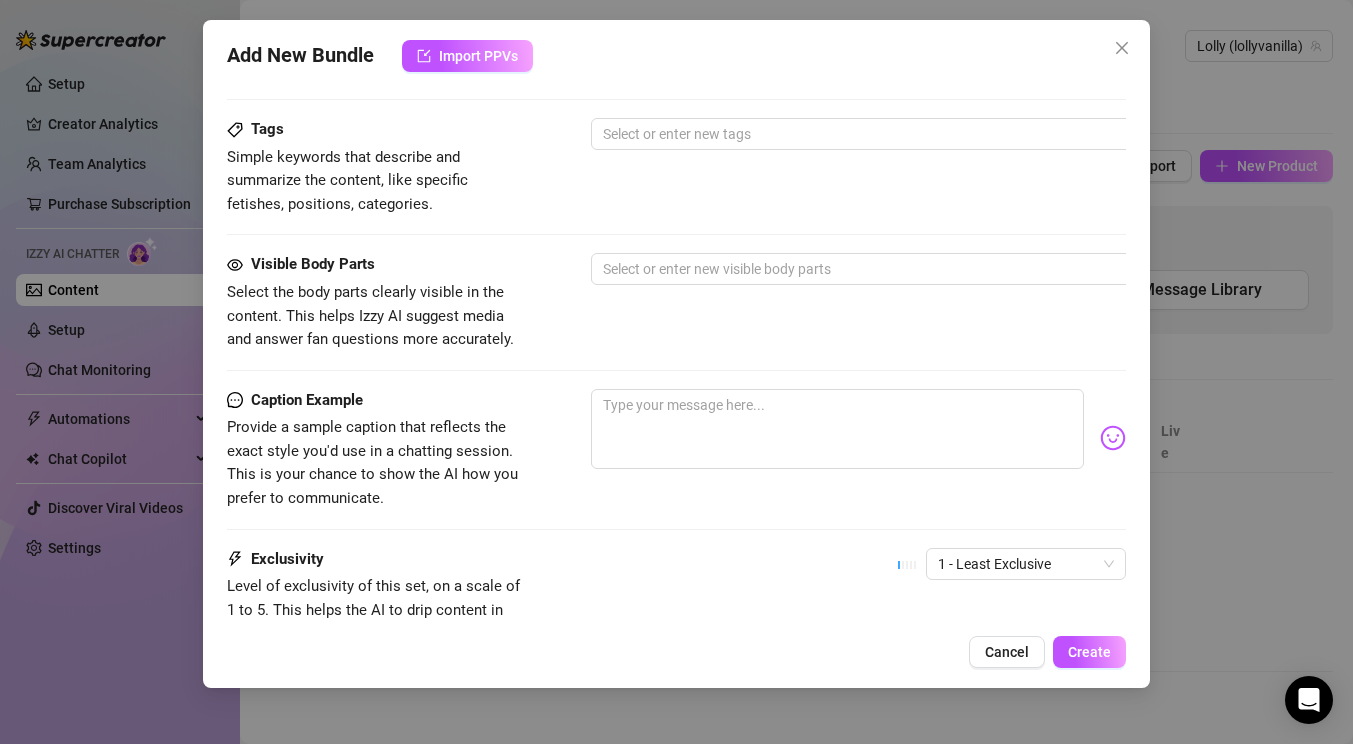 scroll, scrollTop: 867, scrollLeft: 0, axis: vertical 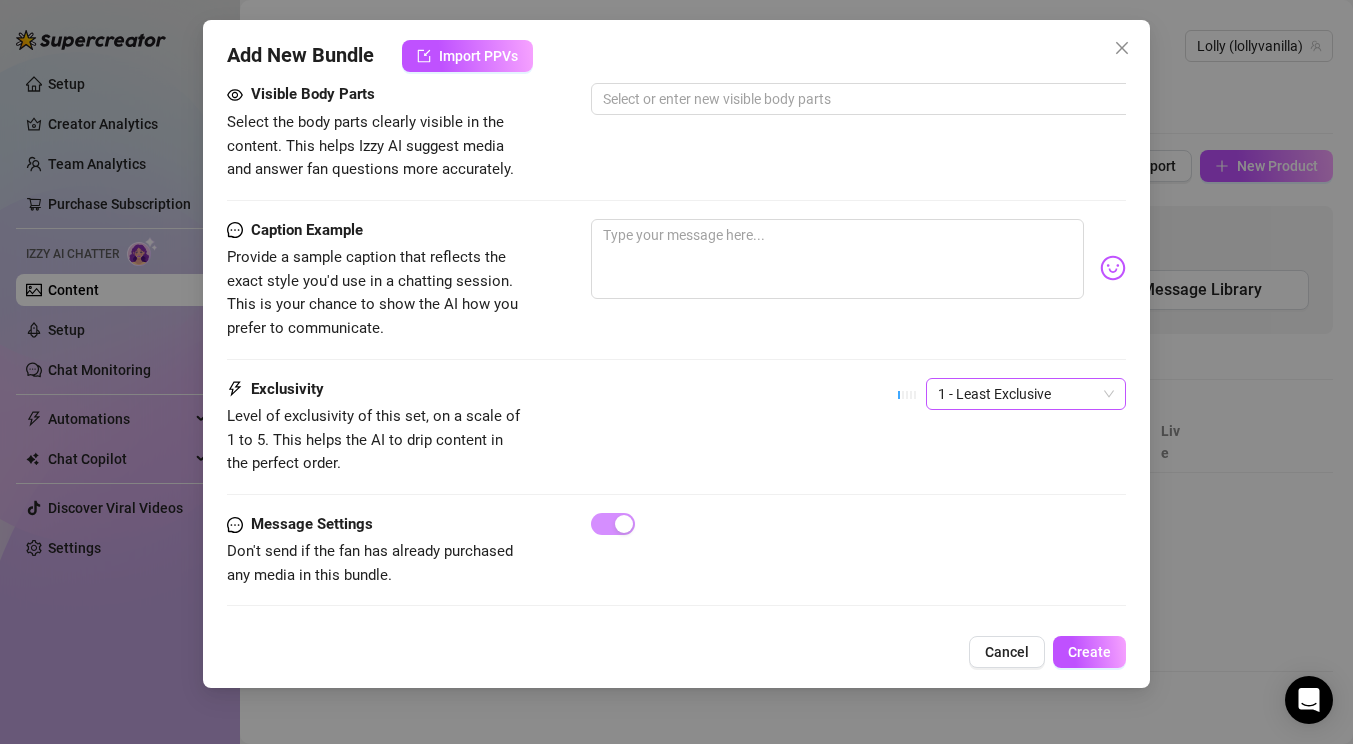 click on "1 - Least Exclusive" at bounding box center [1026, 394] 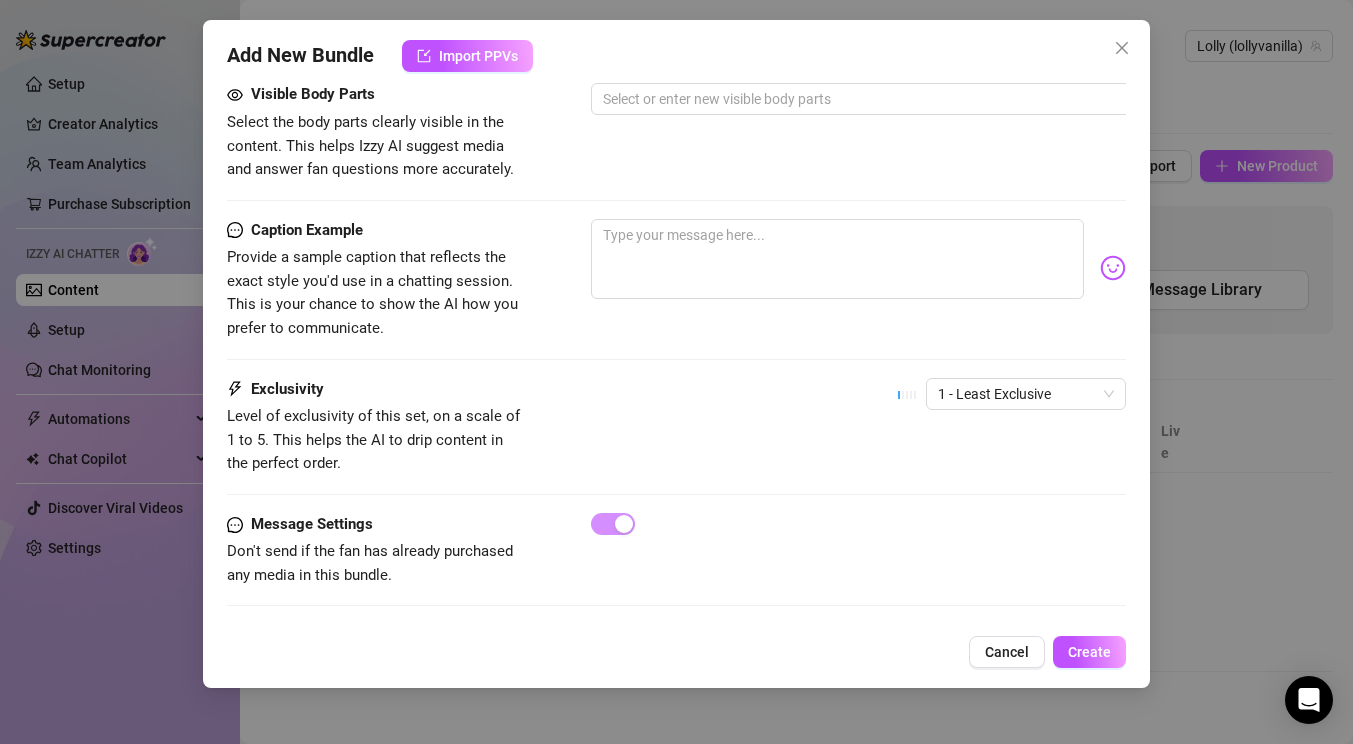 click on "Exclusivity Level of exclusivity of this set, on a scale of 1 to 5. This helps the AI to drip content in the perfect order. 1 - Least Exclusive" at bounding box center [676, 427] 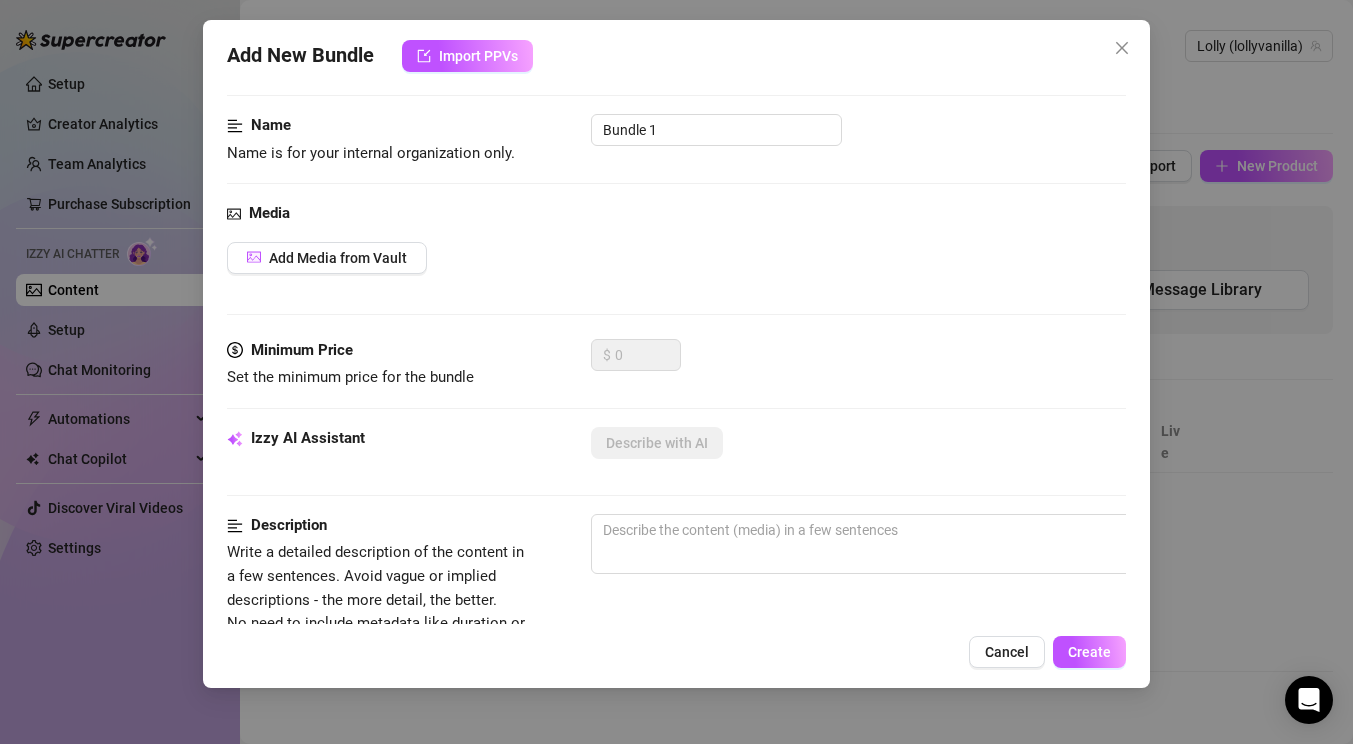 scroll, scrollTop: 0, scrollLeft: 0, axis: both 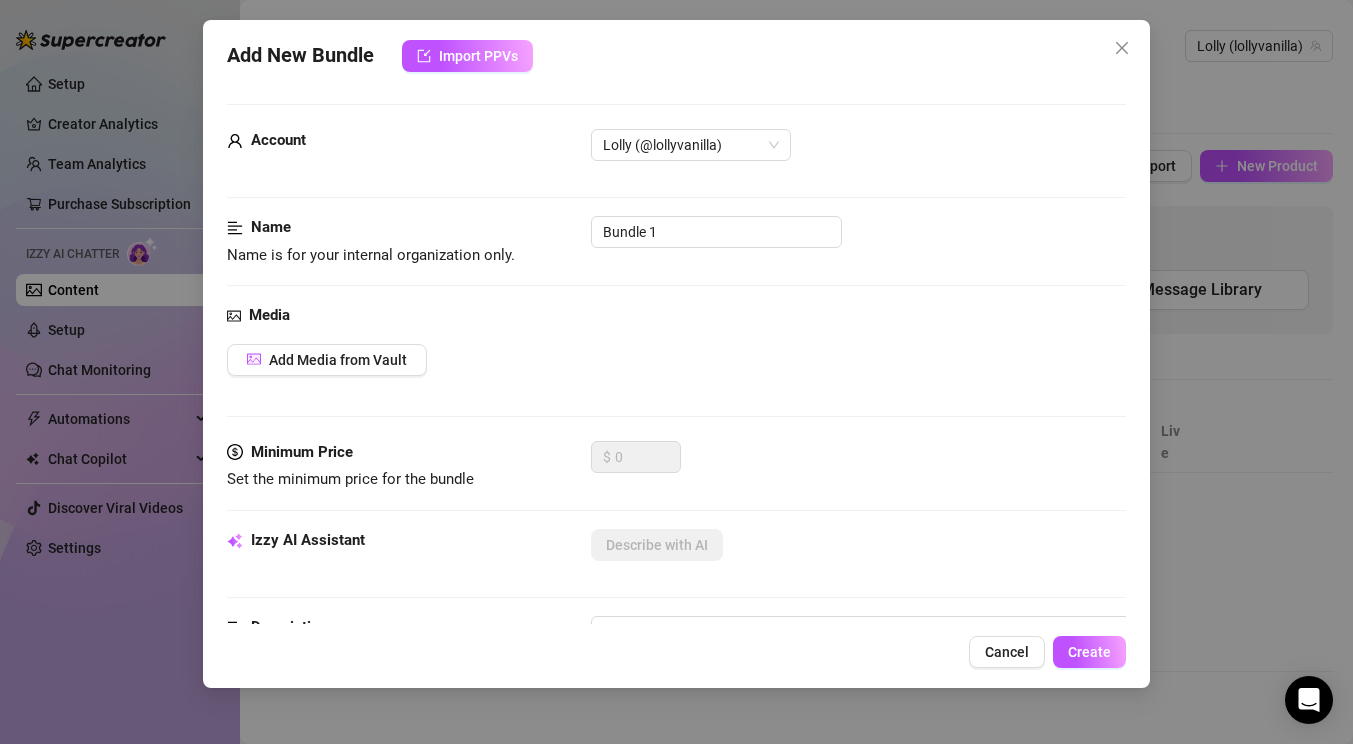 click on "Cancel" at bounding box center (1007, 652) 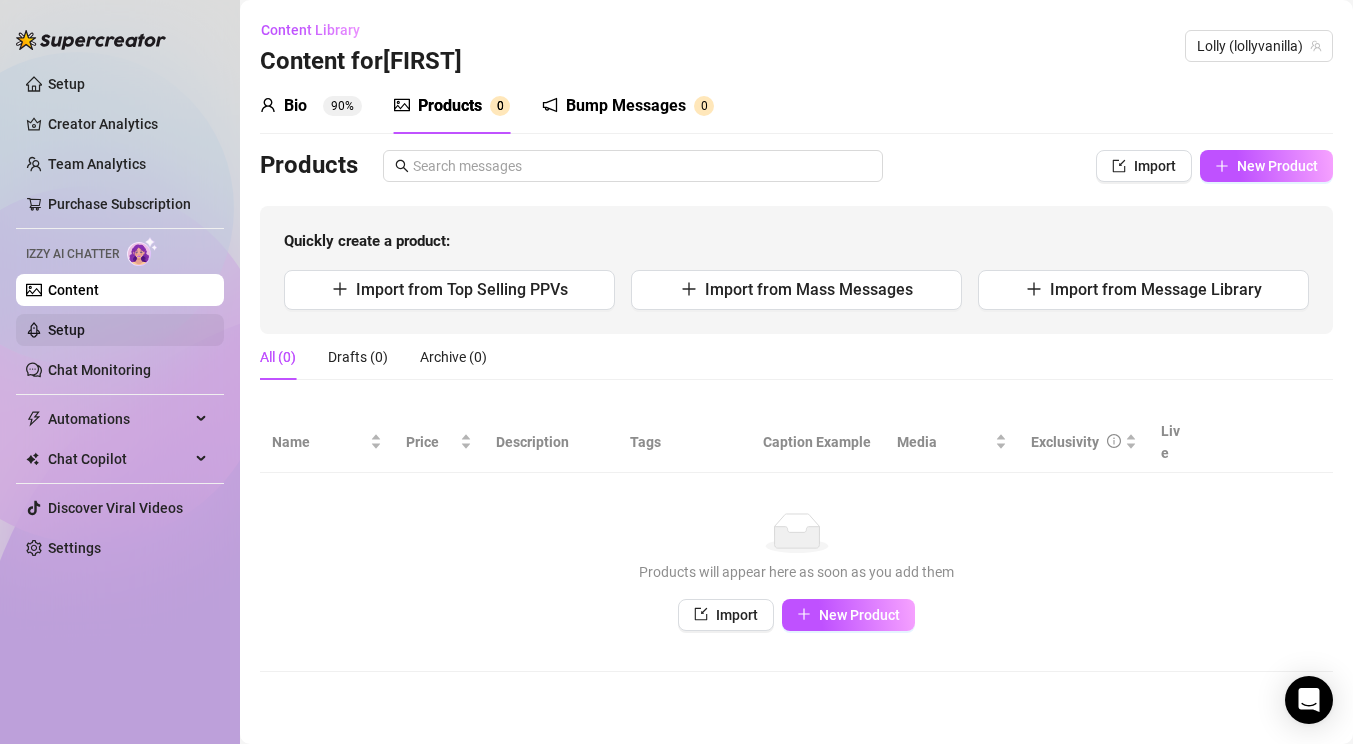 click on "Setup" at bounding box center (66, 330) 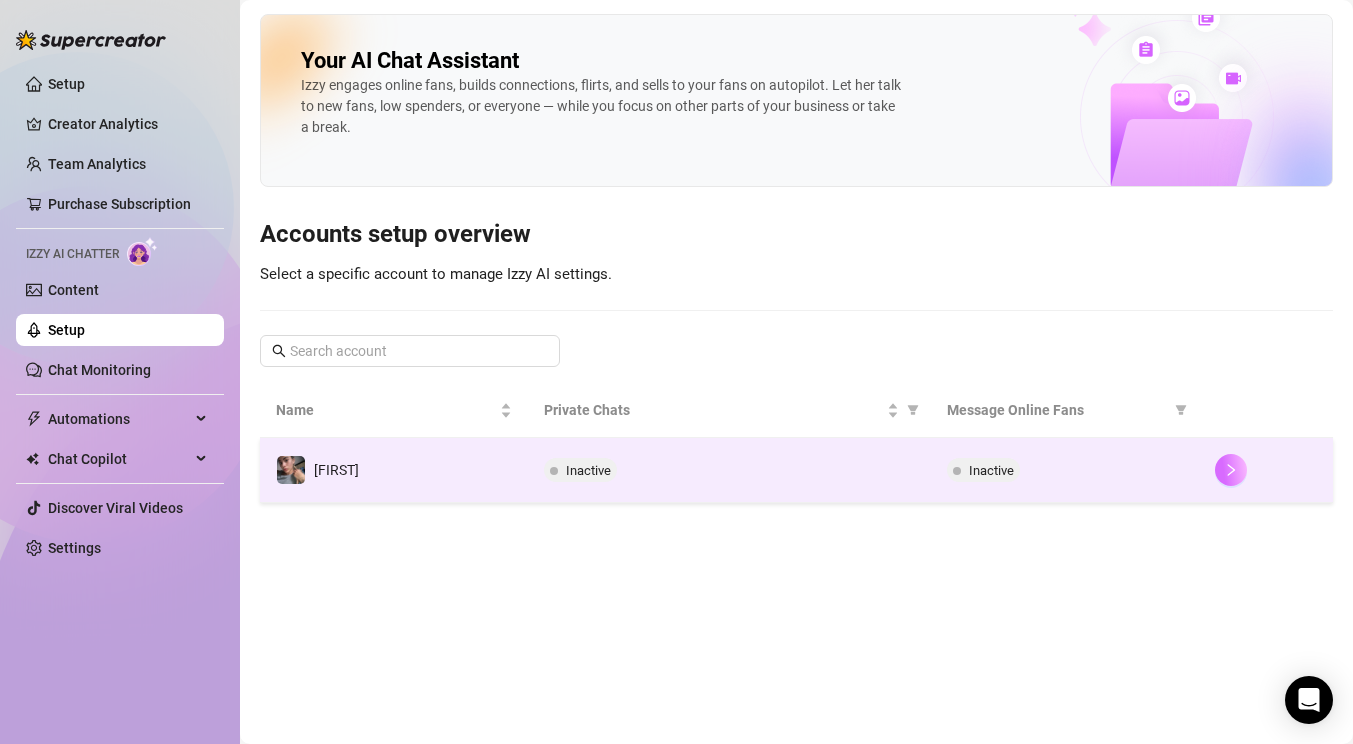 click 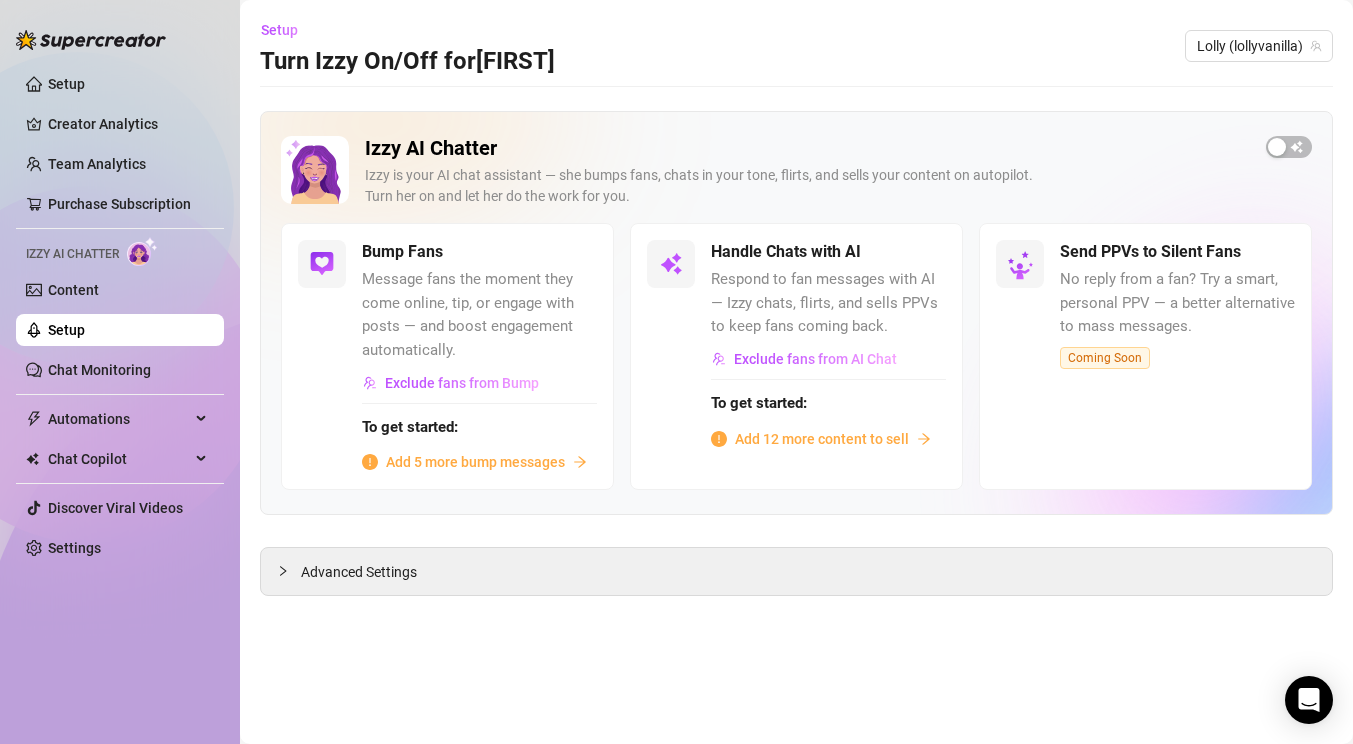 click on "Add 12 more content to sell" at bounding box center [822, 439] 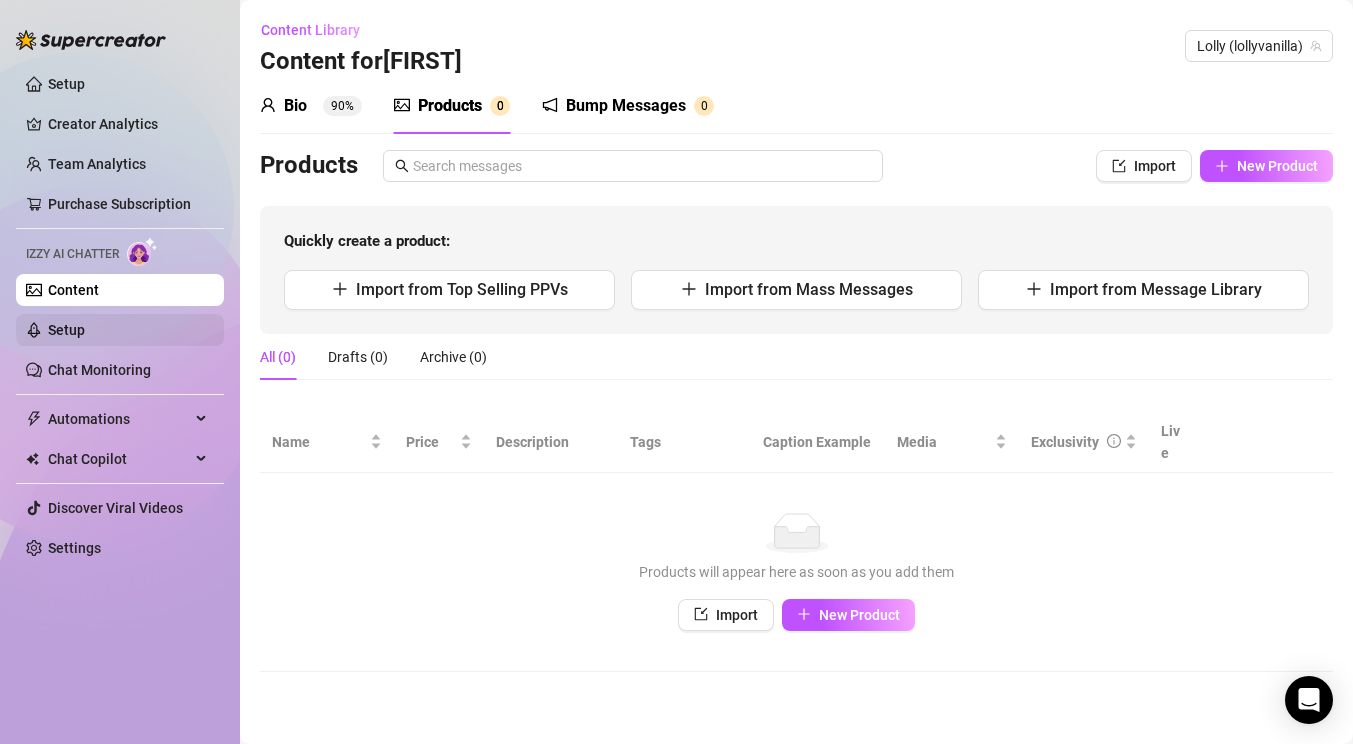 click on "Setup" at bounding box center (66, 330) 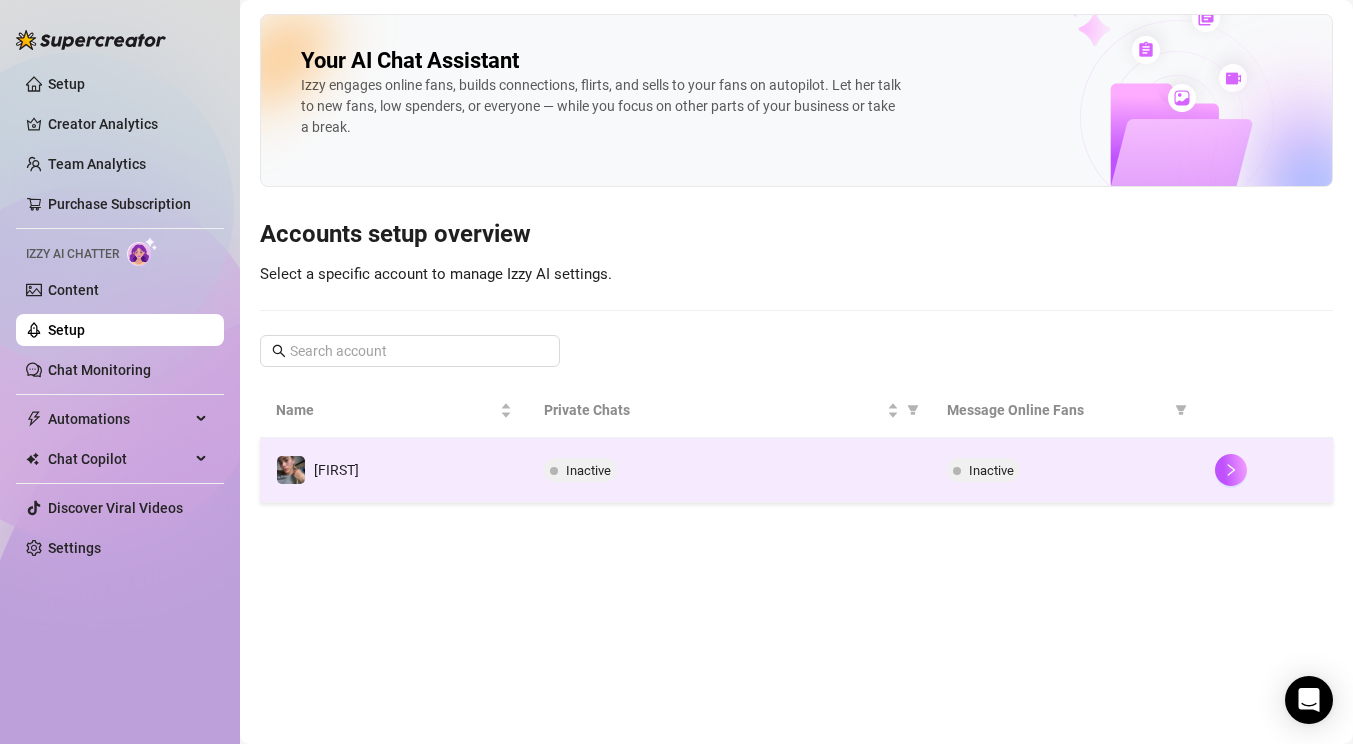 click on "Inactive" at bounding box center [729, 470] 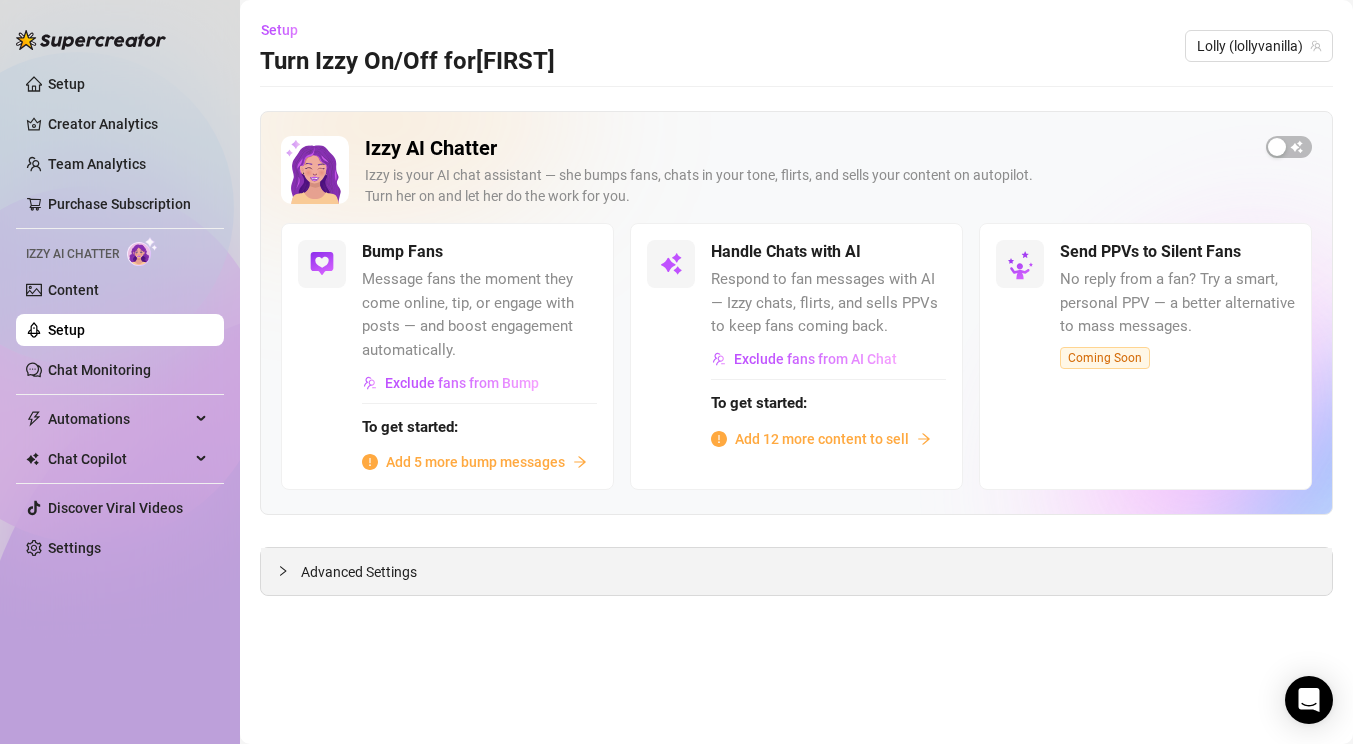 click on "Advanced Settings" at bounding box center (796, 571) 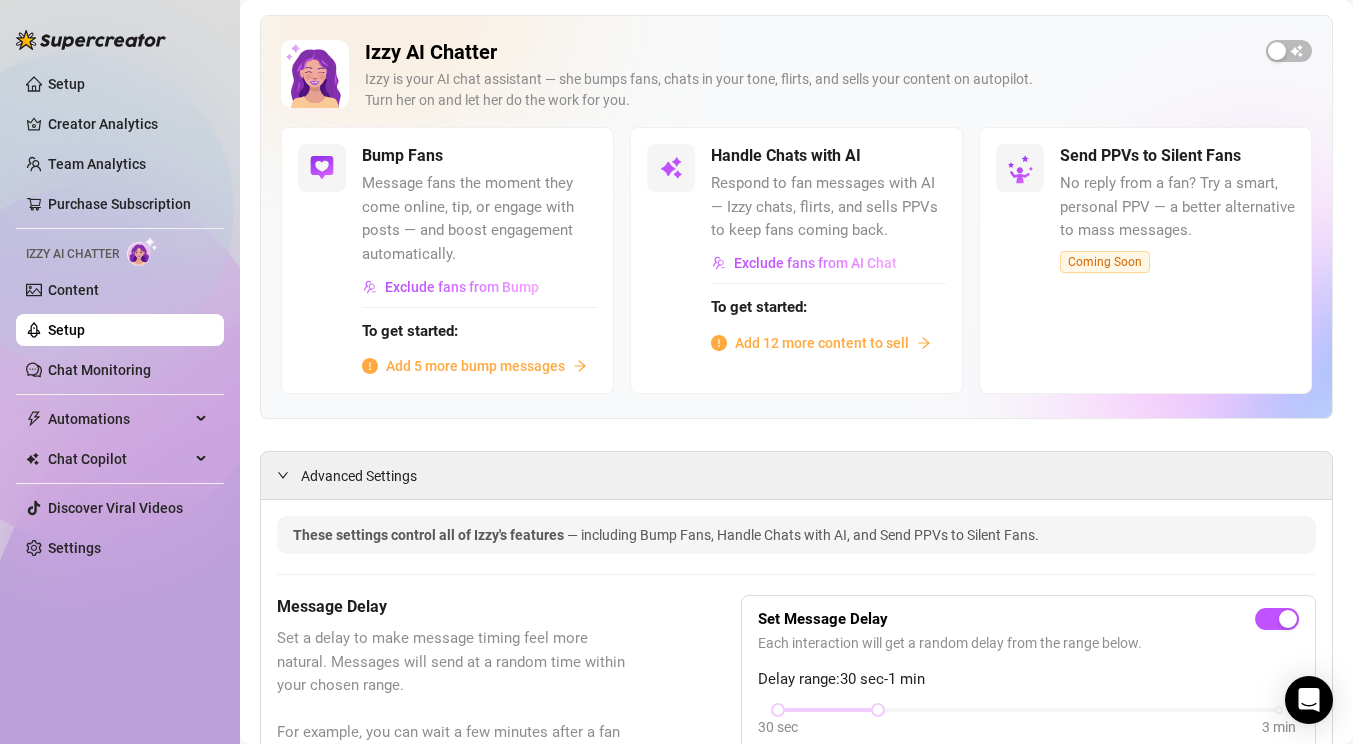 scroll, scrollTop: 0, scrollLeft: 0, axis: both 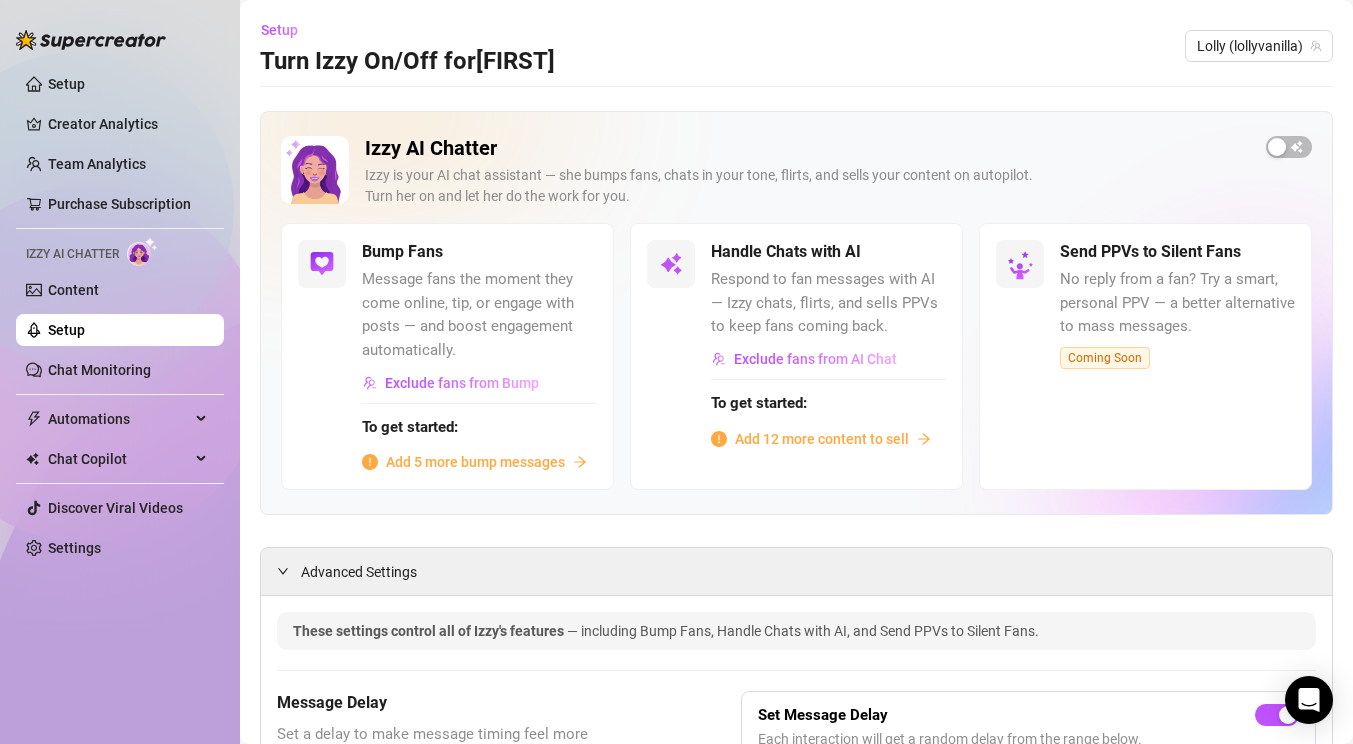 click on "Add 12 more content to sell" at bounding box center [822, 439] 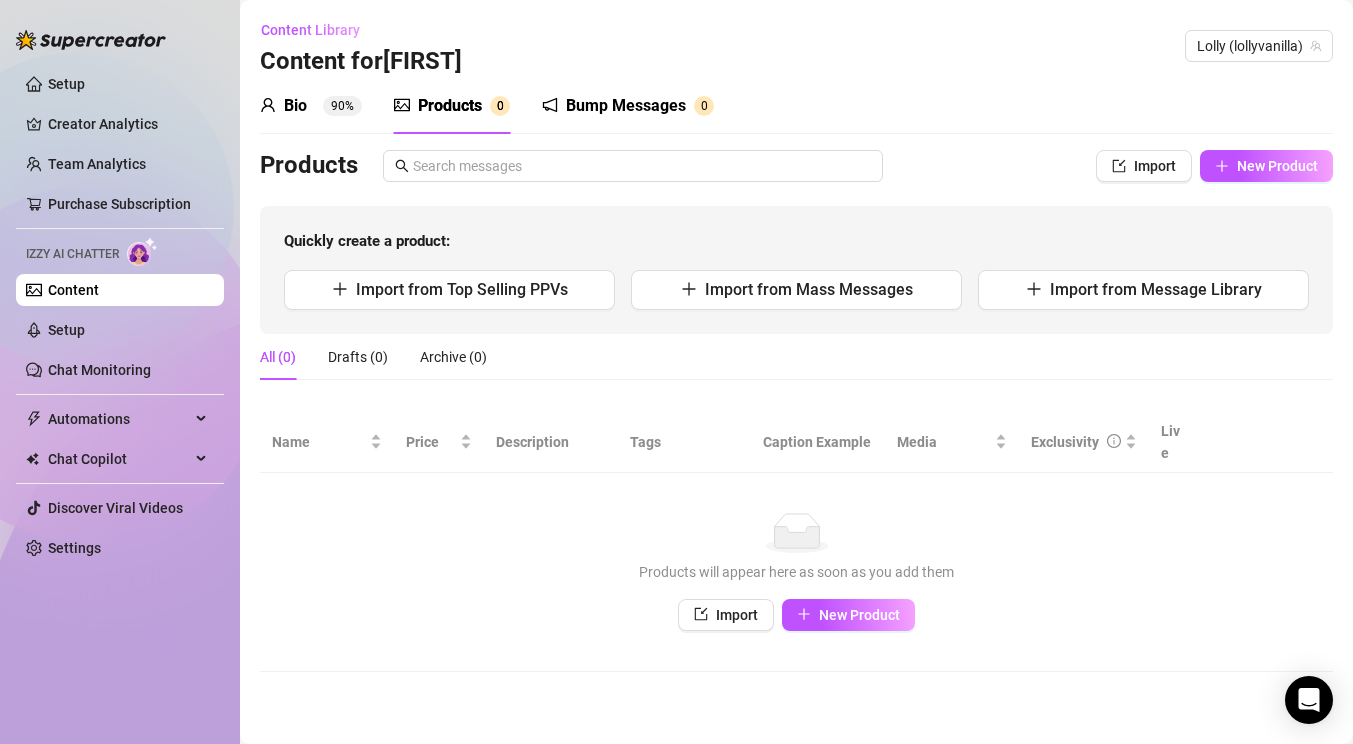 click on "Bump Messages" at bounding box center [626, 106] 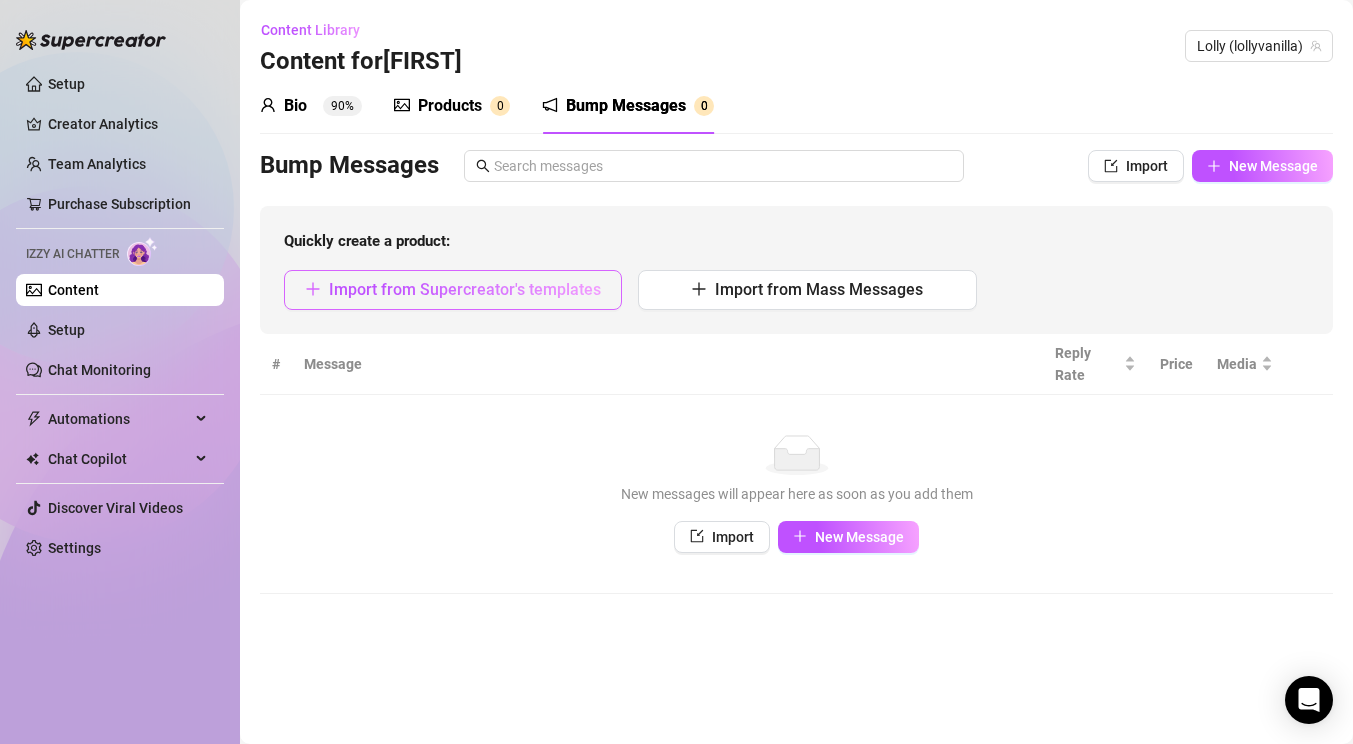 click on "Import from Supercreator's templates" at bounding box center (465, 289) 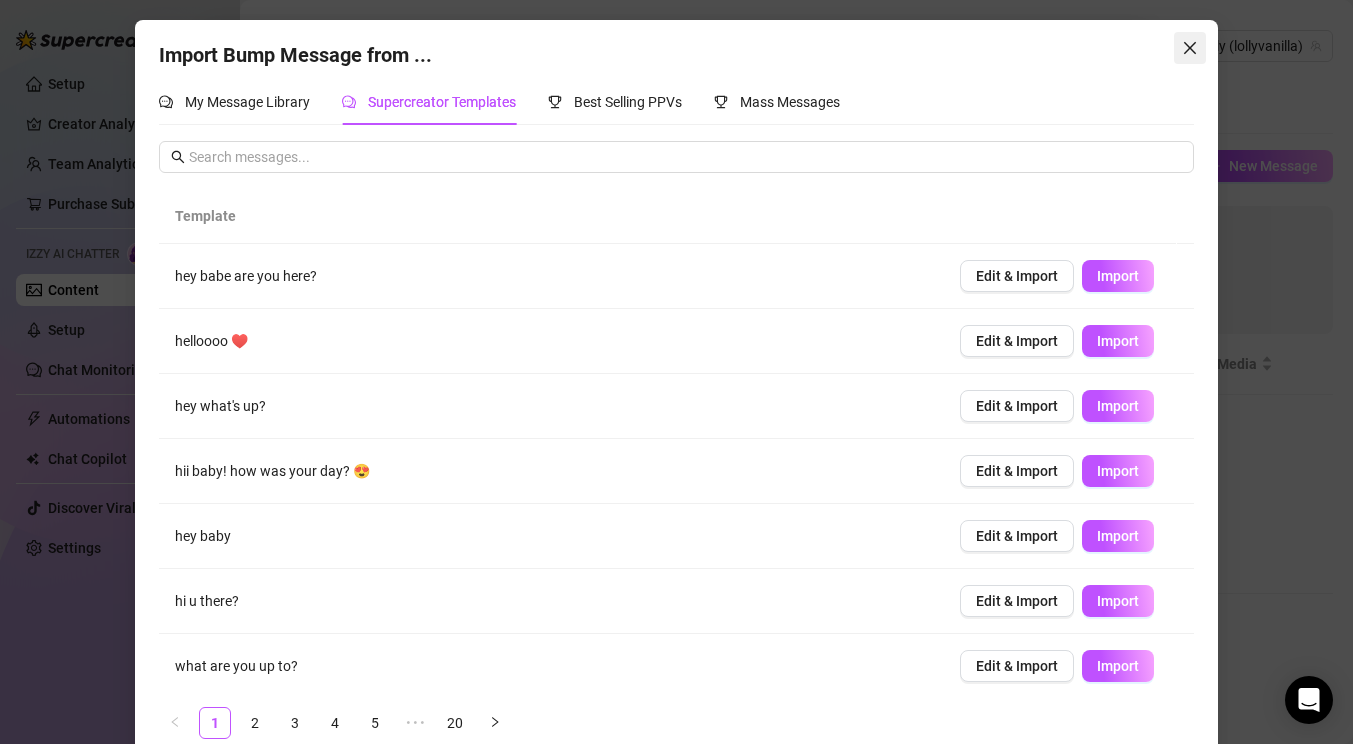 click 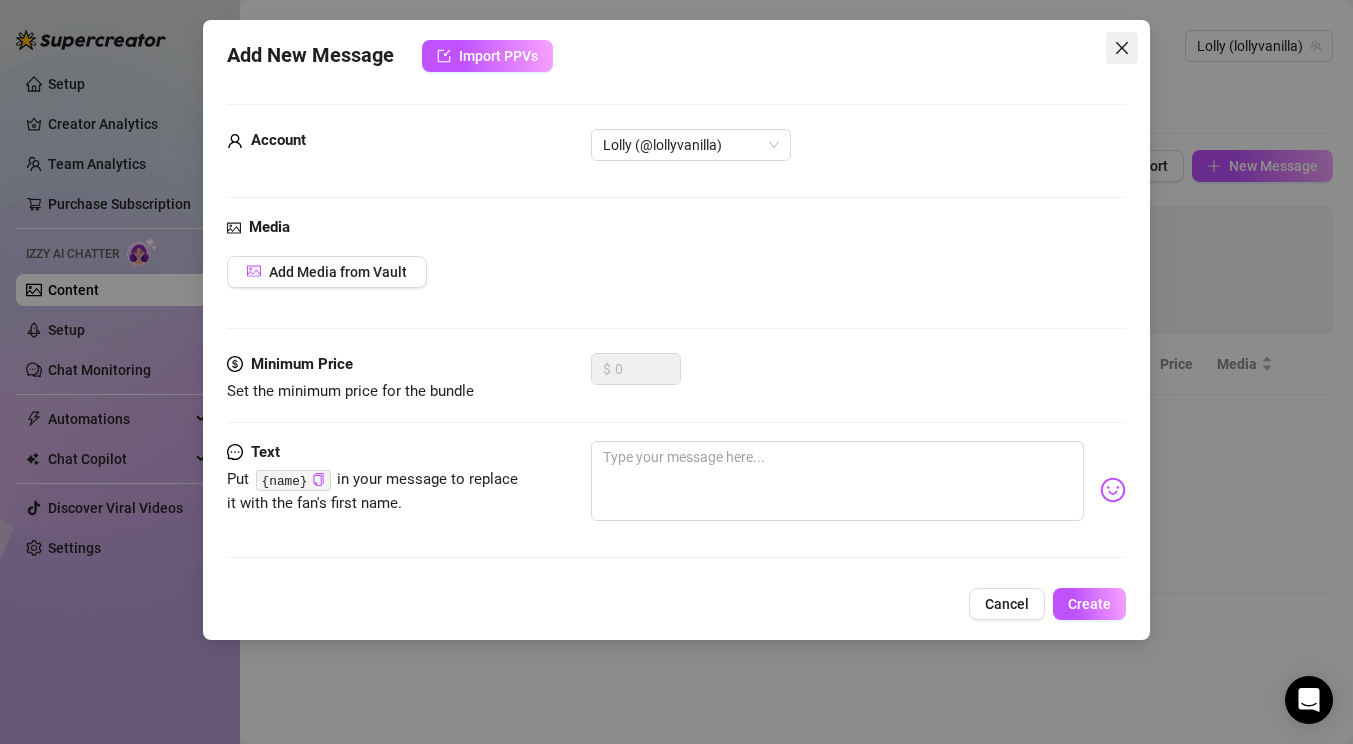 click 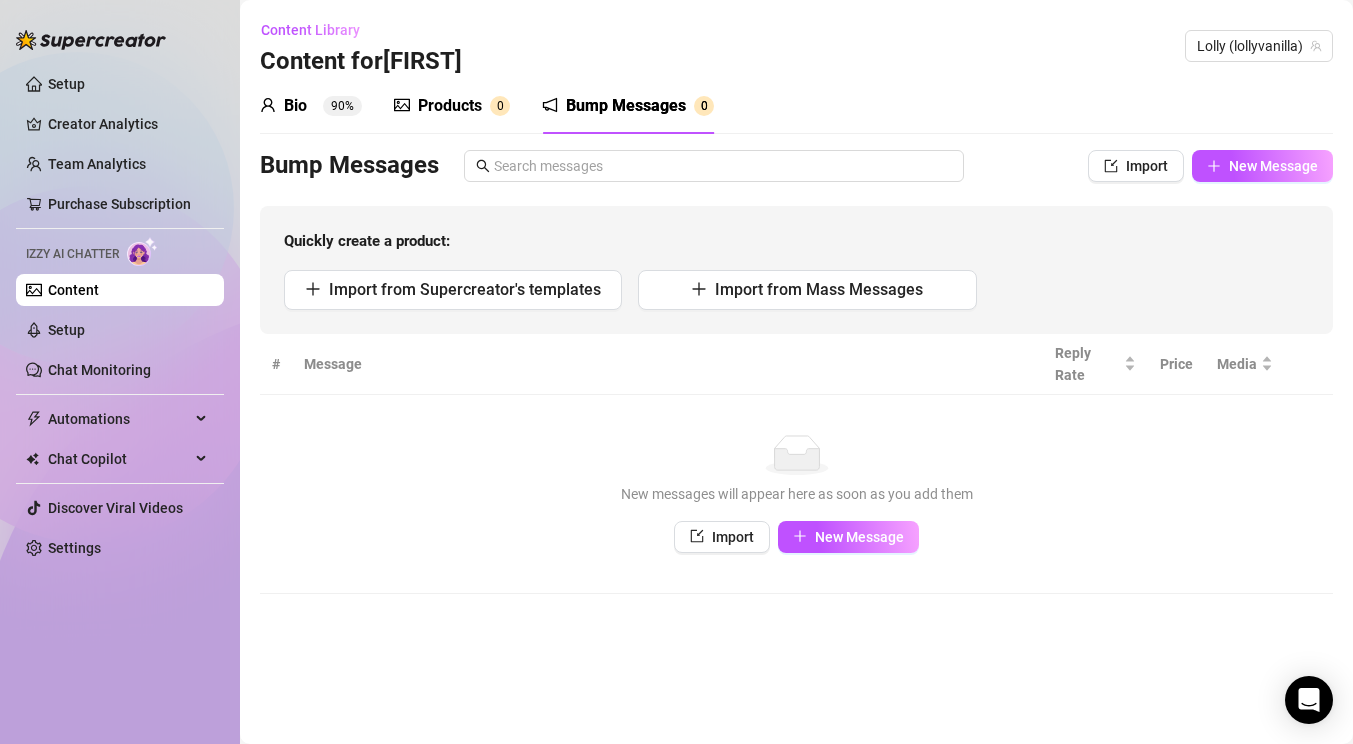 click on "Products" at bounding box center (450, 106) 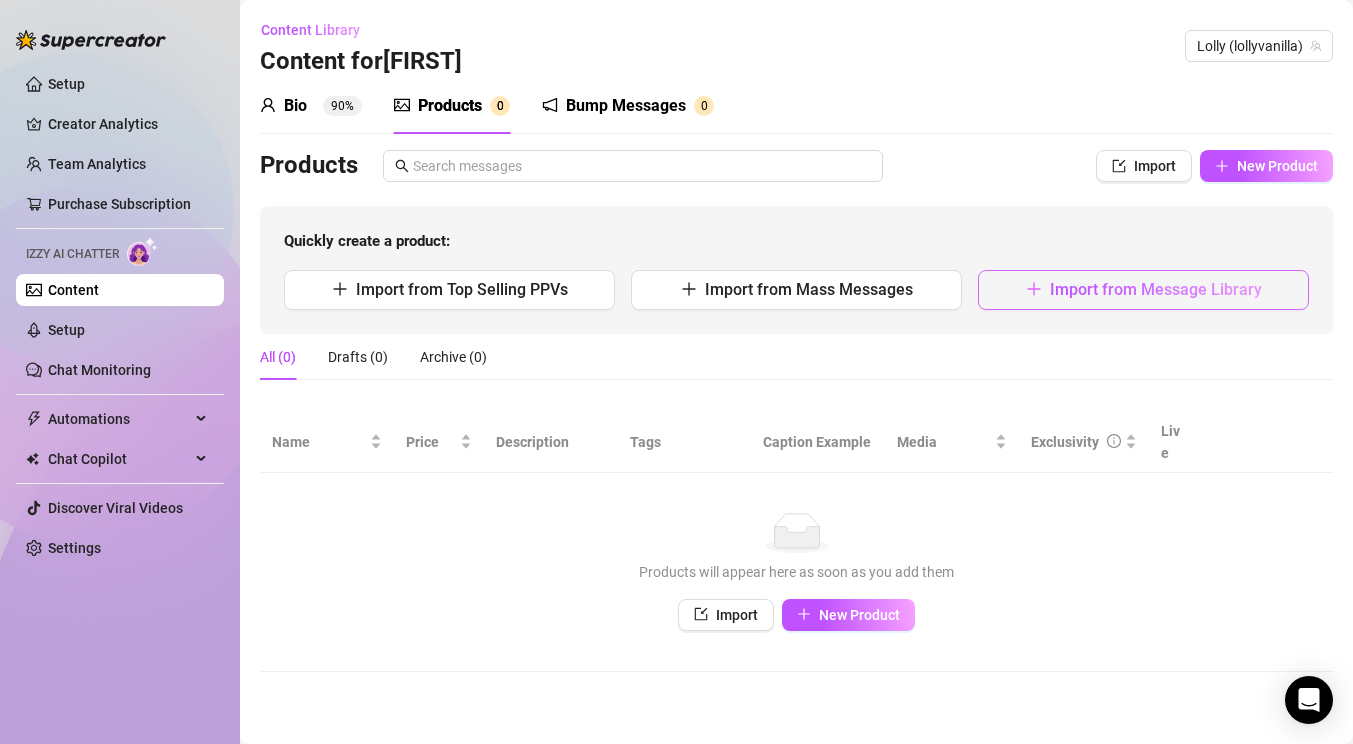 click on "Import from Message Library" at bounding box center (1156, 289) 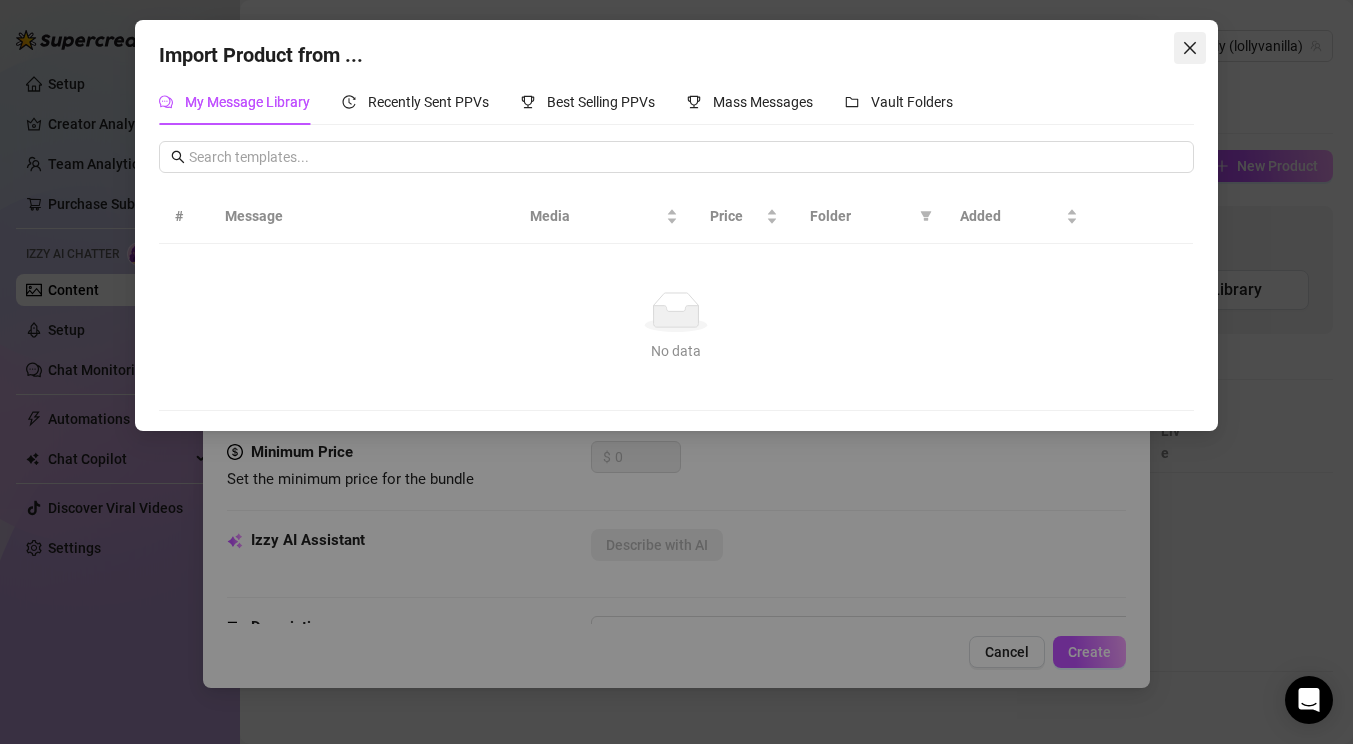 click 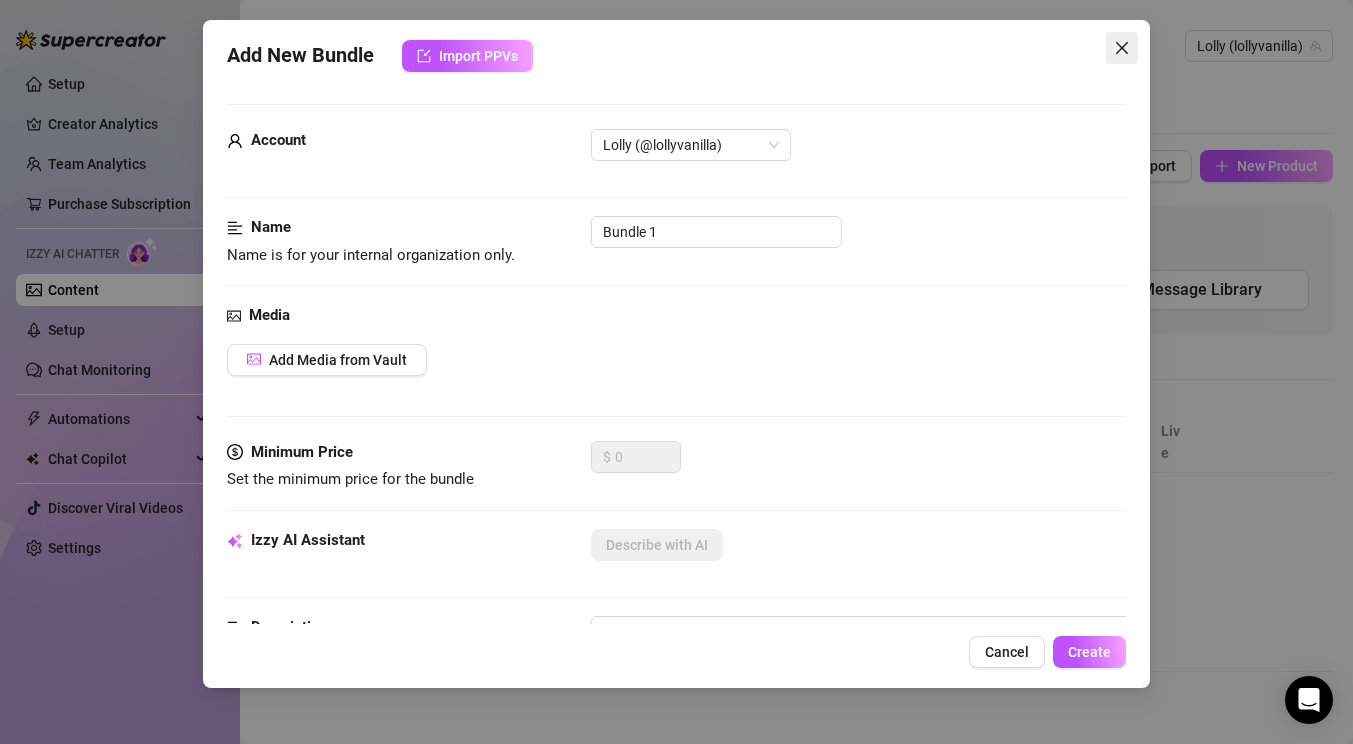 click 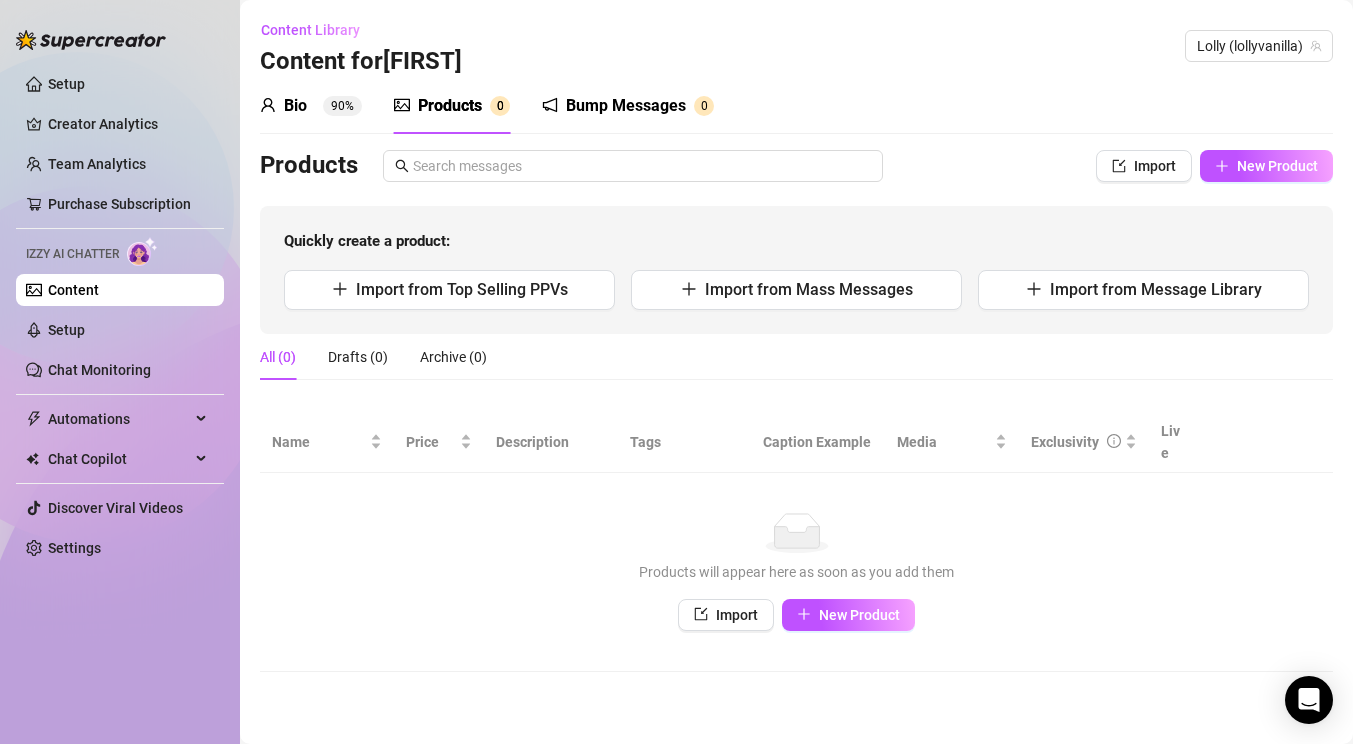 click on "Bump Messages" at bounding box center [626, 106] 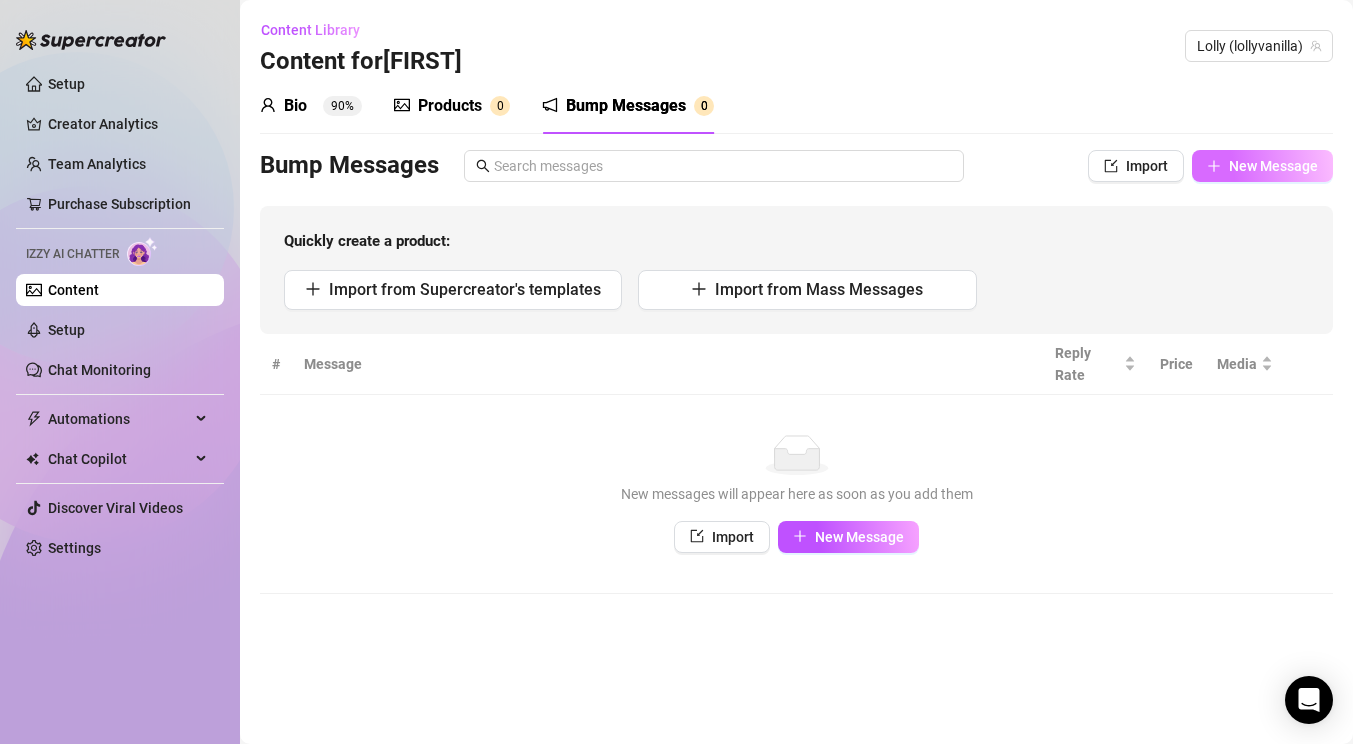 click on "New Message" at bounding box center [1273, 166] 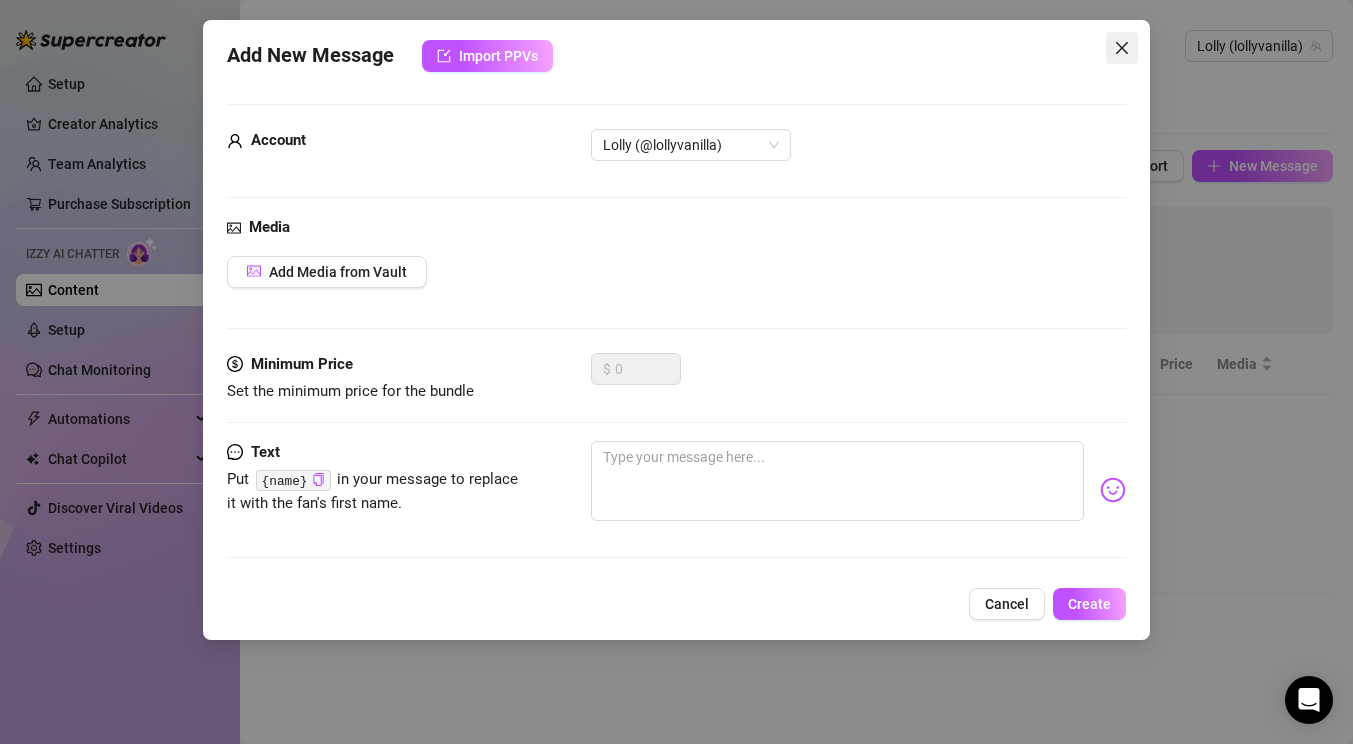 click at bounding box center (1122, 48) 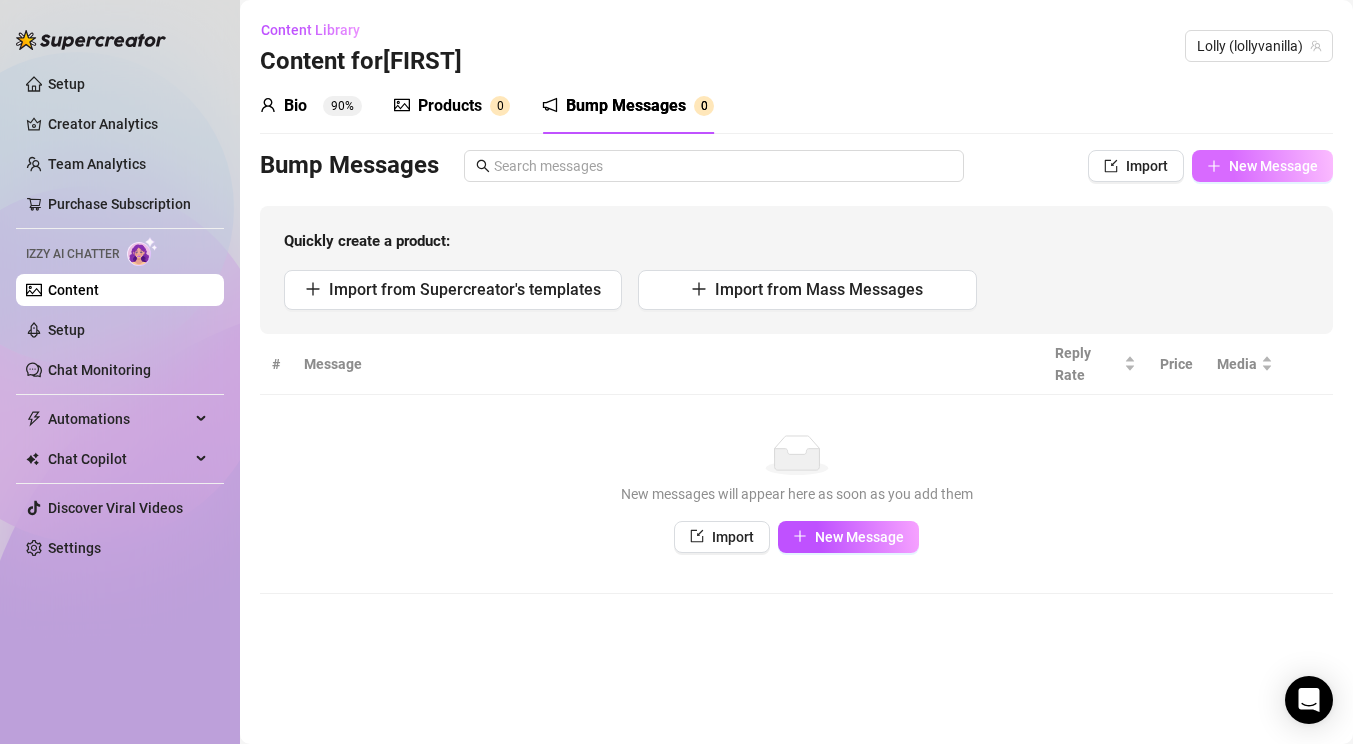 click on "New Message" at bounding box center [1273, 166] 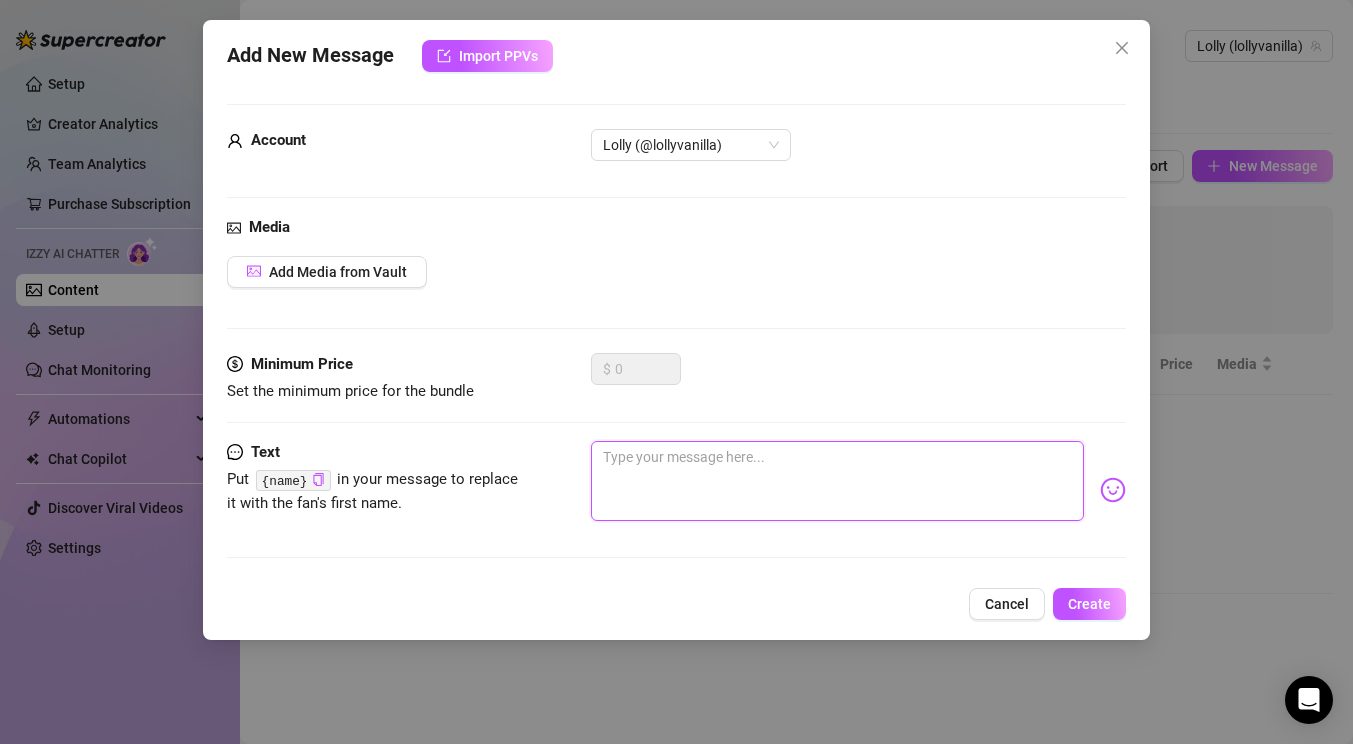 click at bounding box center (837, 481) 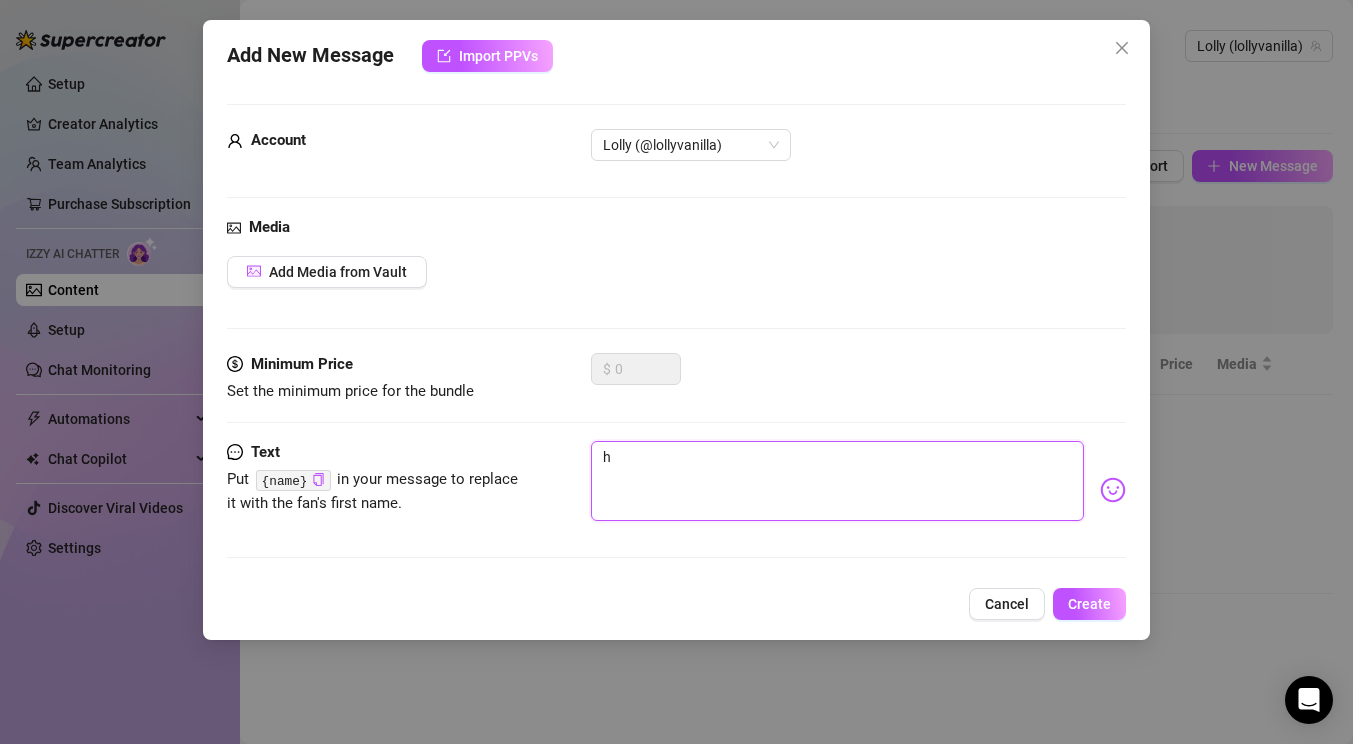 type on "ho" 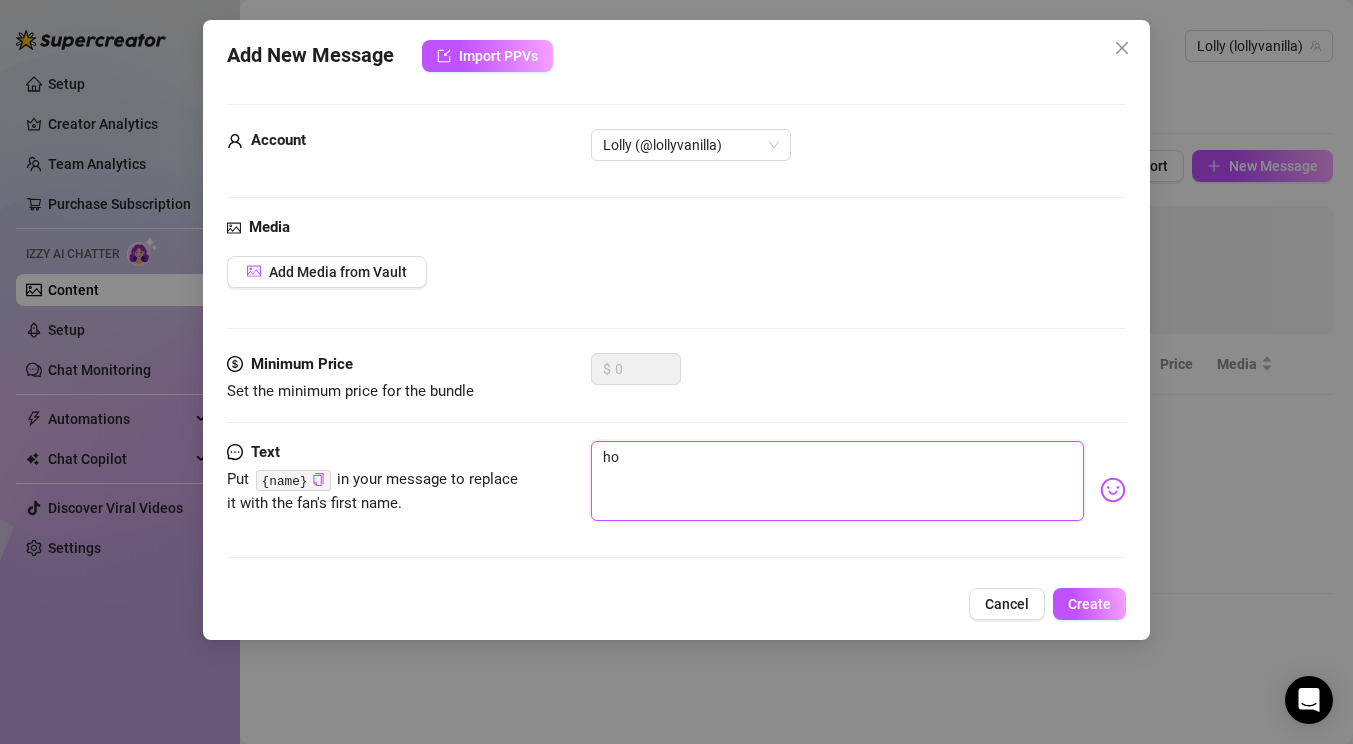 type on "hoy" 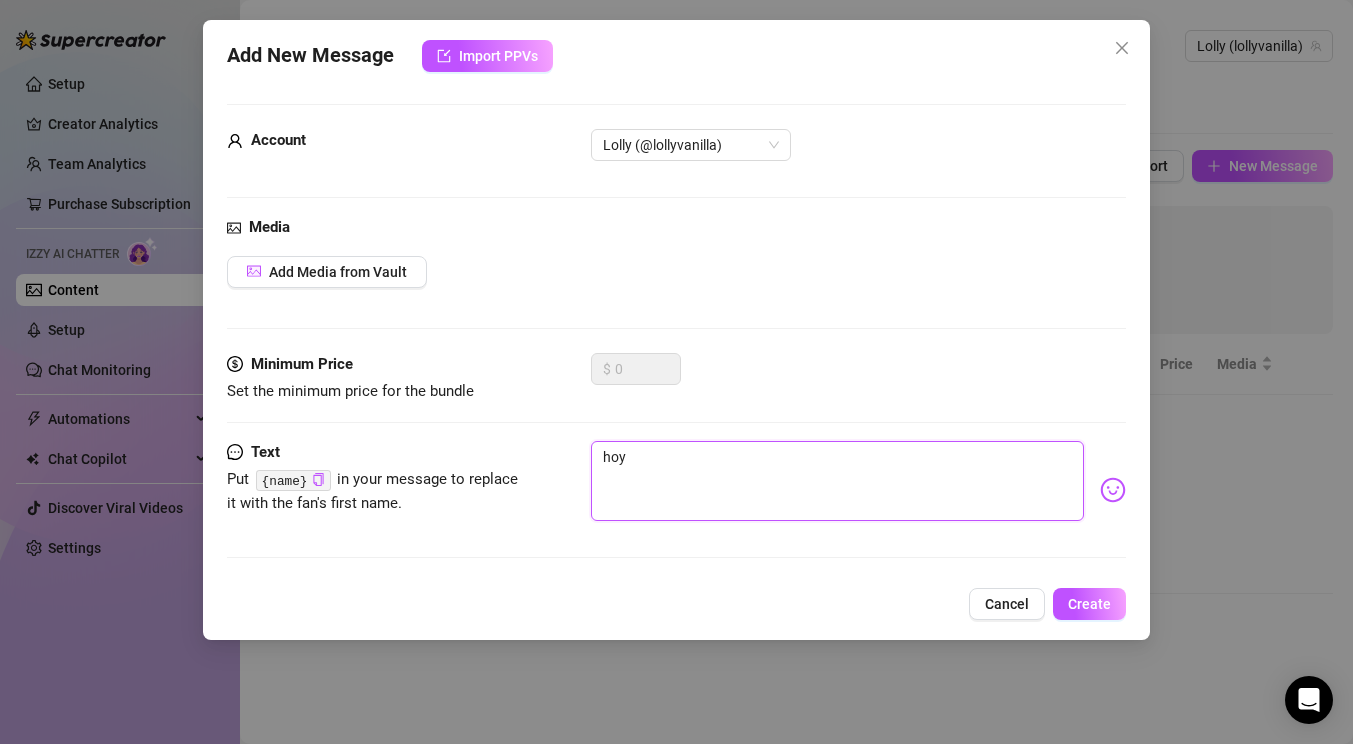 type on "hoya" 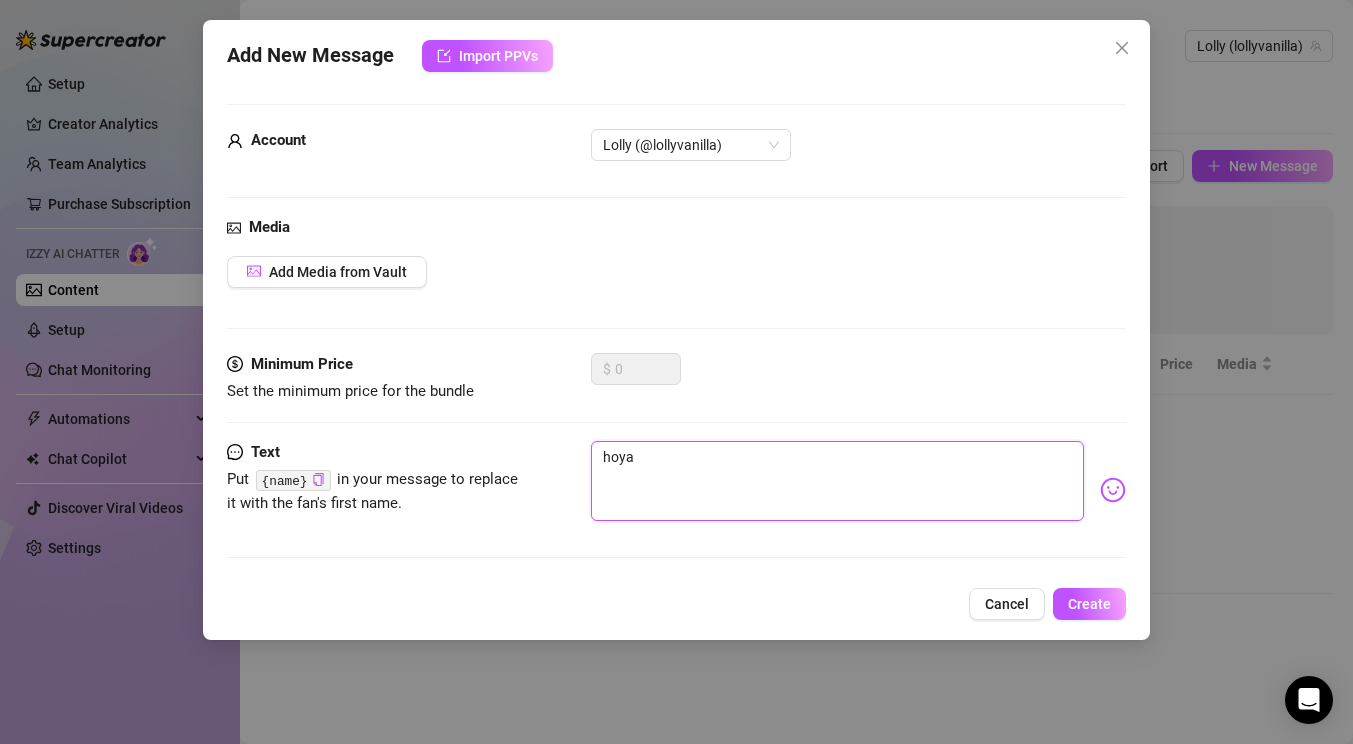 type on "hoyaa" 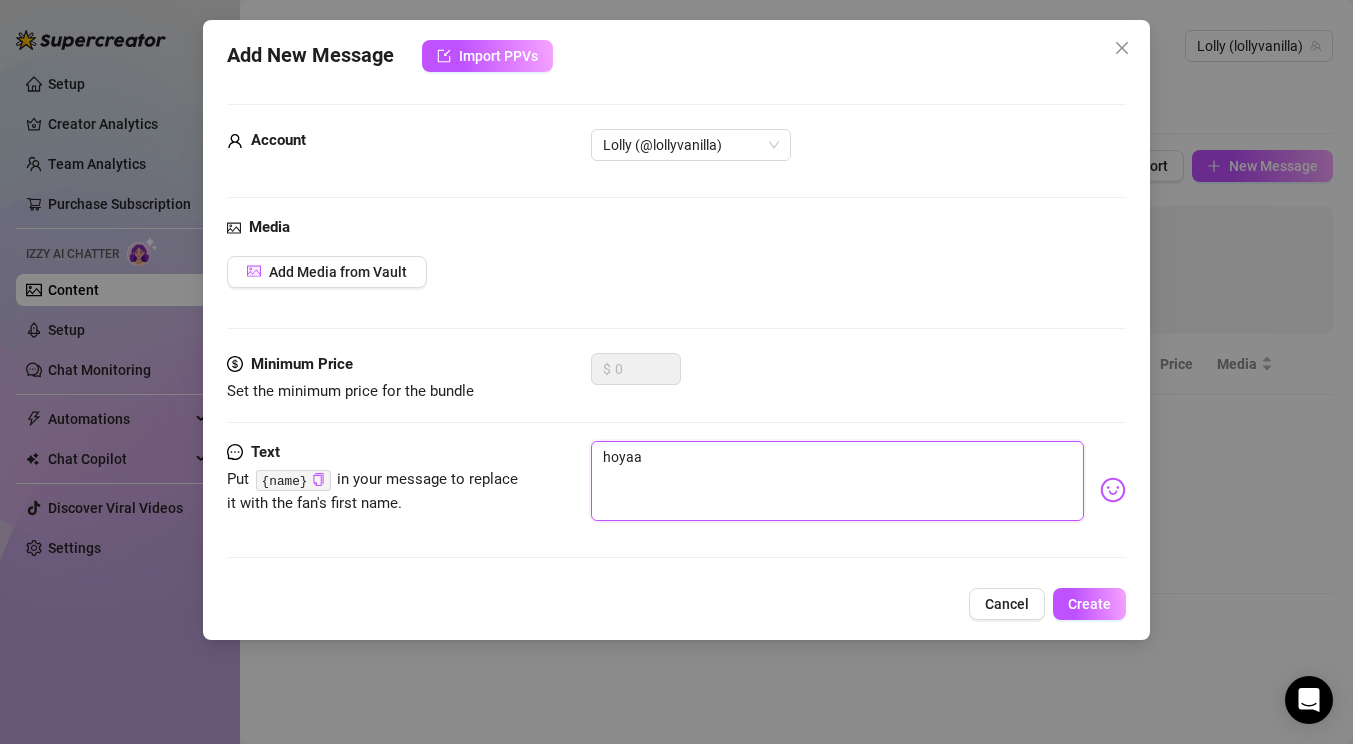 type on "h" 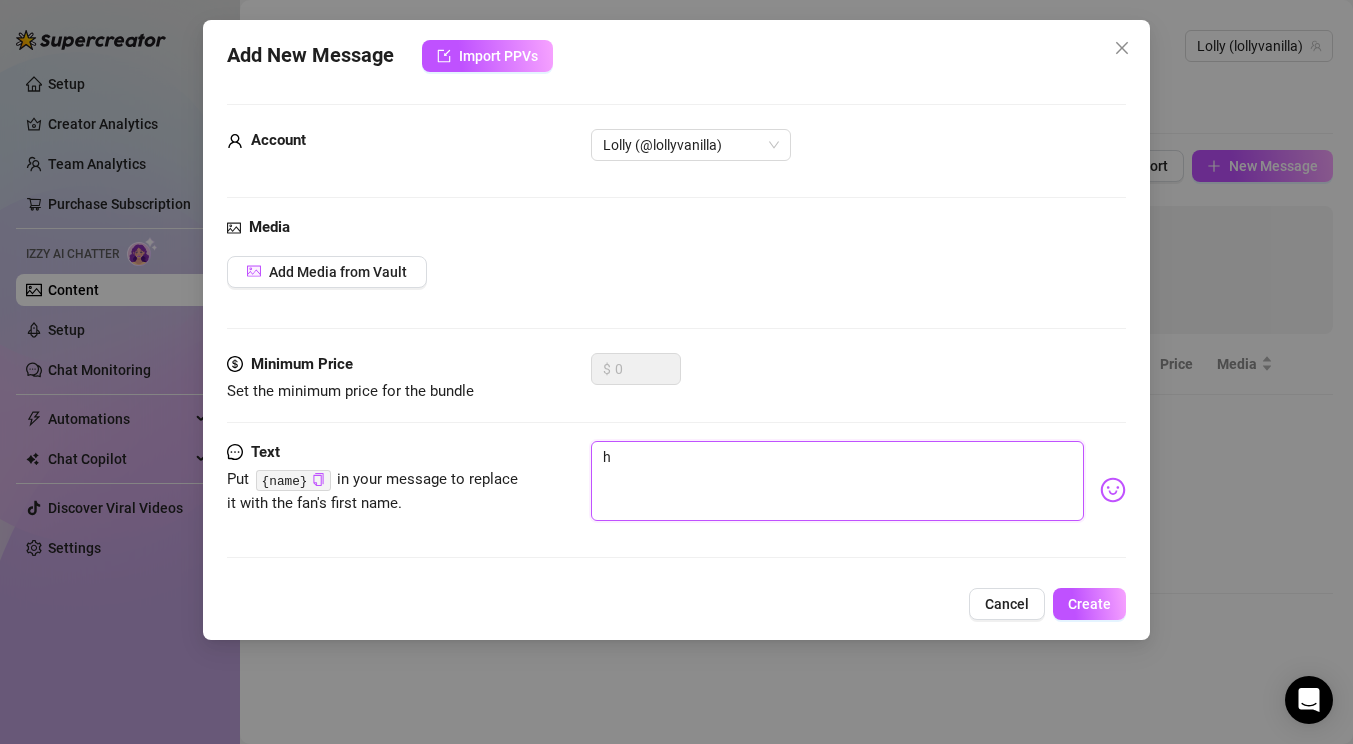type on "hi" 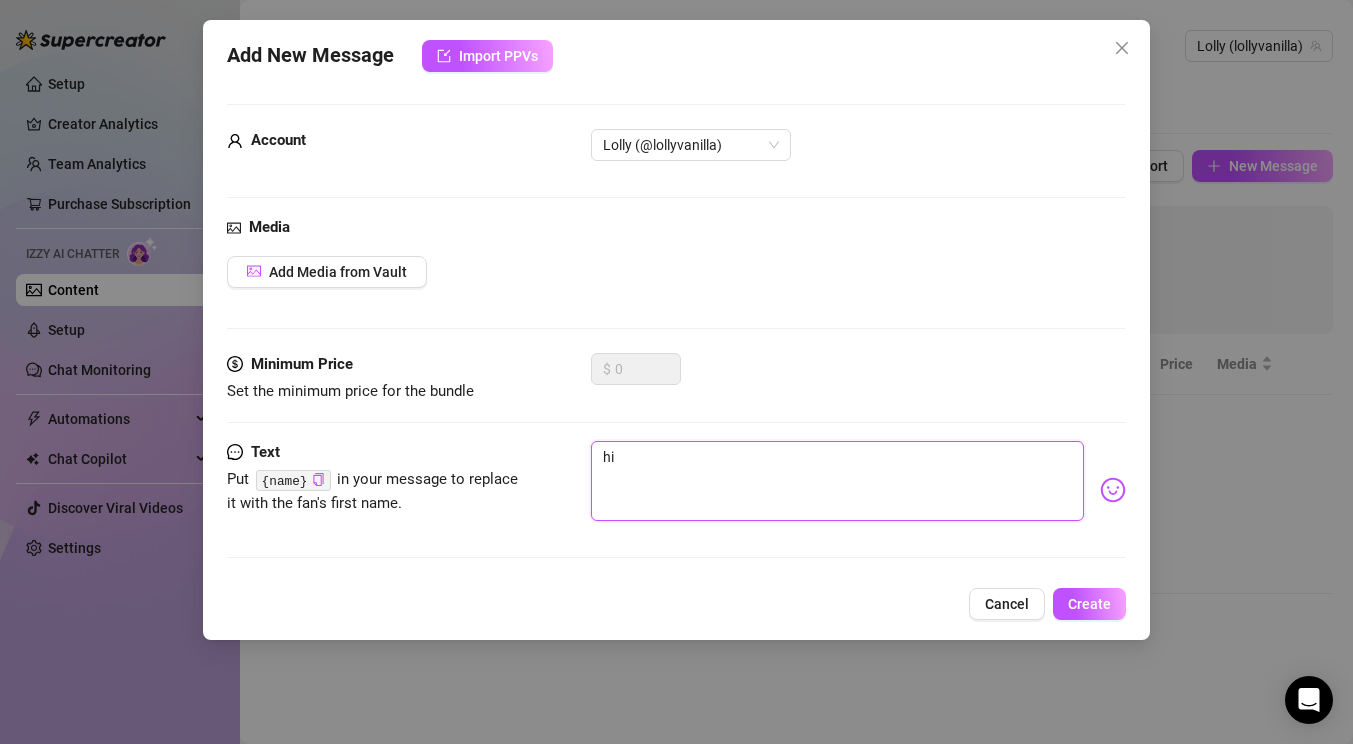 type on "hiy" 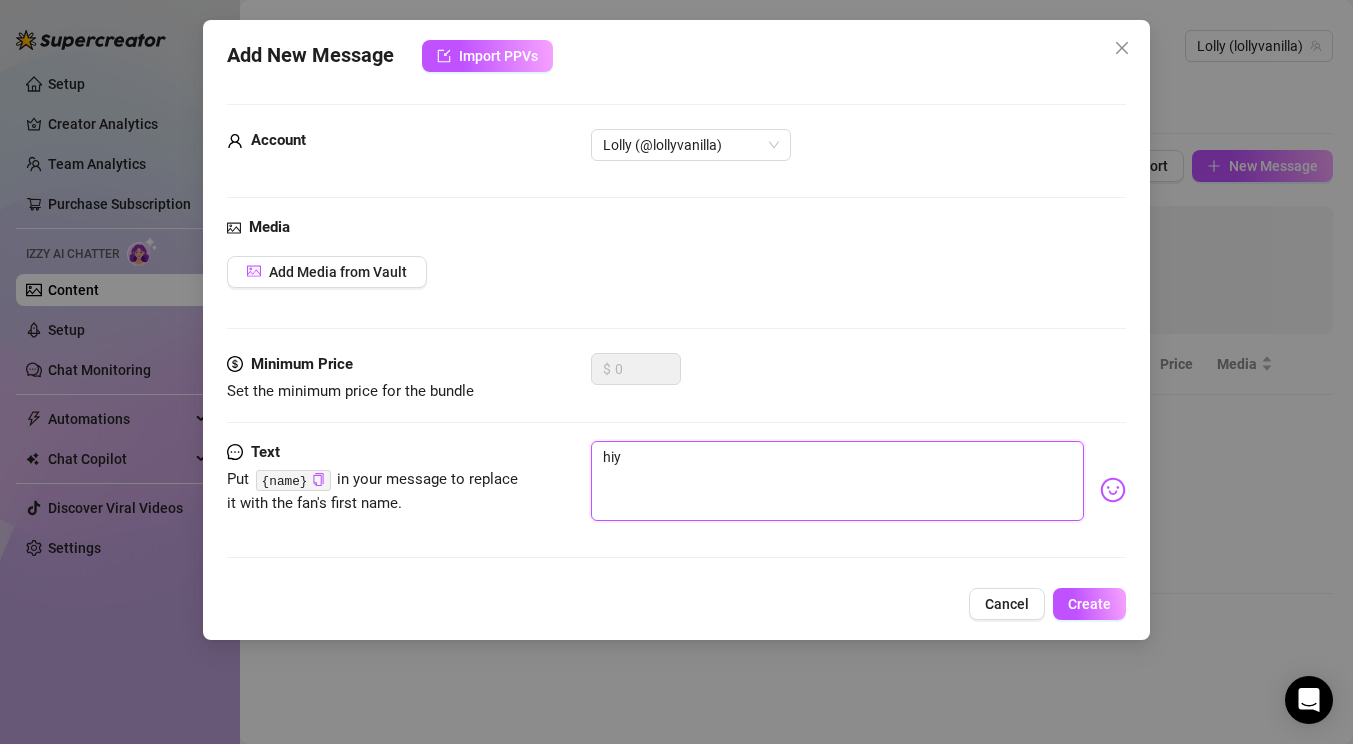 type on "hiya" 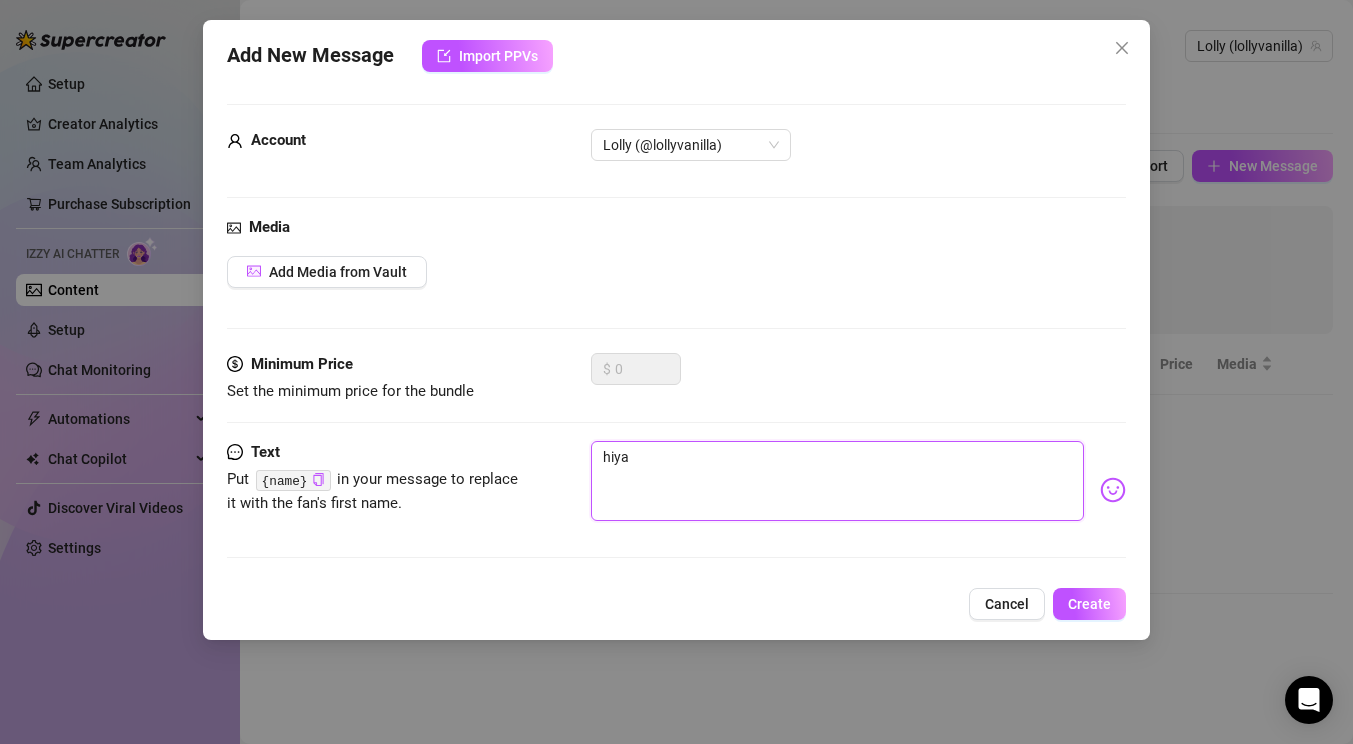 type on "hiyaa" 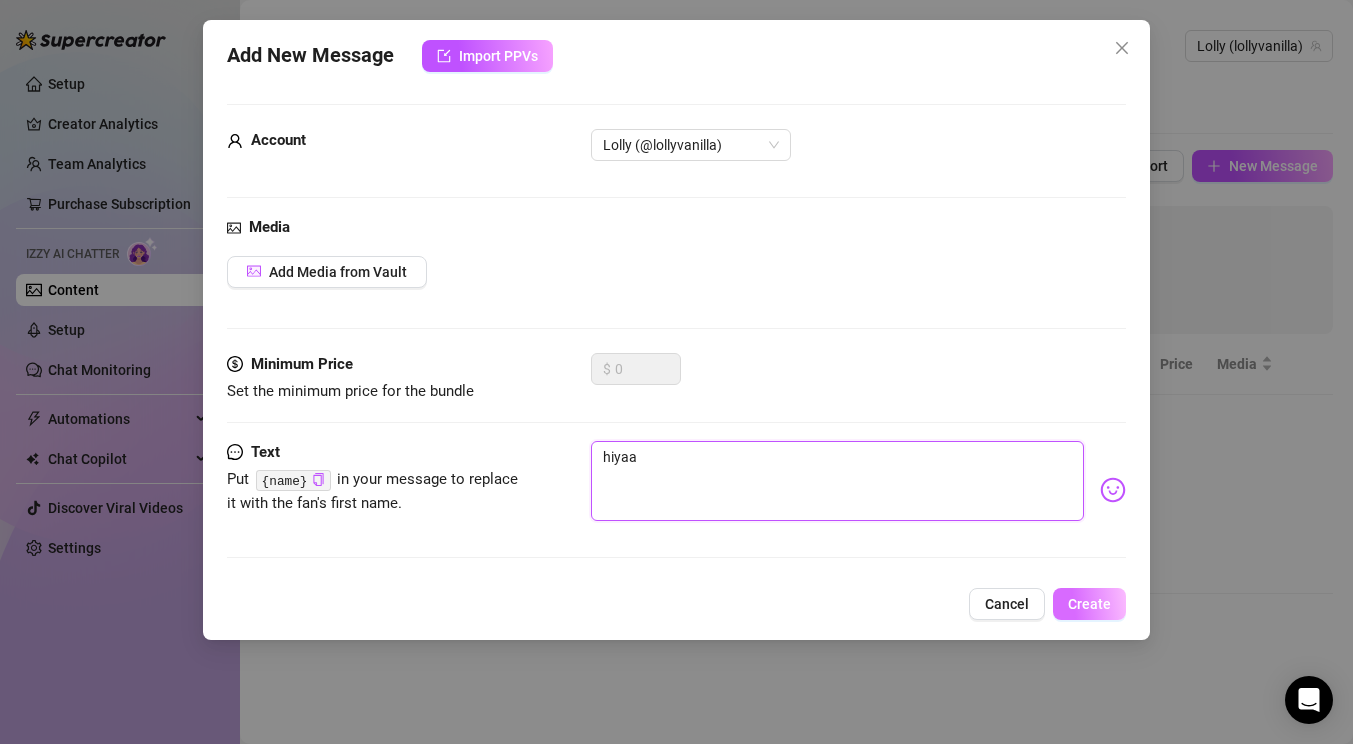 type on "hiyaa" 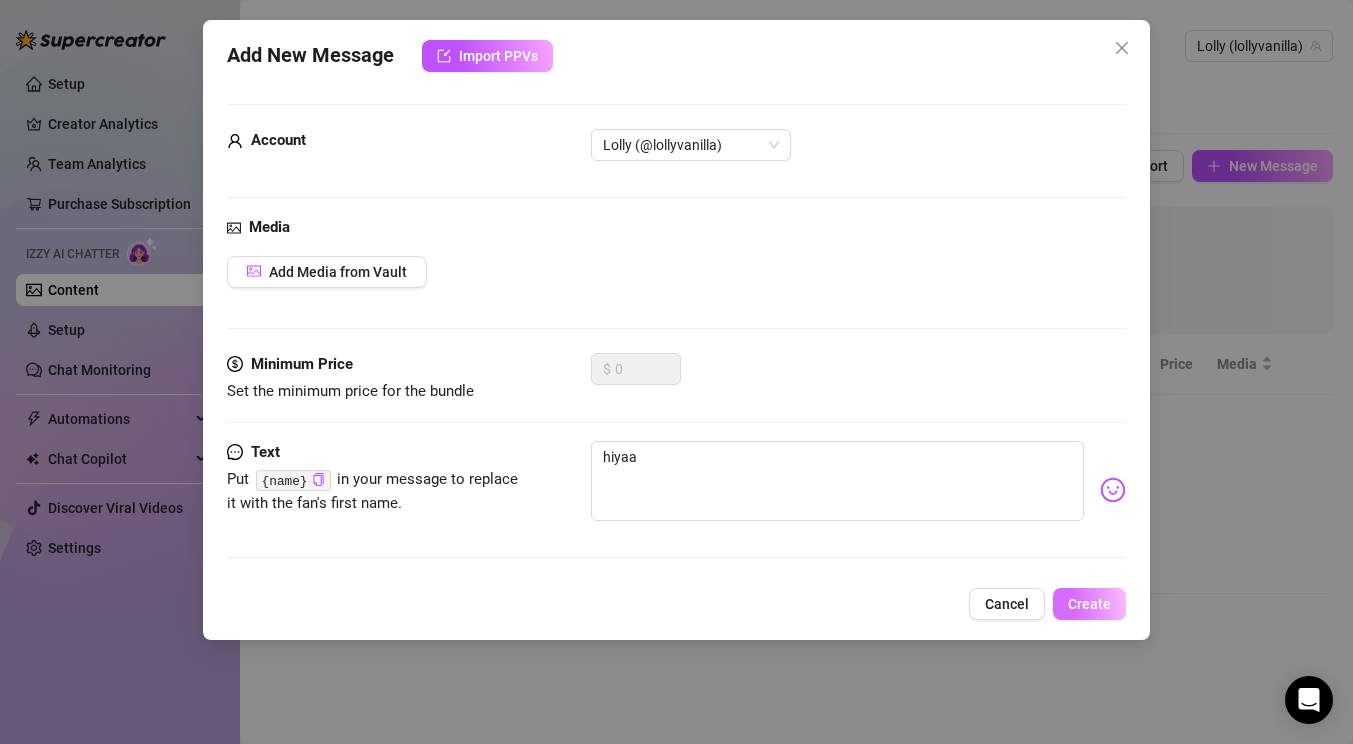 click on "Create" at bounding box center [1089, 604] 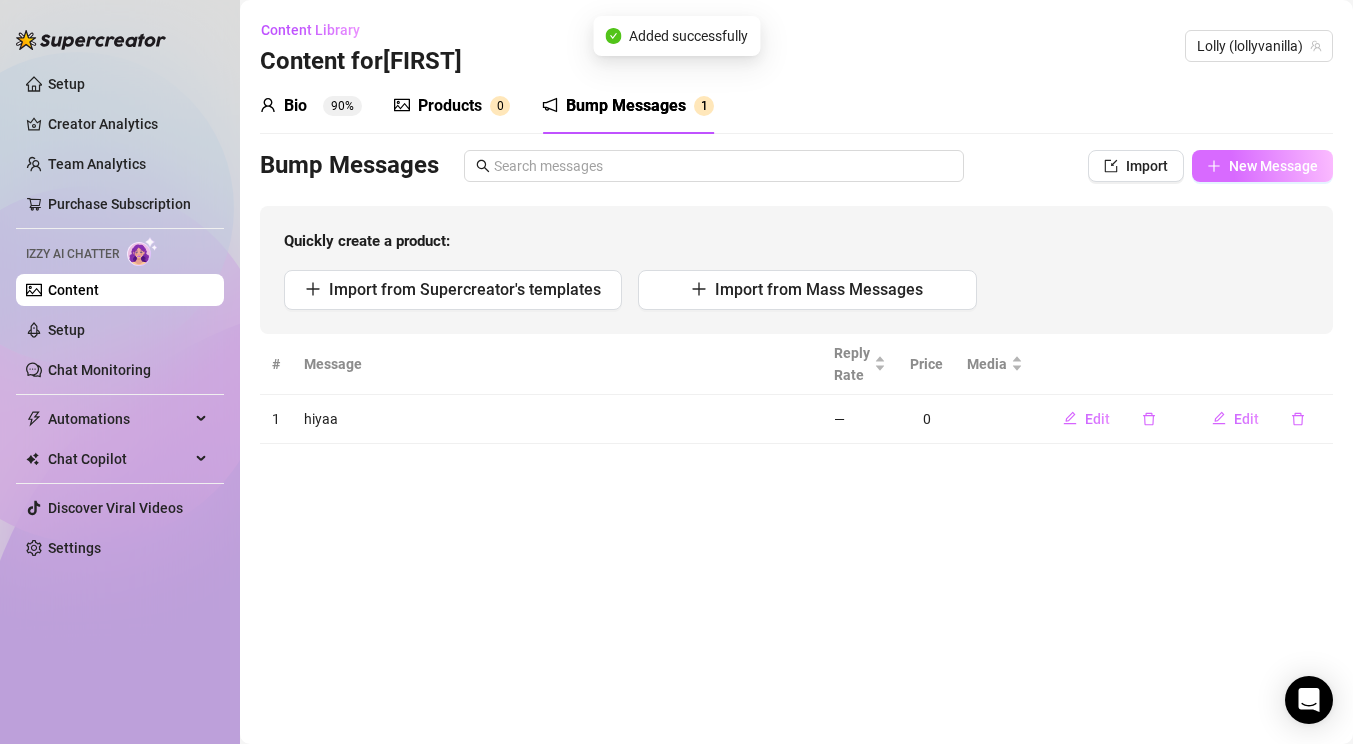 click on "New Message" at bounding box center [1273, 166] 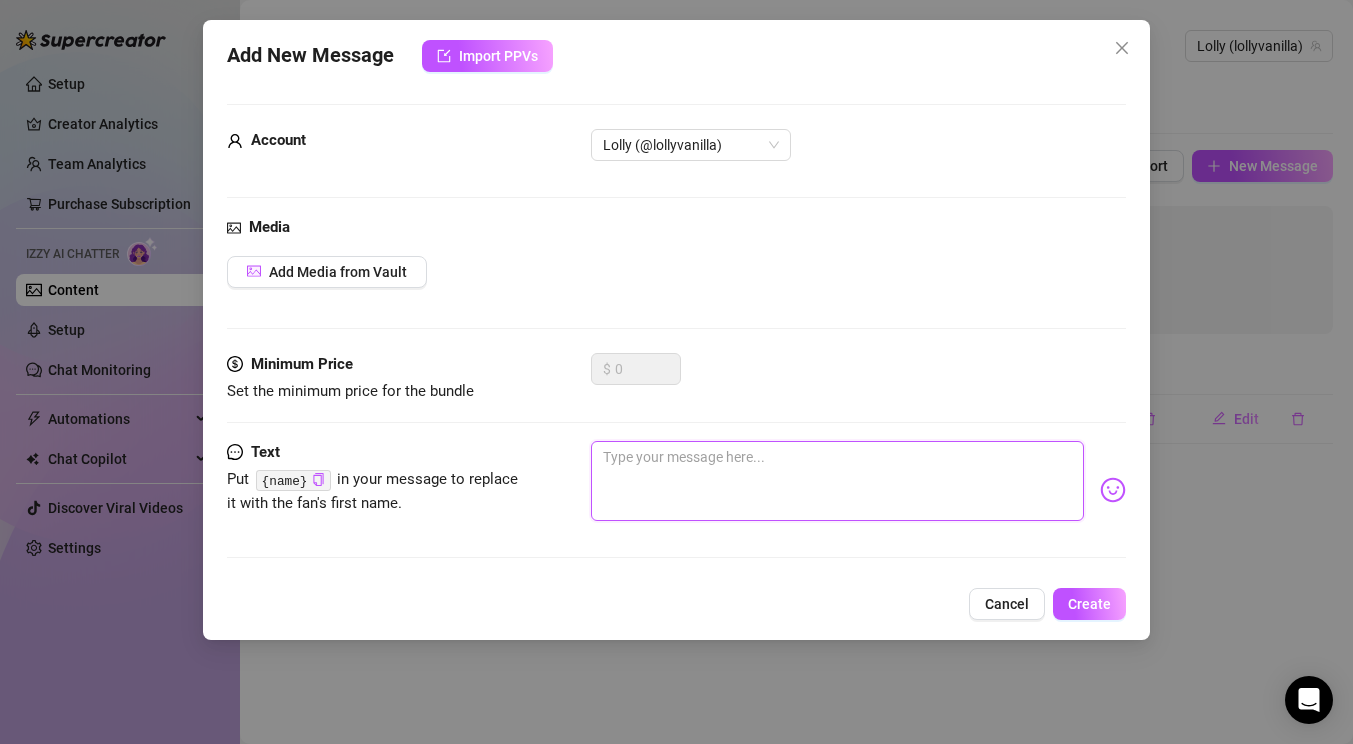click at bounding box center [837, 481] 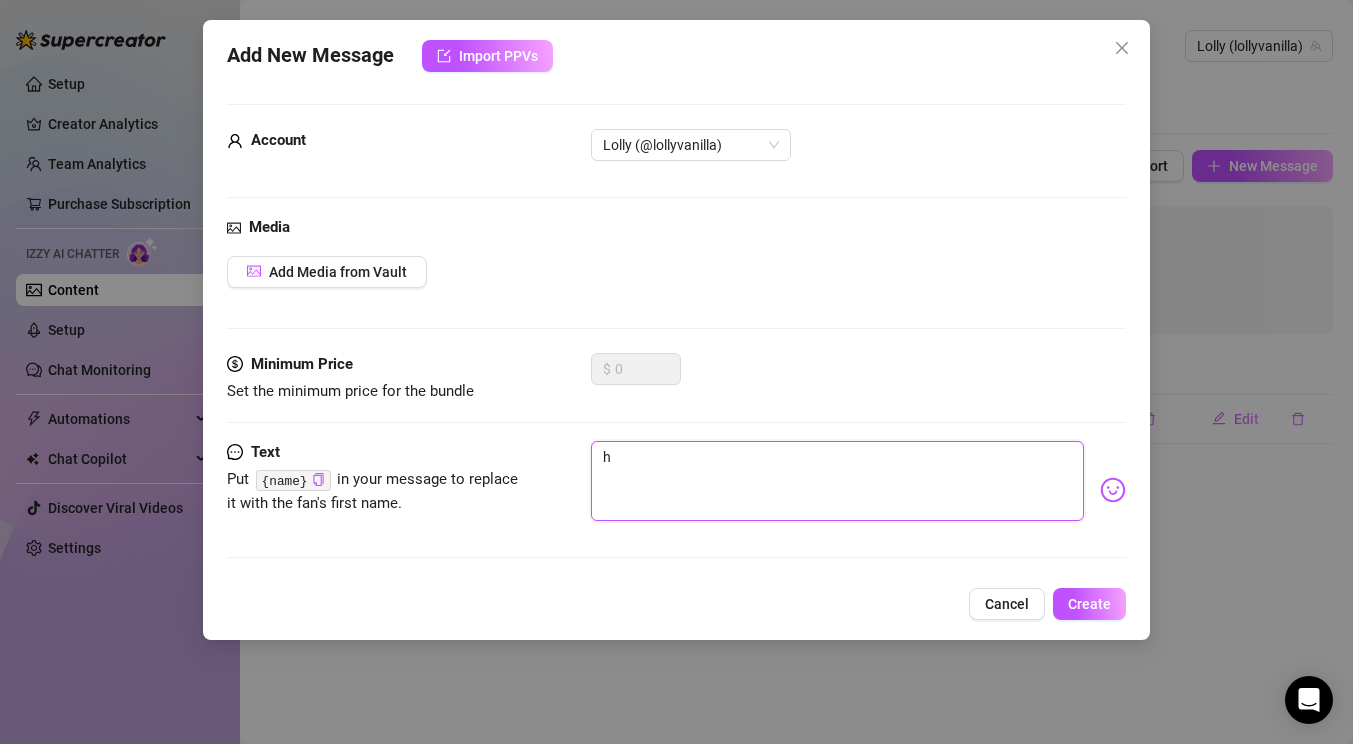 type on "hi" 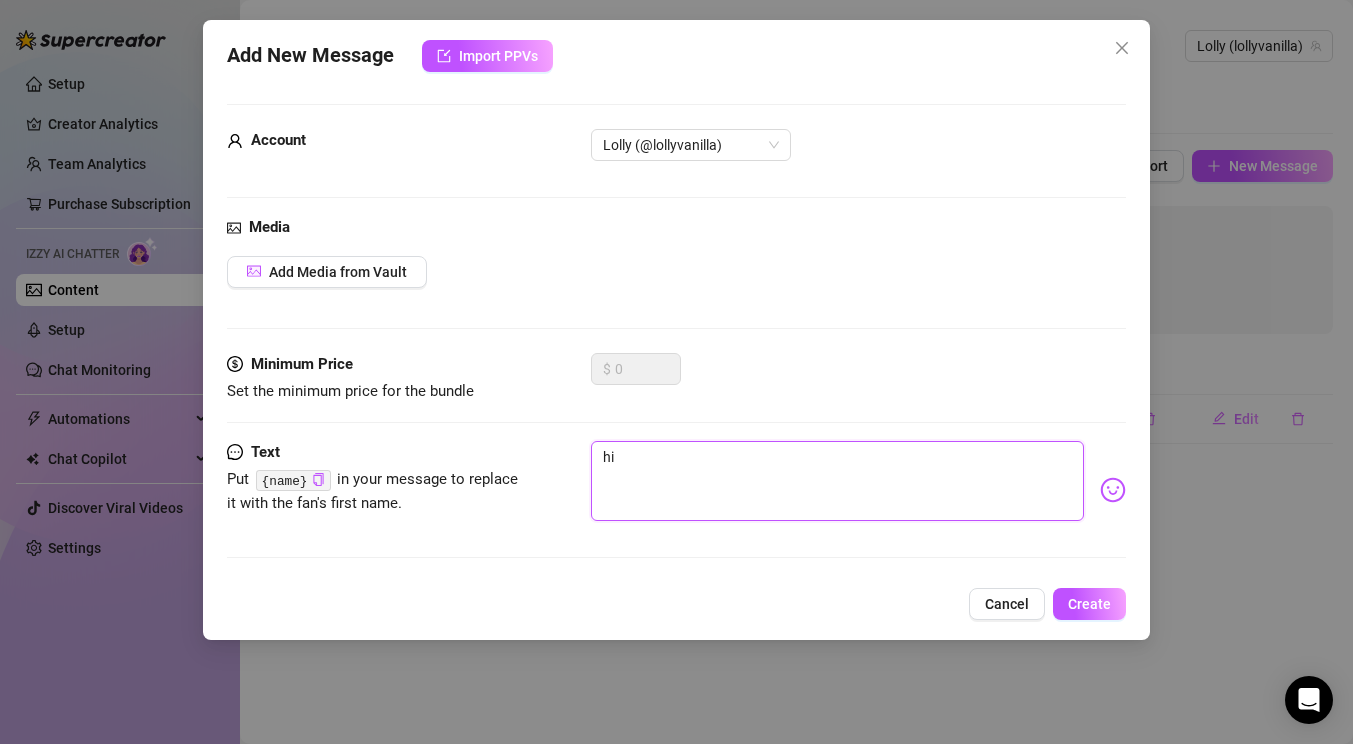 type on "hi" 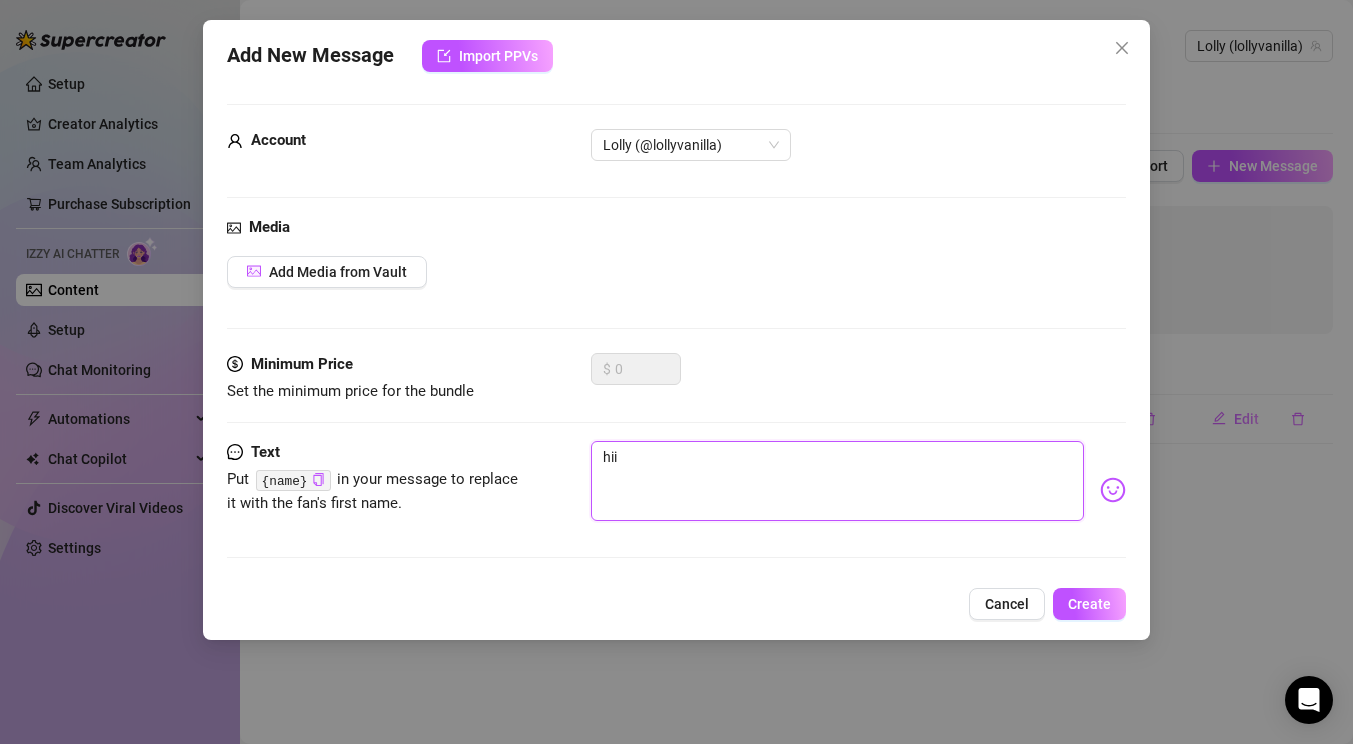 type on "hiii" 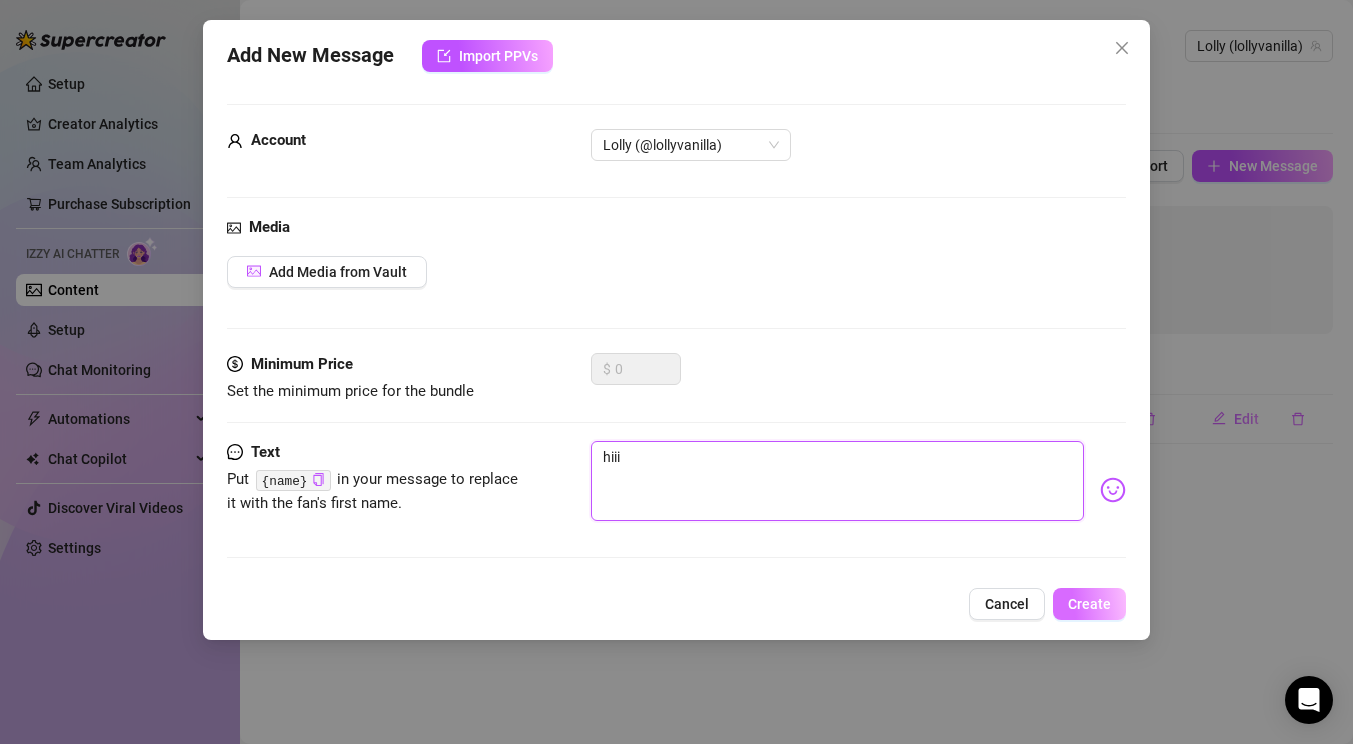 type on "hiii" 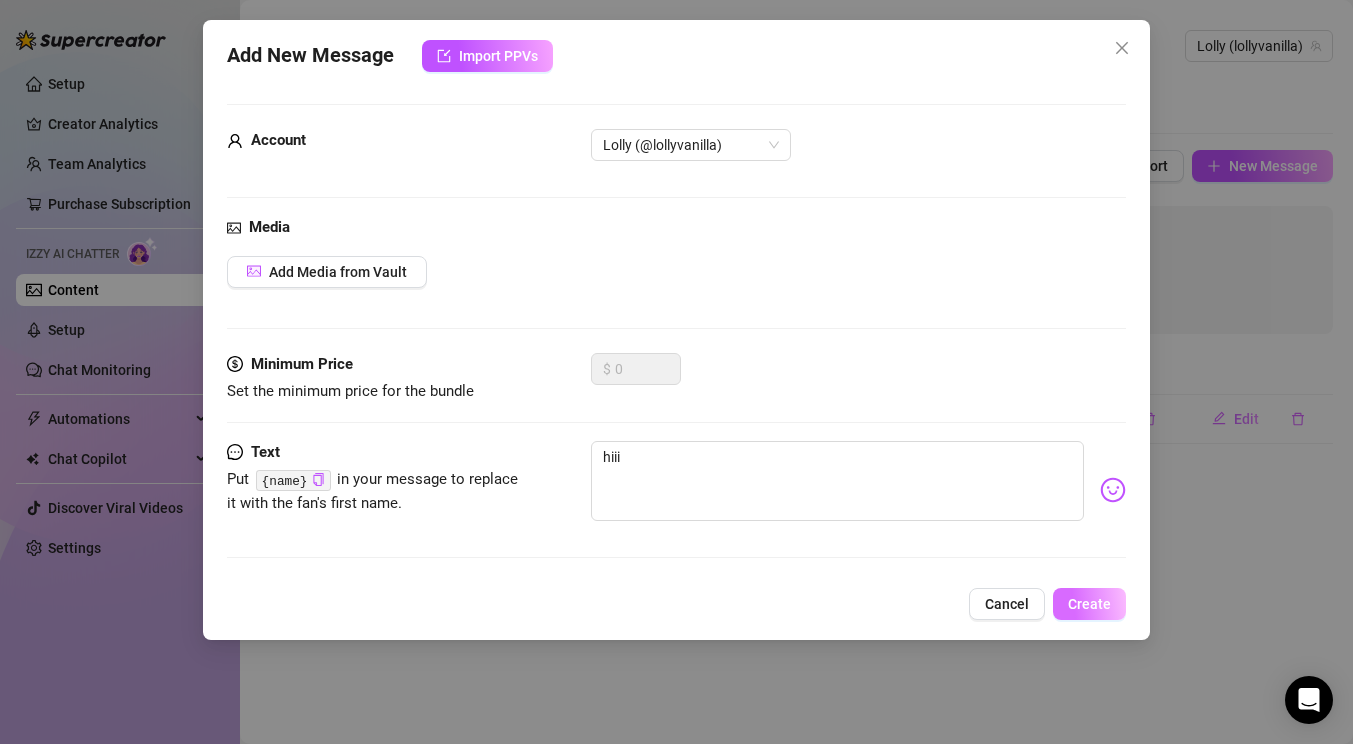 click on "Create" at bounding box center [1089, 604] 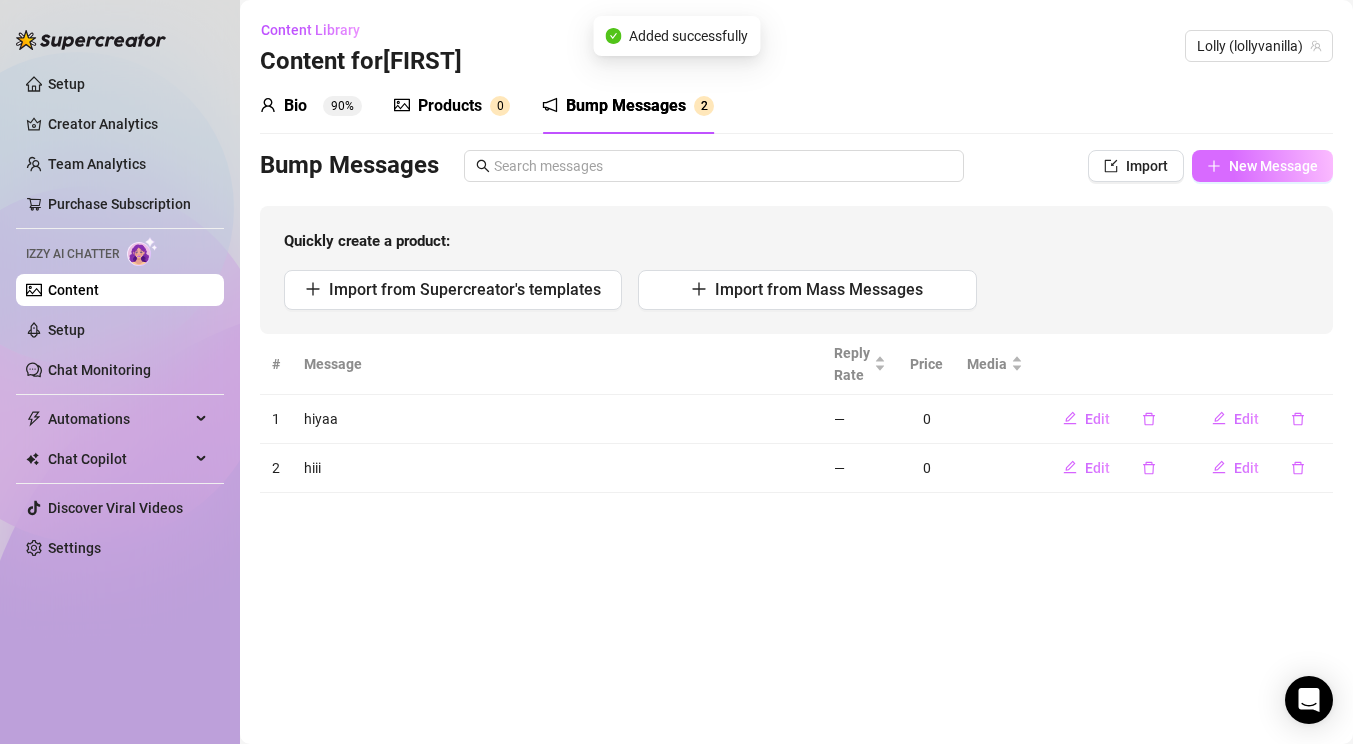 click on "New Message" at bounding box center (1262, 166) 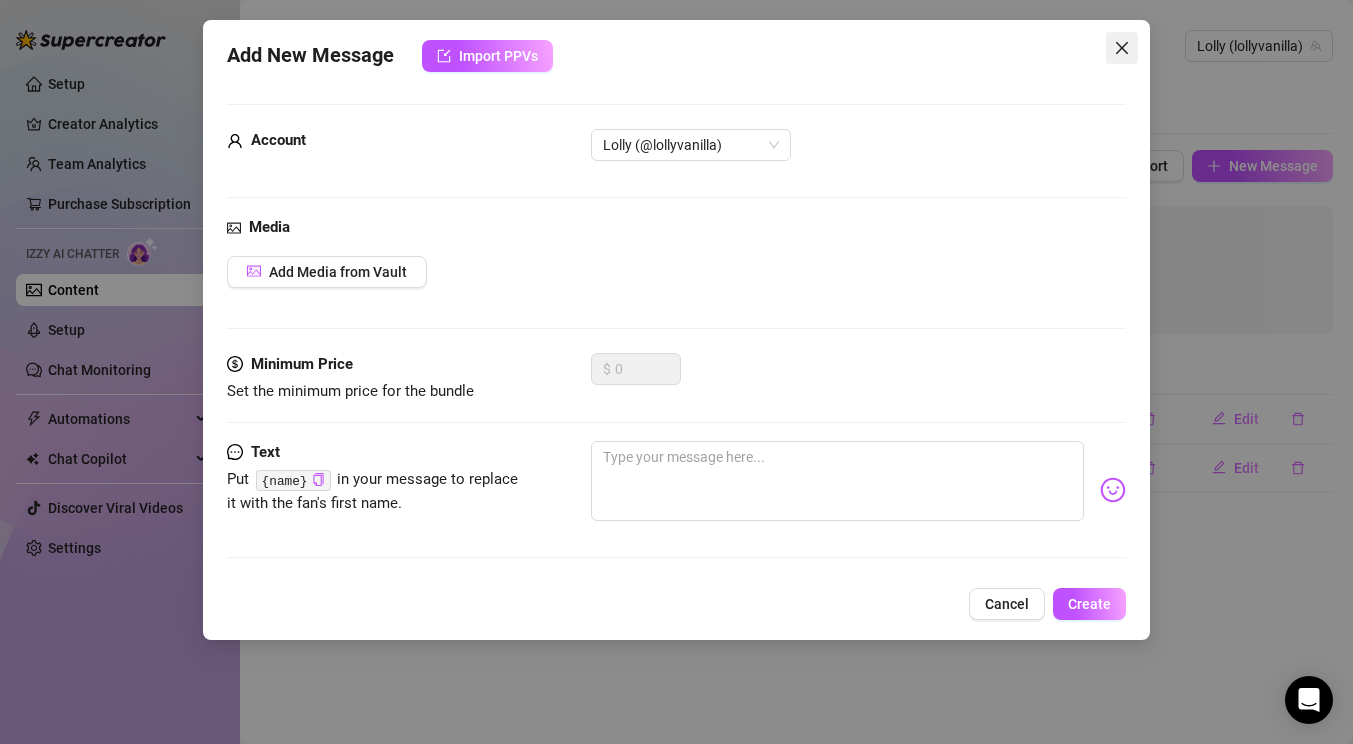 click 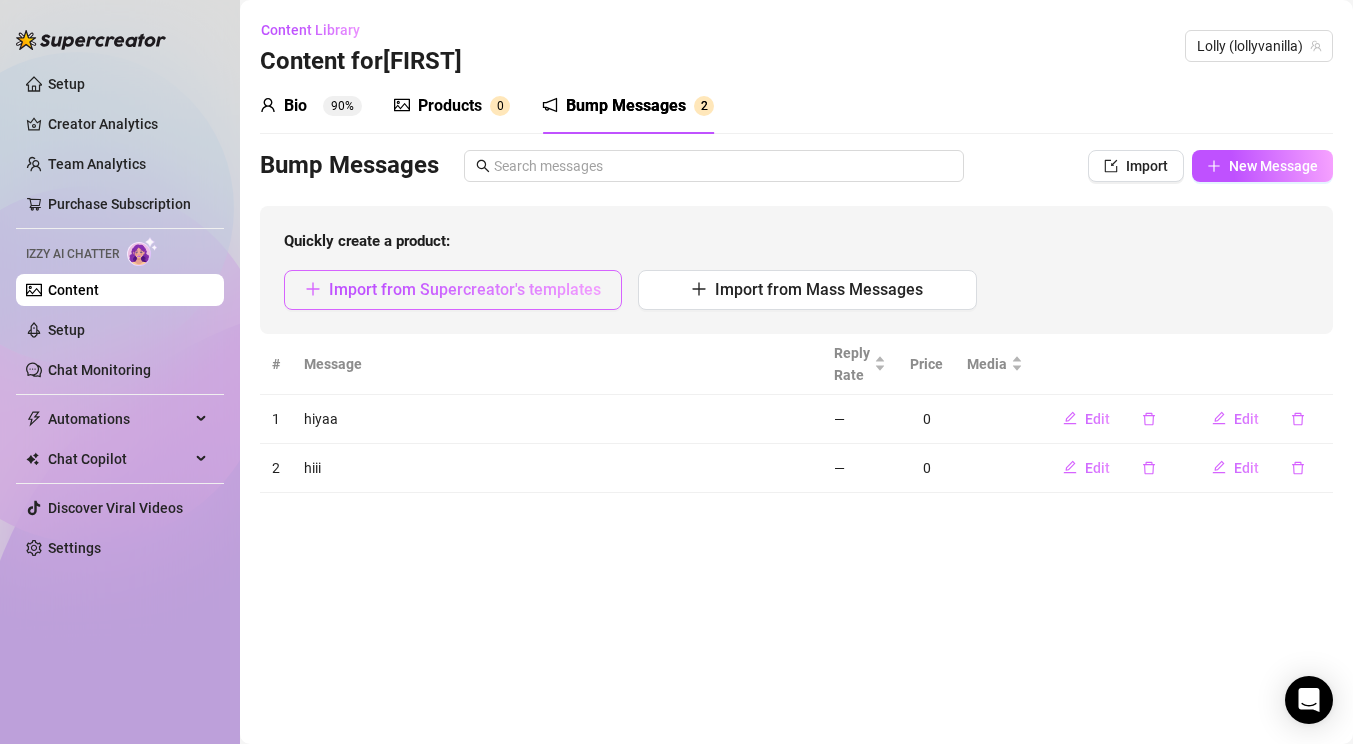 click on "Import from Supercreator's templates" at bounding box center (465, 289) 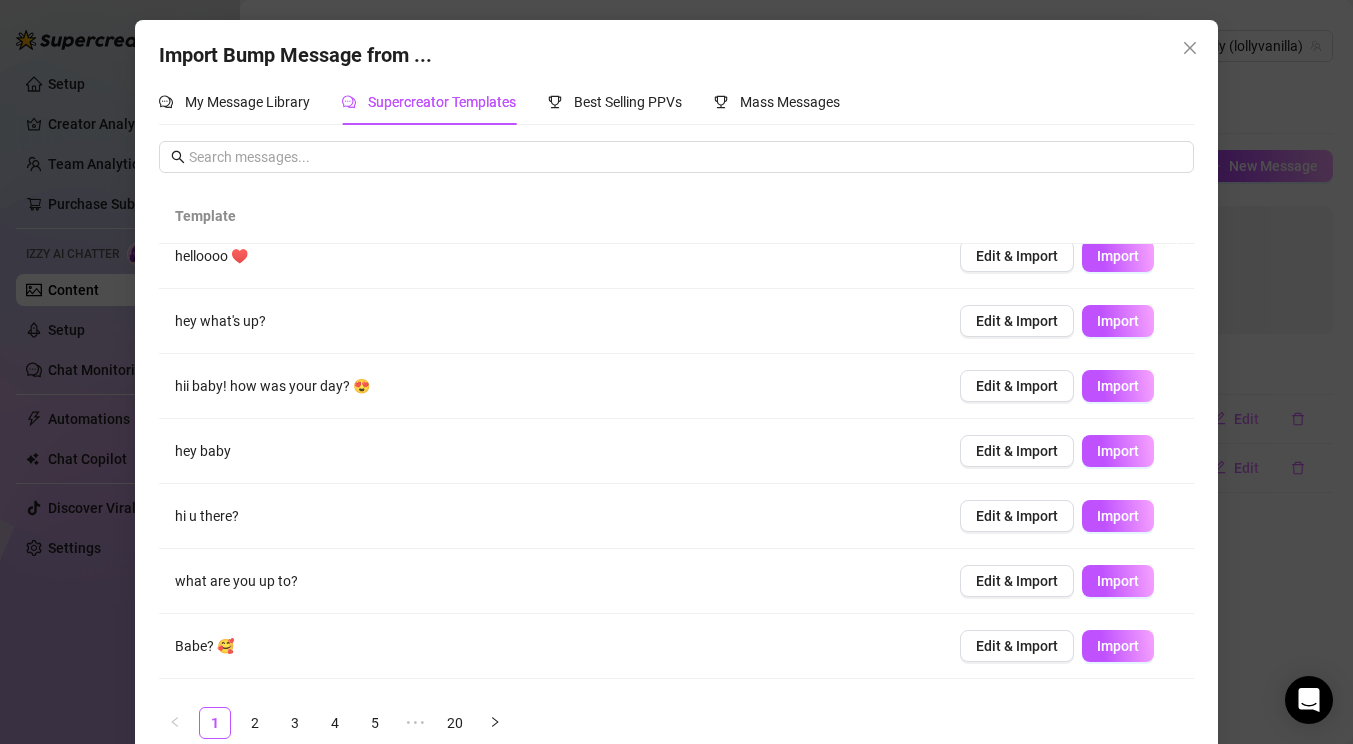 scroll, scrollTop: 203, scrollLeft: 0, axis: vertical 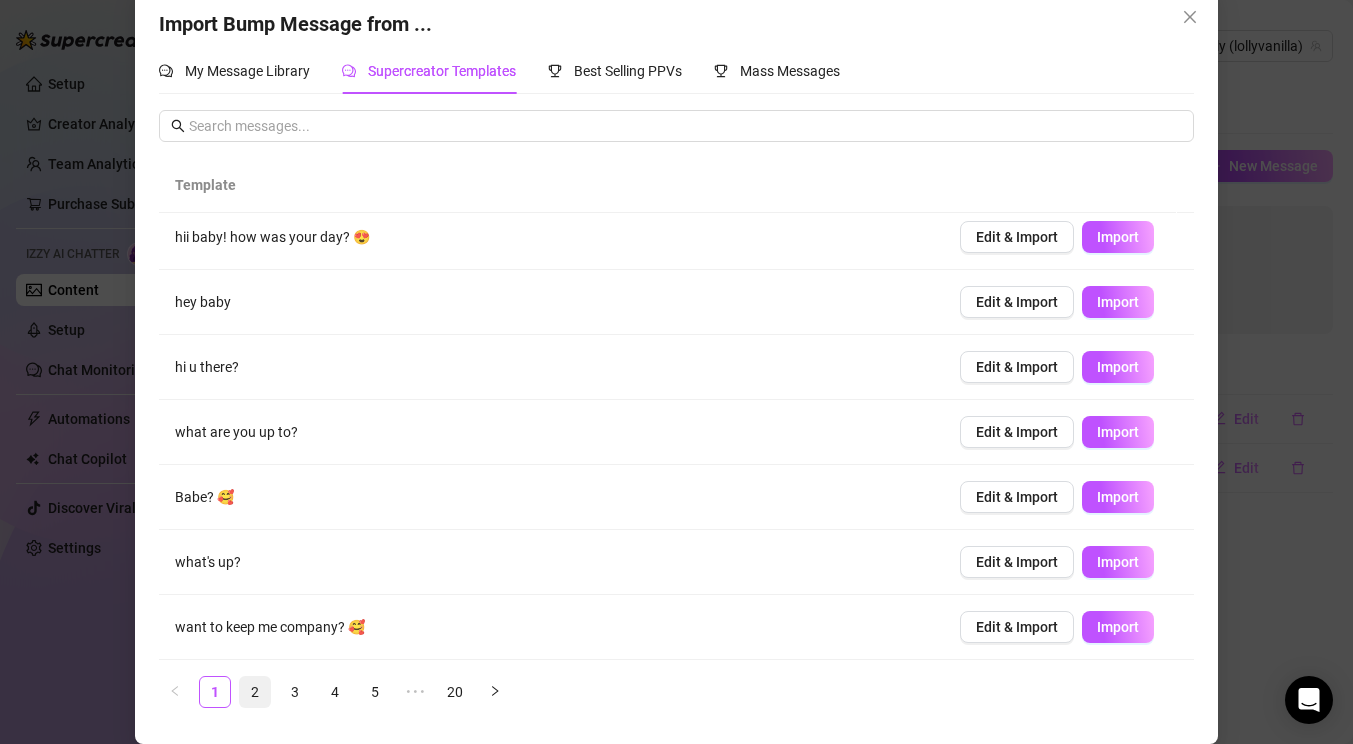 click on "2" at bounding box center [255, 692] 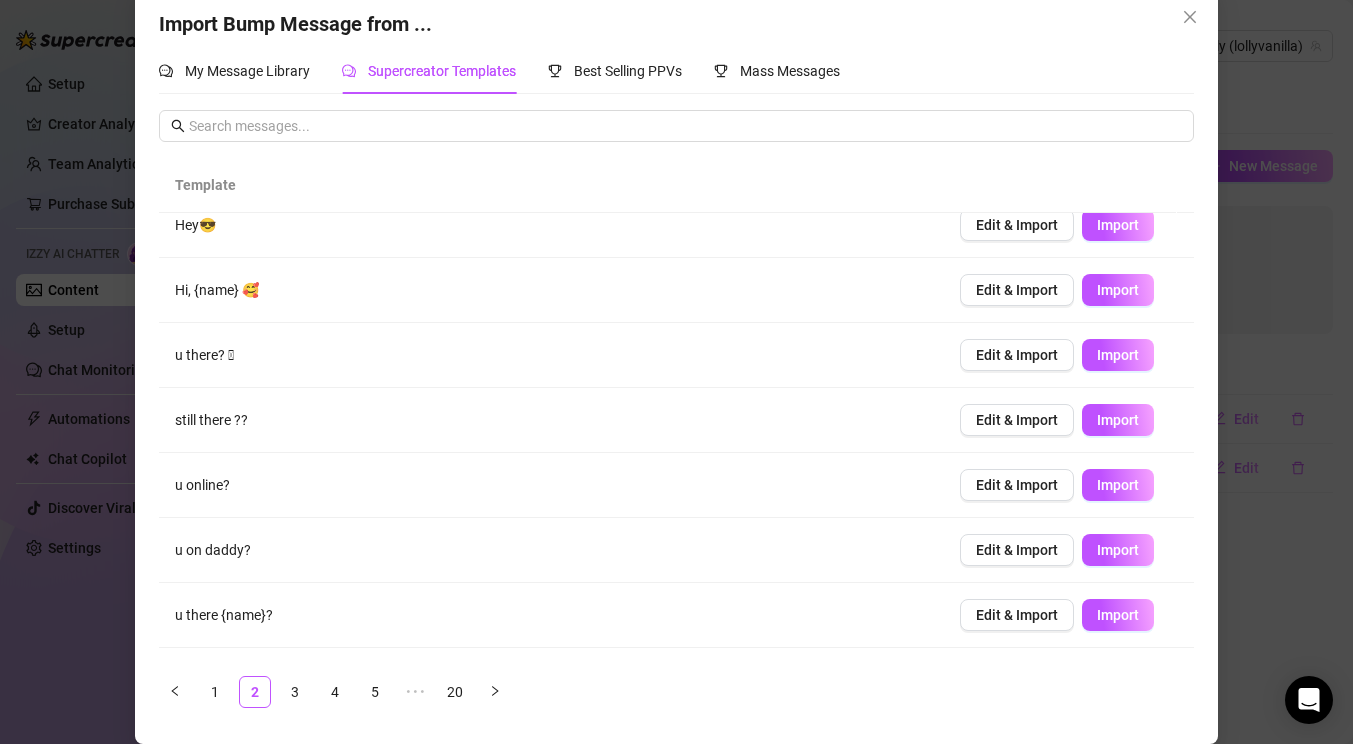 scroll, scrollTop: 203, scrollLeft: 0, axis: vertical 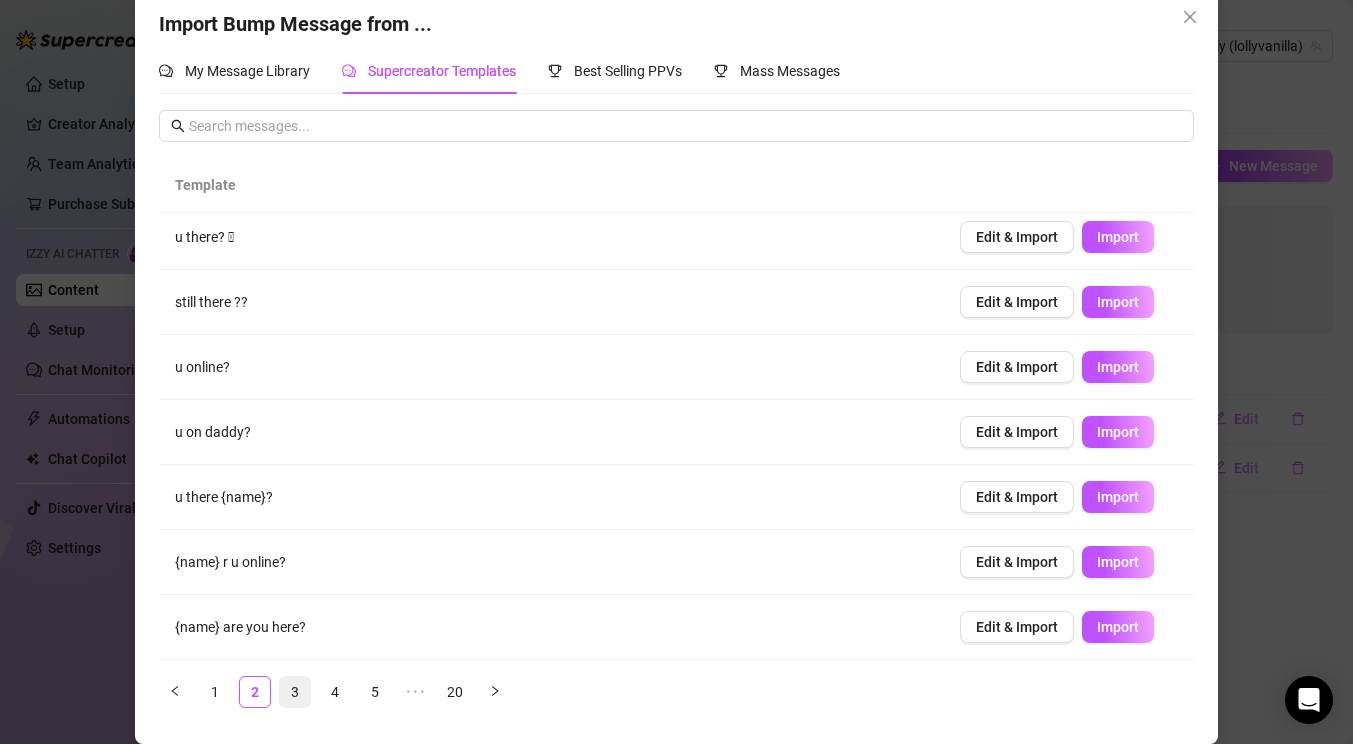 click on "3" at bounding box center (295, 692) 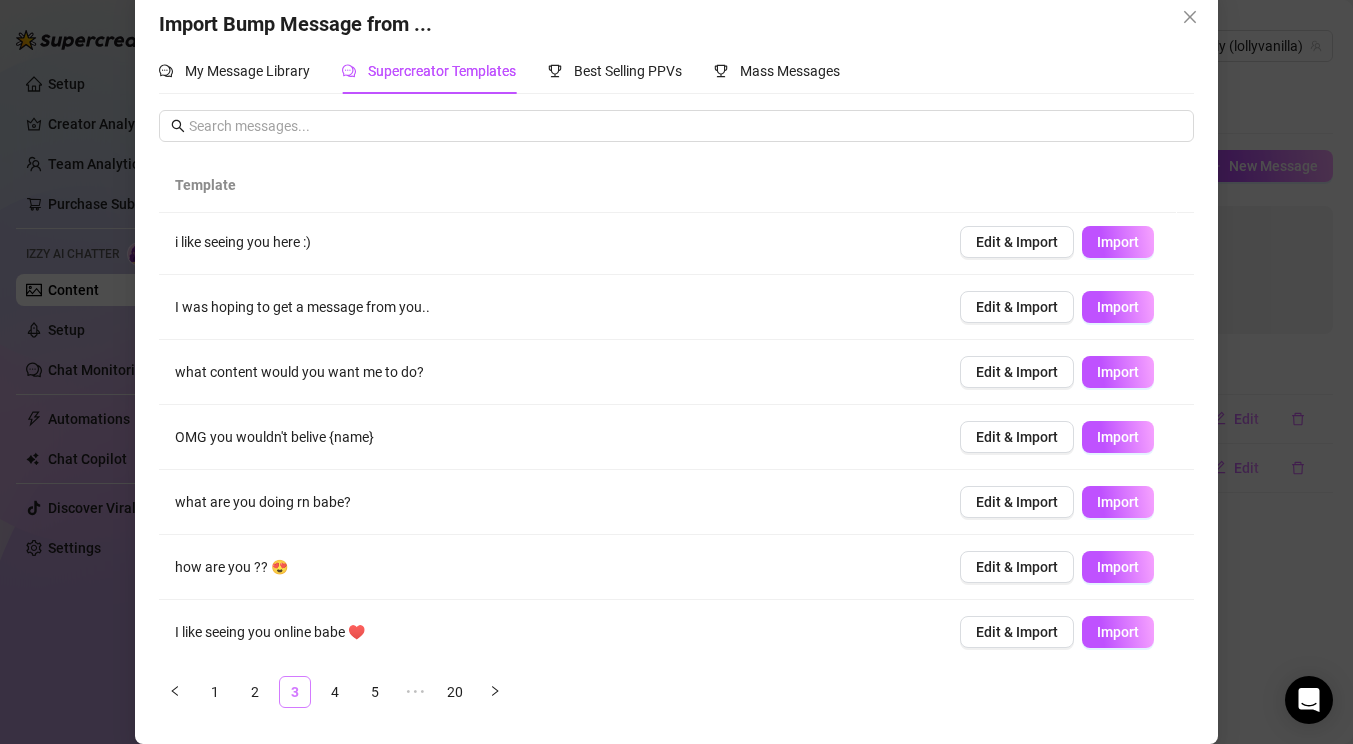 scroll, scrollTop: 0, scrollLeft: 0, axis: both 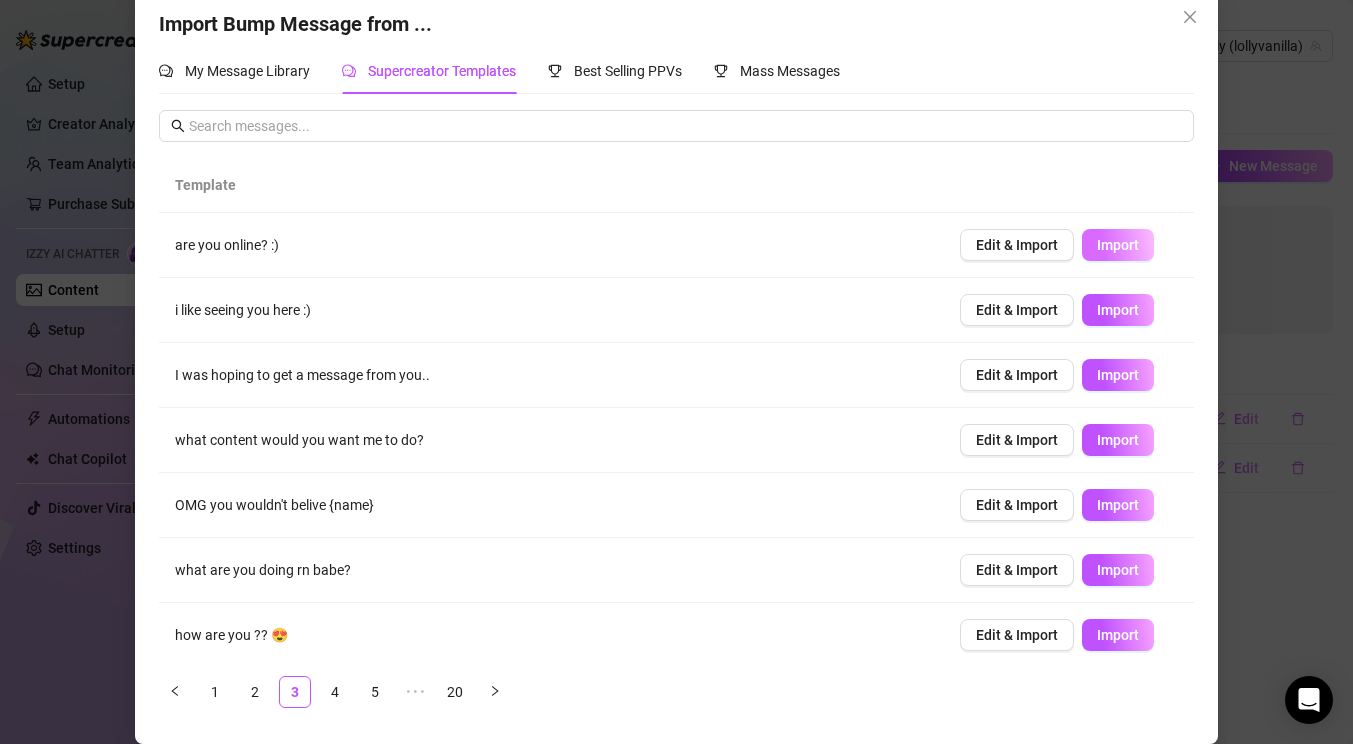 click on "Import" at bounding box center [1118, 245] 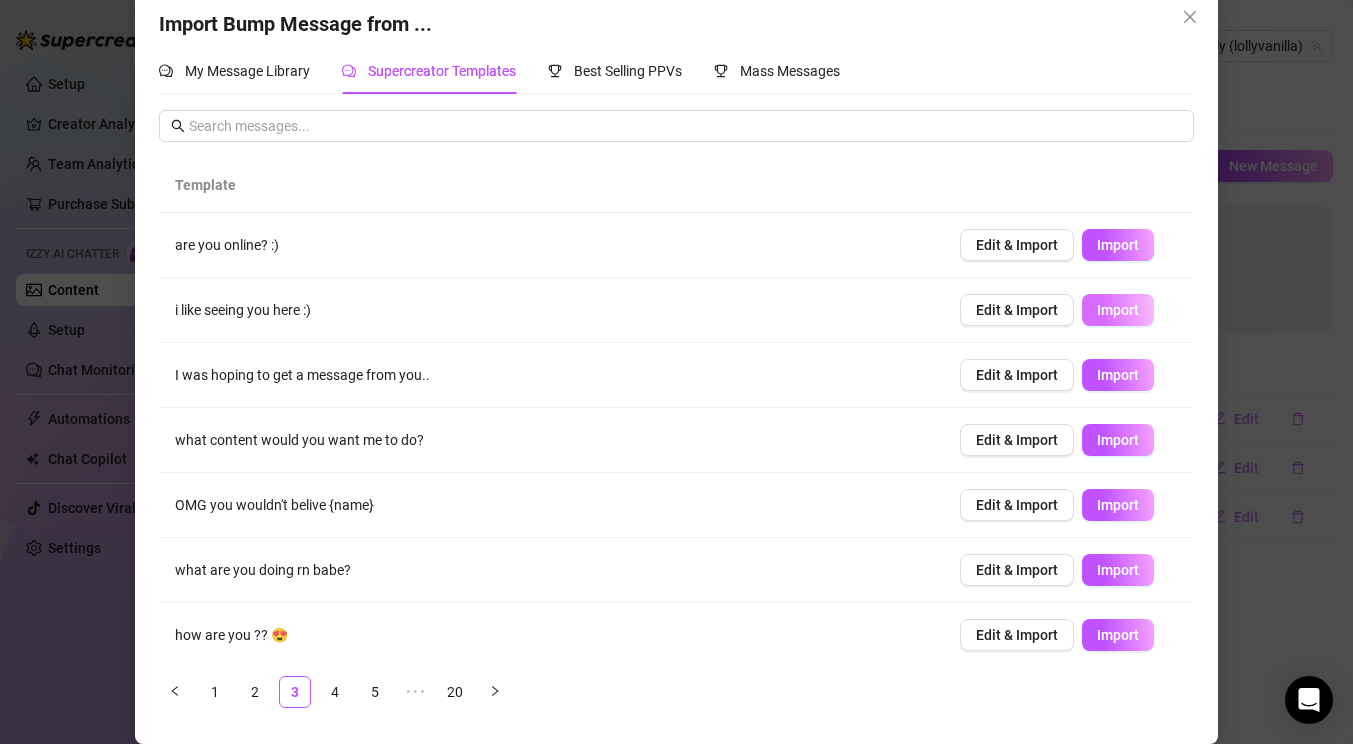 click on "Import" at bounding box center (1118, 310) 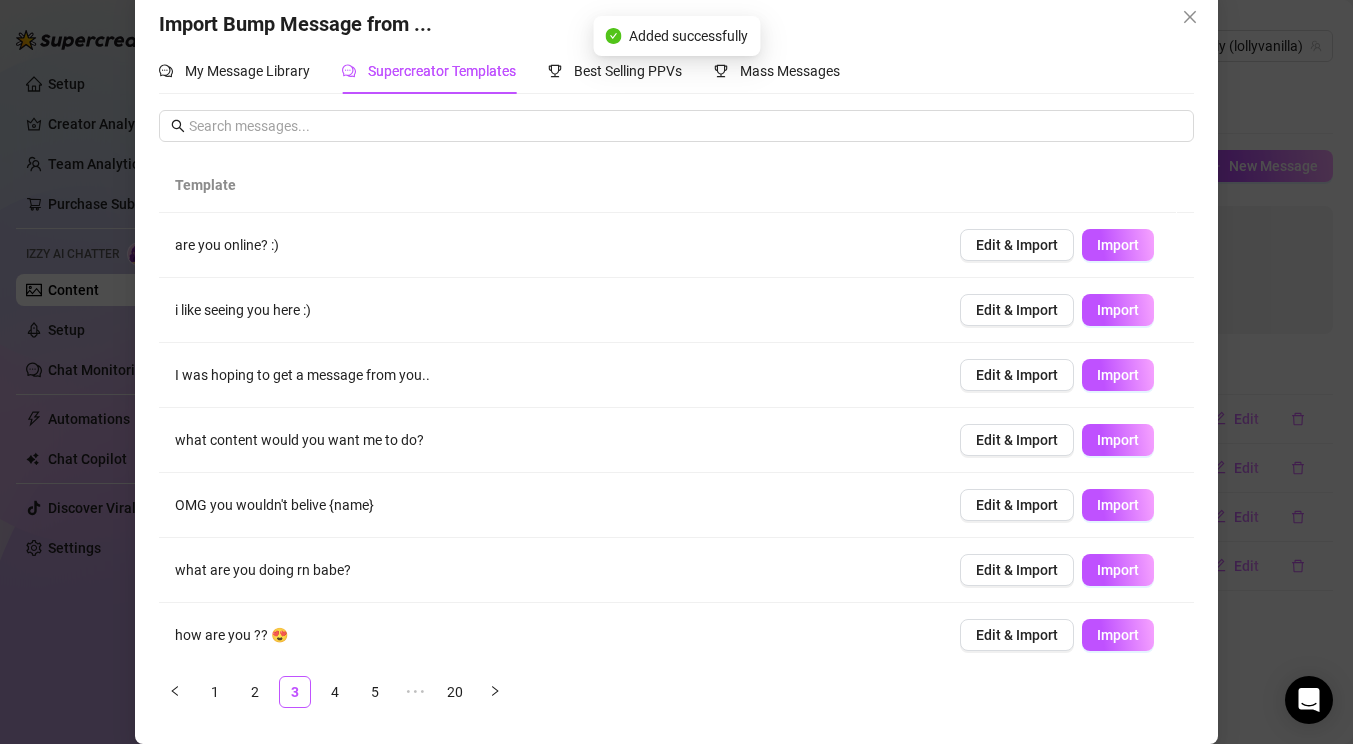 scroll, scrollTop: 203, scrollLeft: 0, axis: vertical 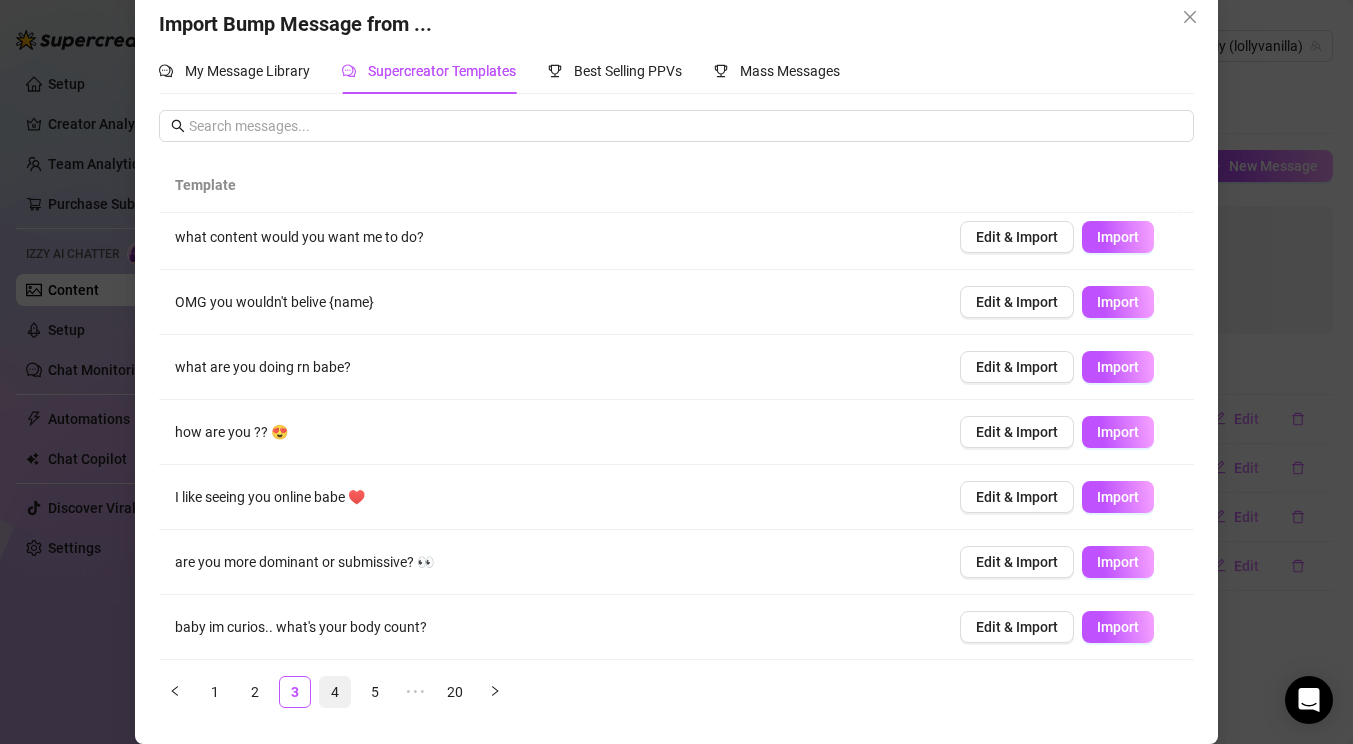 click on "4" at bounding box center [335, 692] 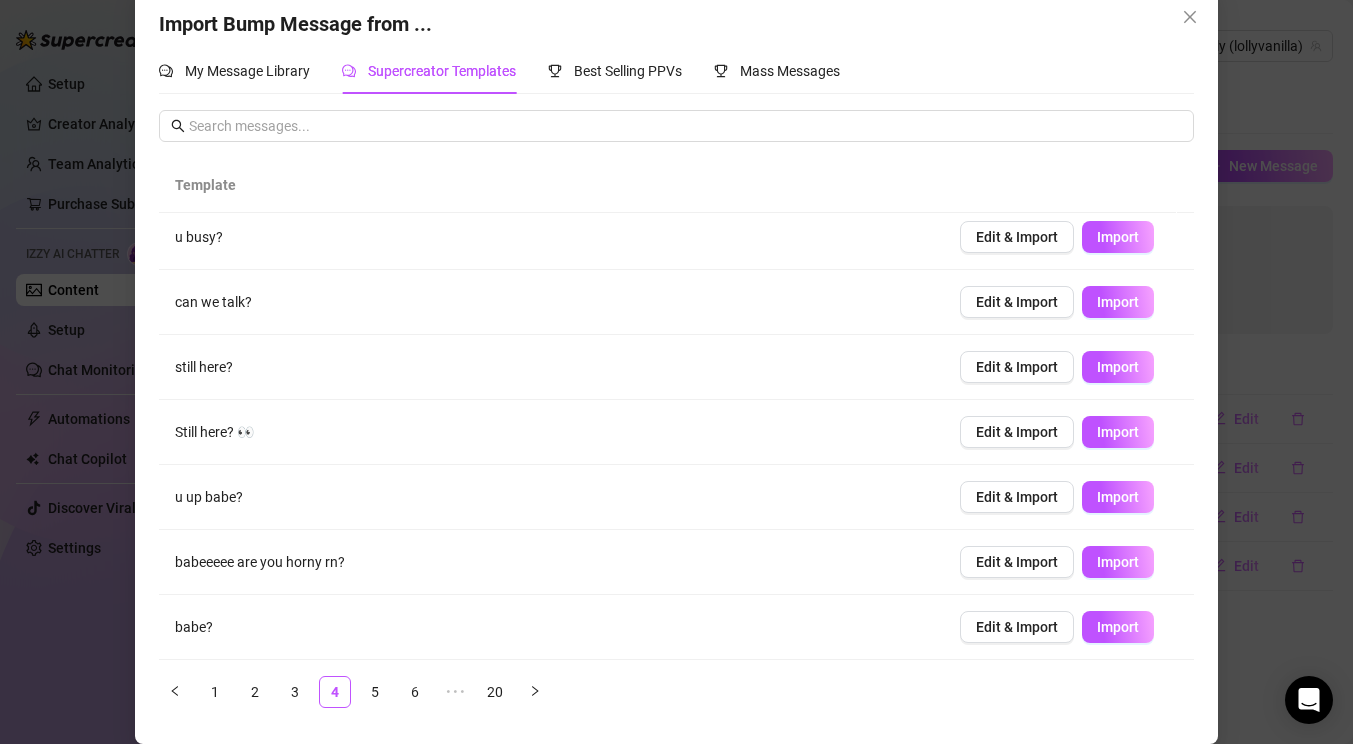 scroll, scrollTop: 0, scrollLeft: 0, axis: both 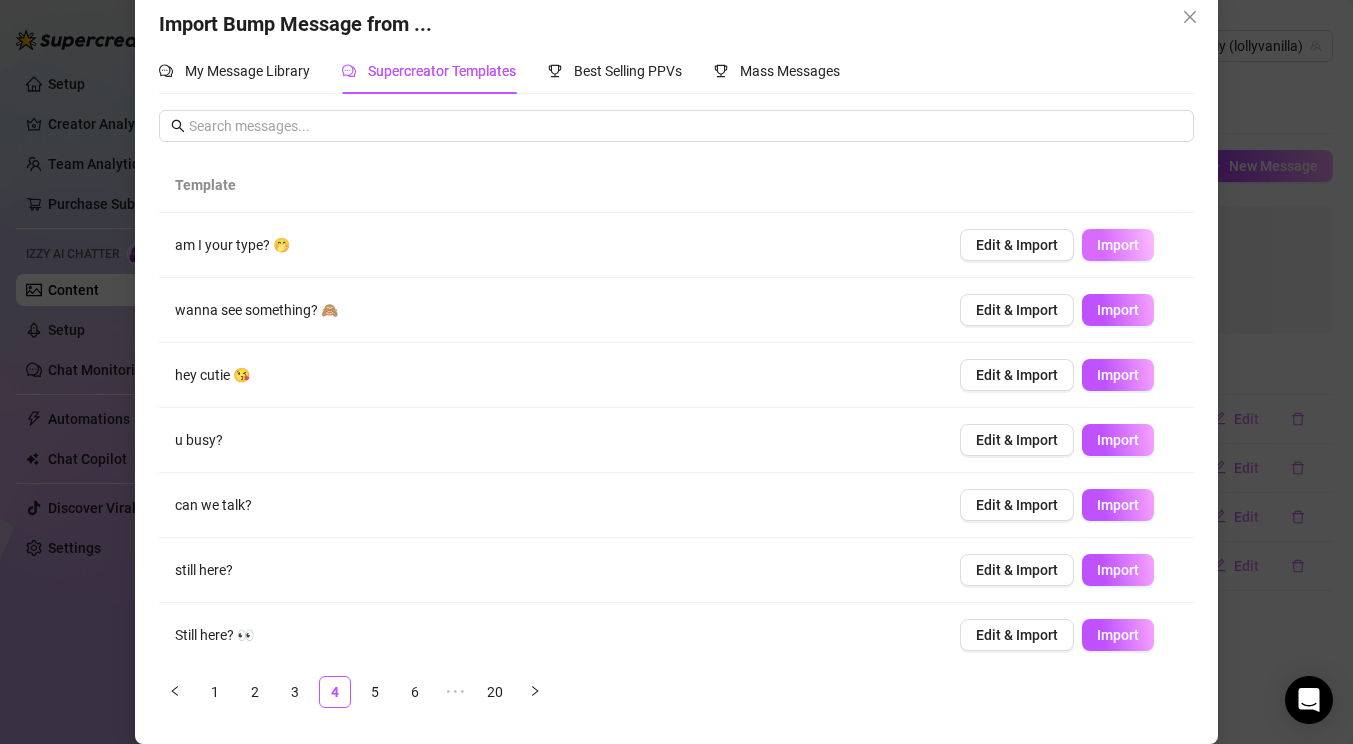 click on "Import" at bounding box center [1118, 245] 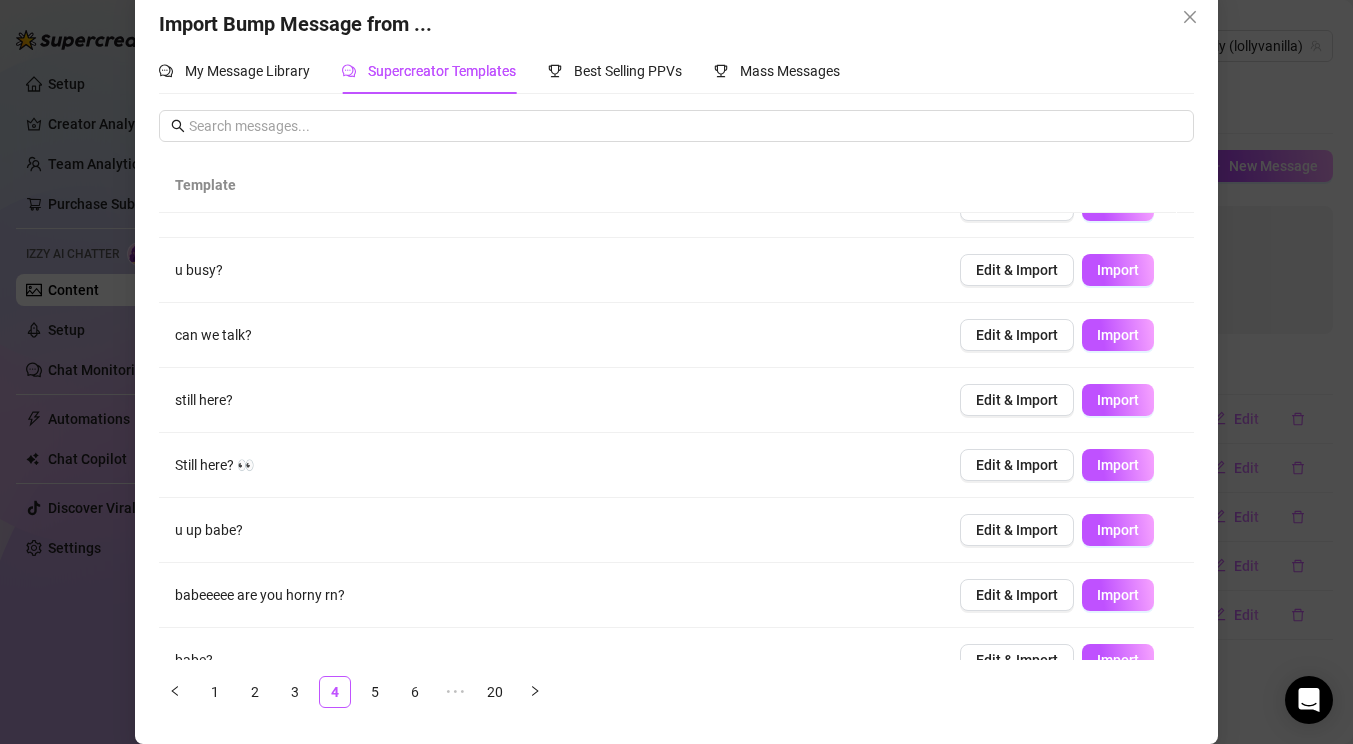 scroll, scrollTop: 203, scrollLeft: 0, axis: vertical 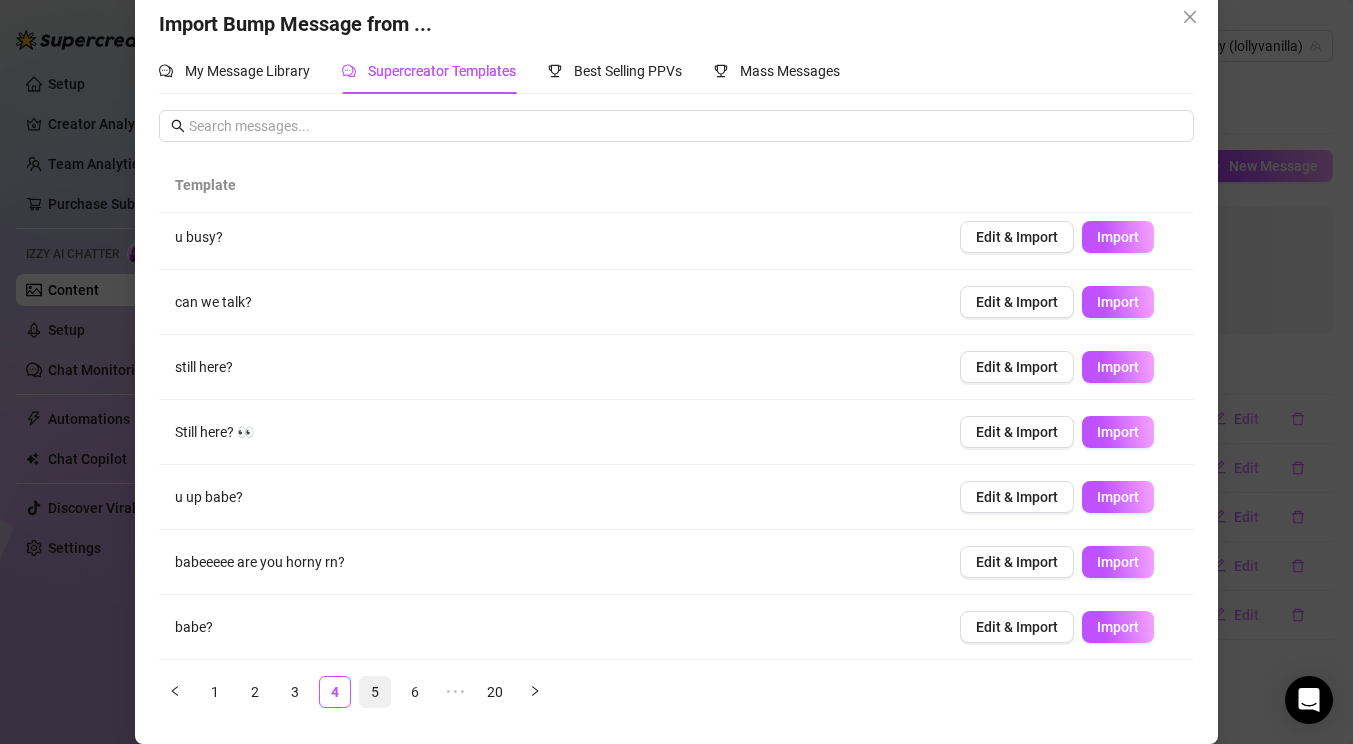 click on "5" at bounding box center (375, 692) 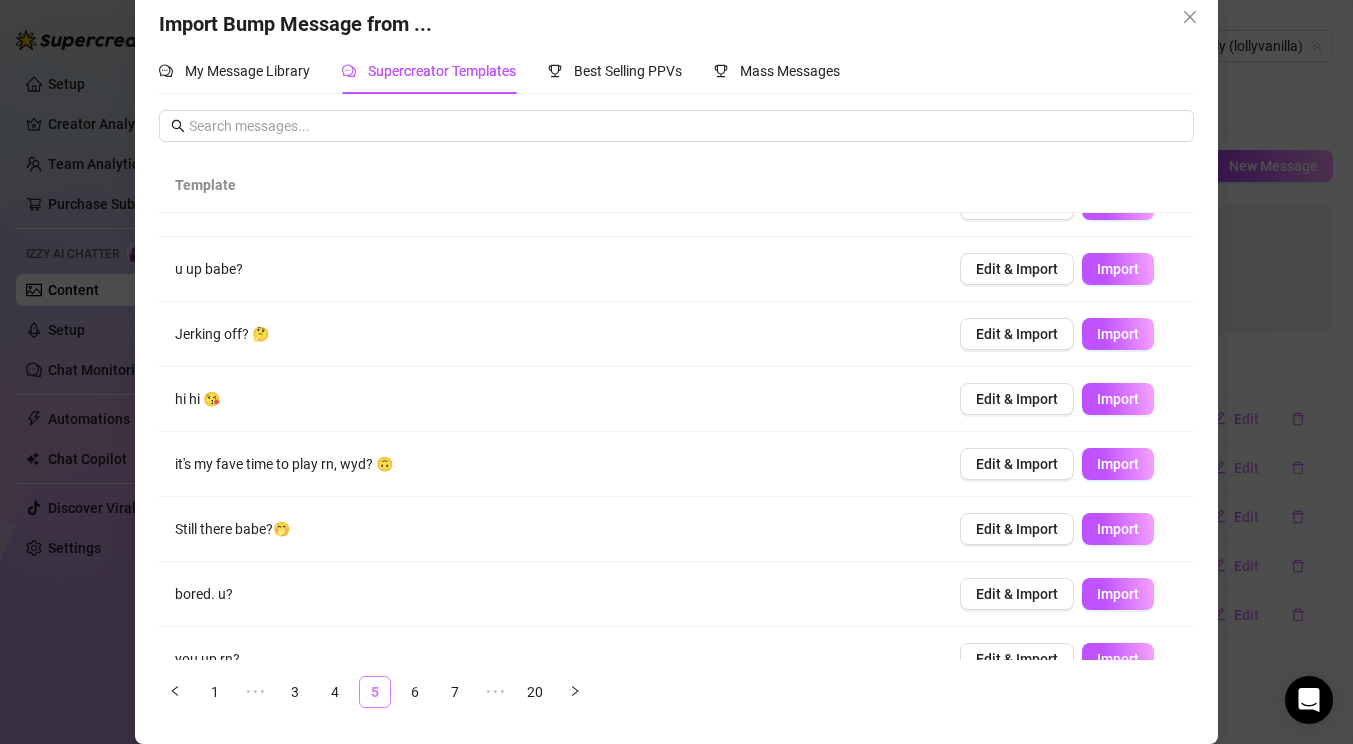 scroll, scrollTop: 0, scrollLeft: 0, axis: both 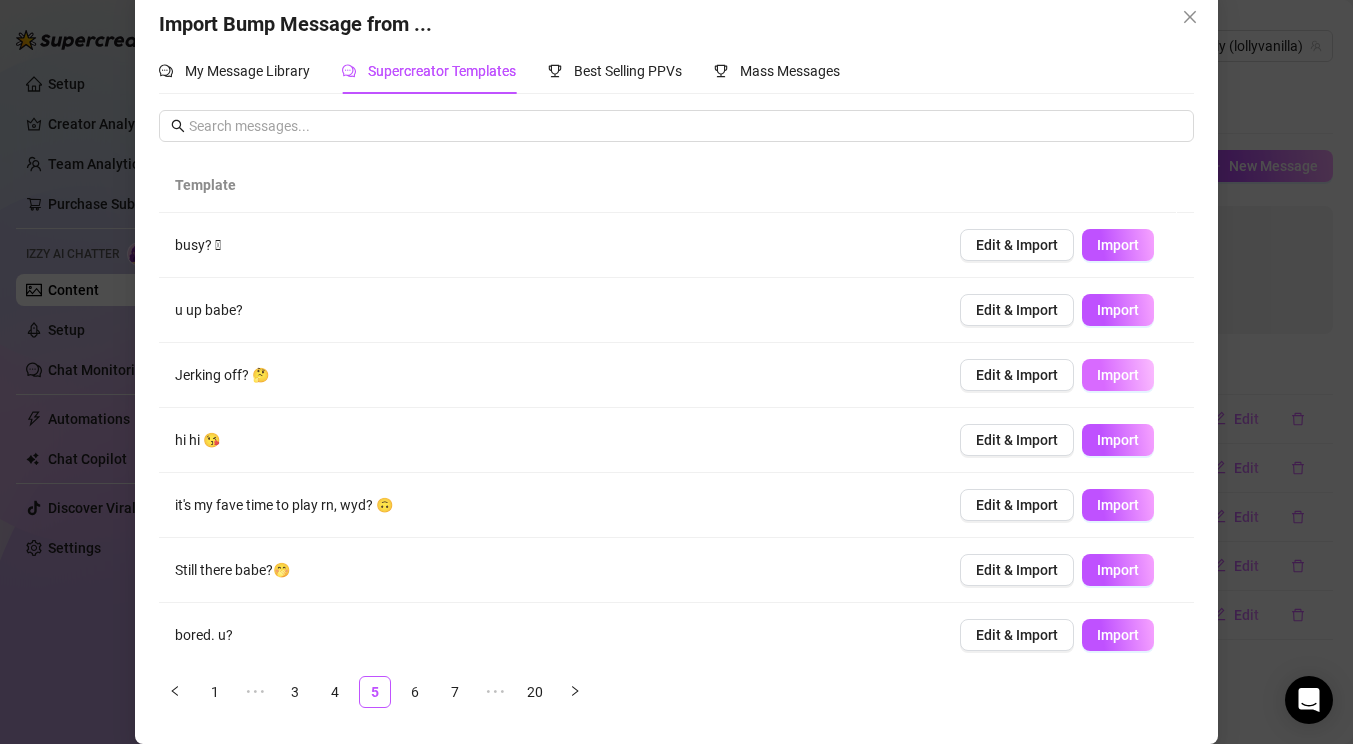 click on "Import" at bounding box center (1118, 375) 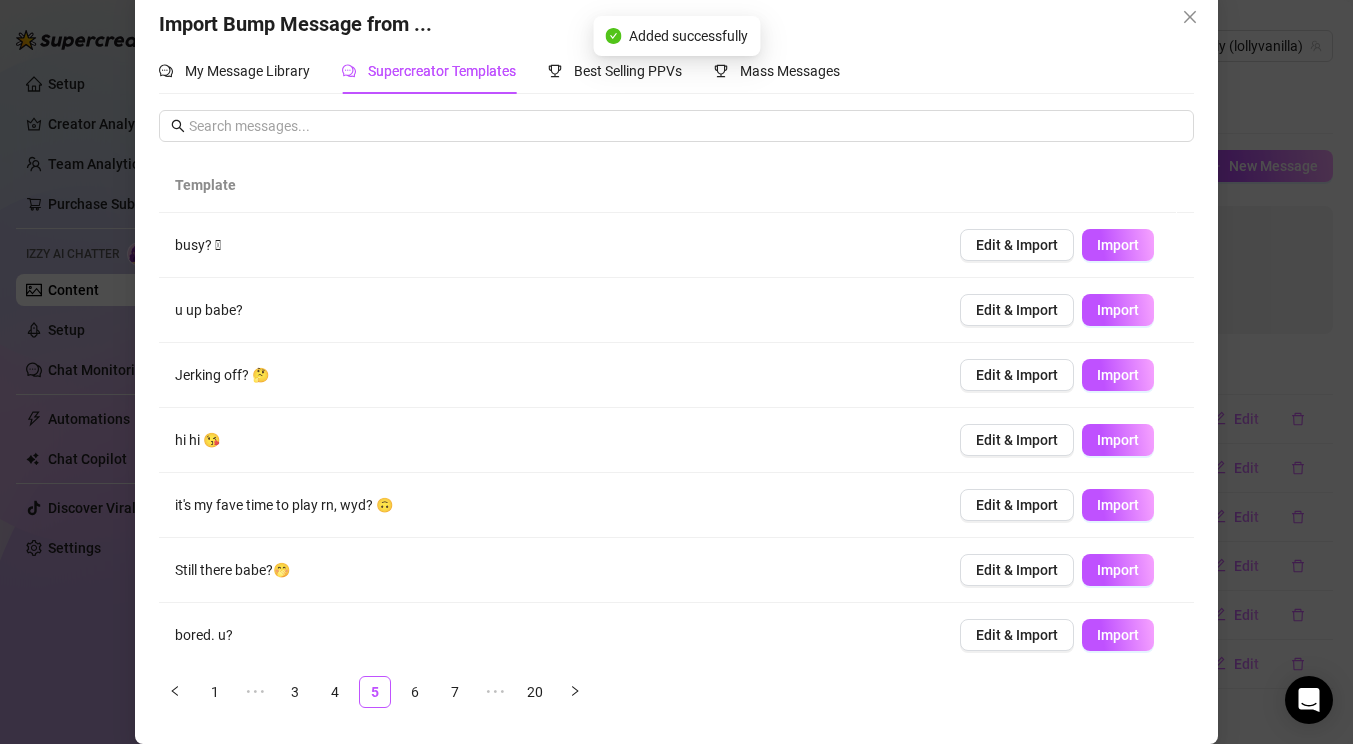 scroll, scrollTop: 203, scrollLeft: 0, axis: vertical 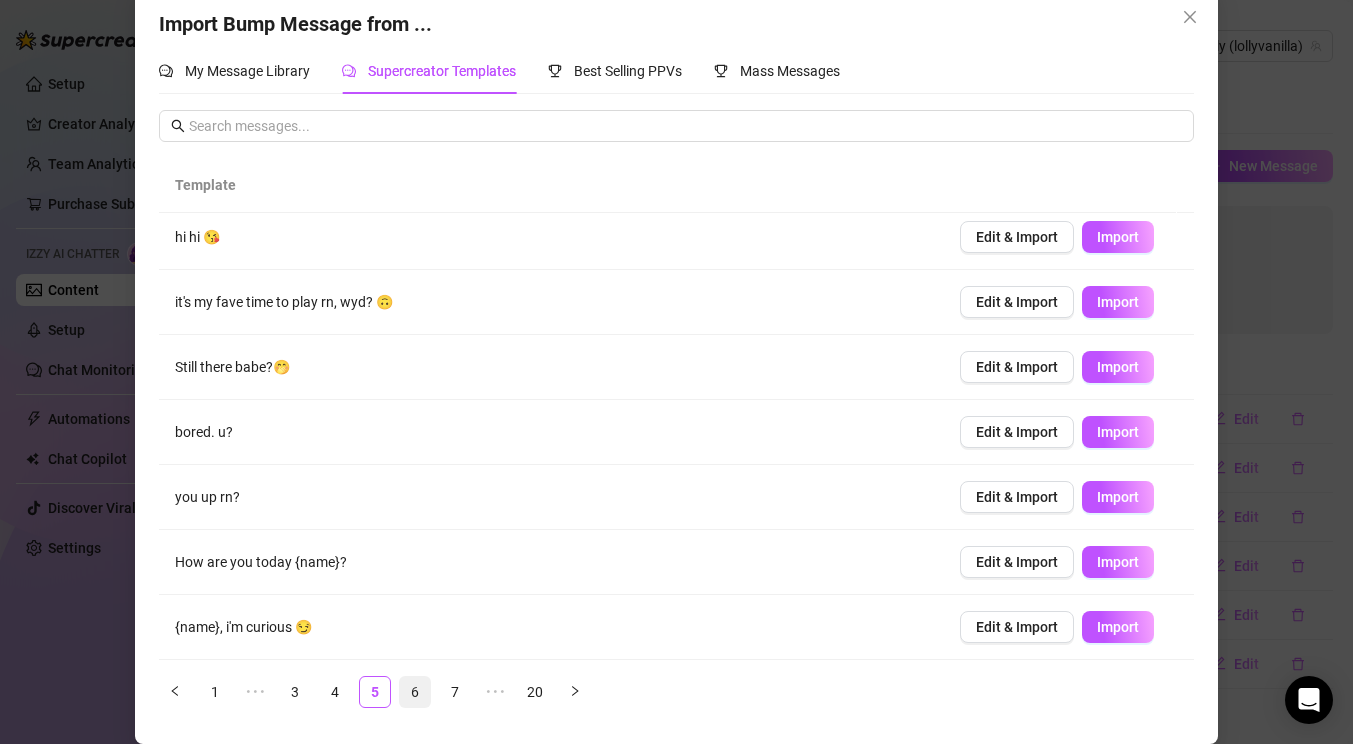 click on "6" at bounding box center (415, 692) 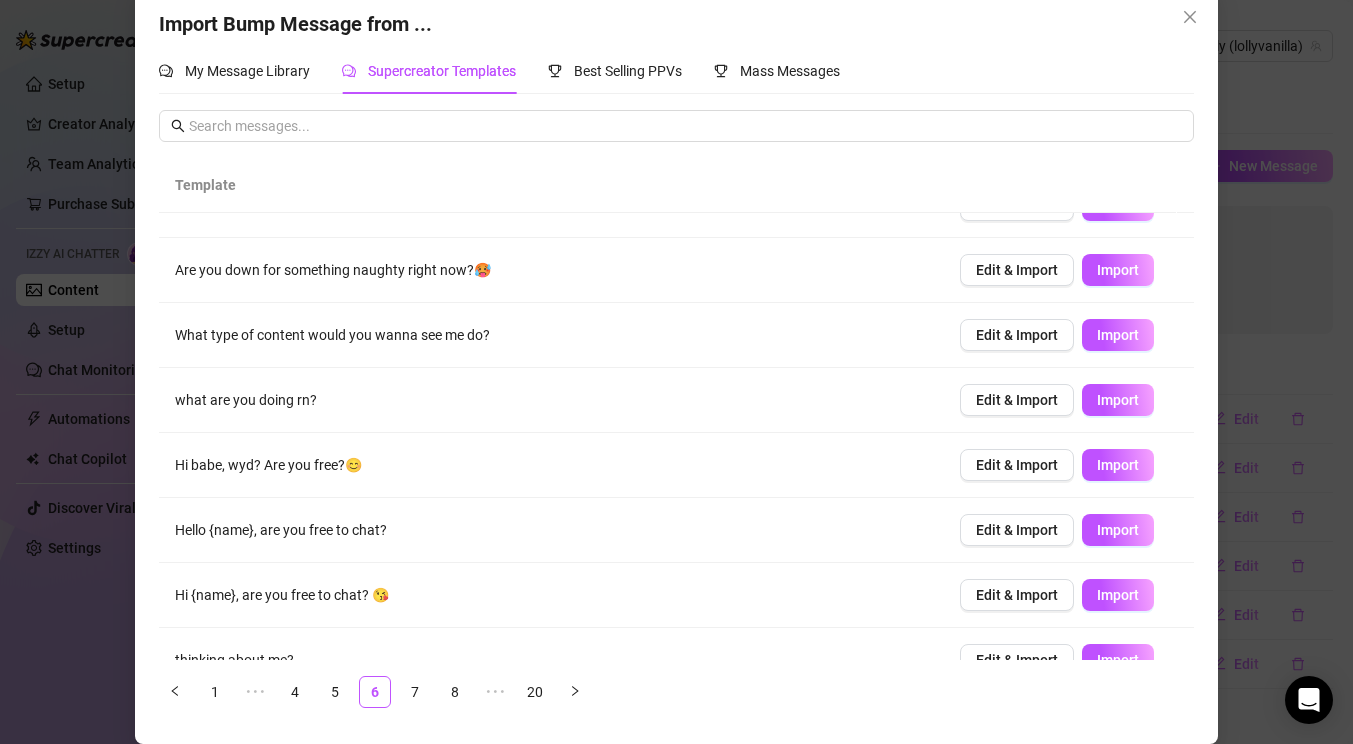 scroll, scrollTop: 203, scrollLeft: 0, axis: vertical 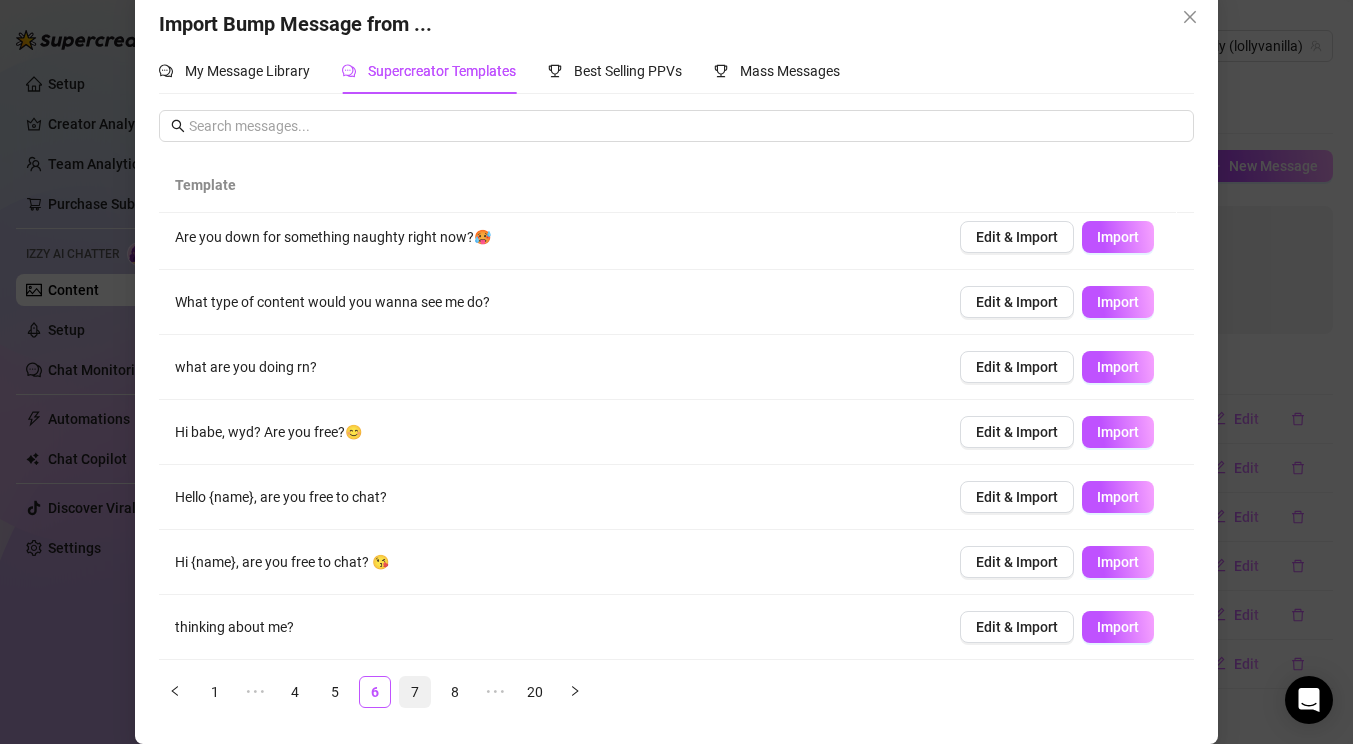 click on "7" at bounding box center [415, 692] 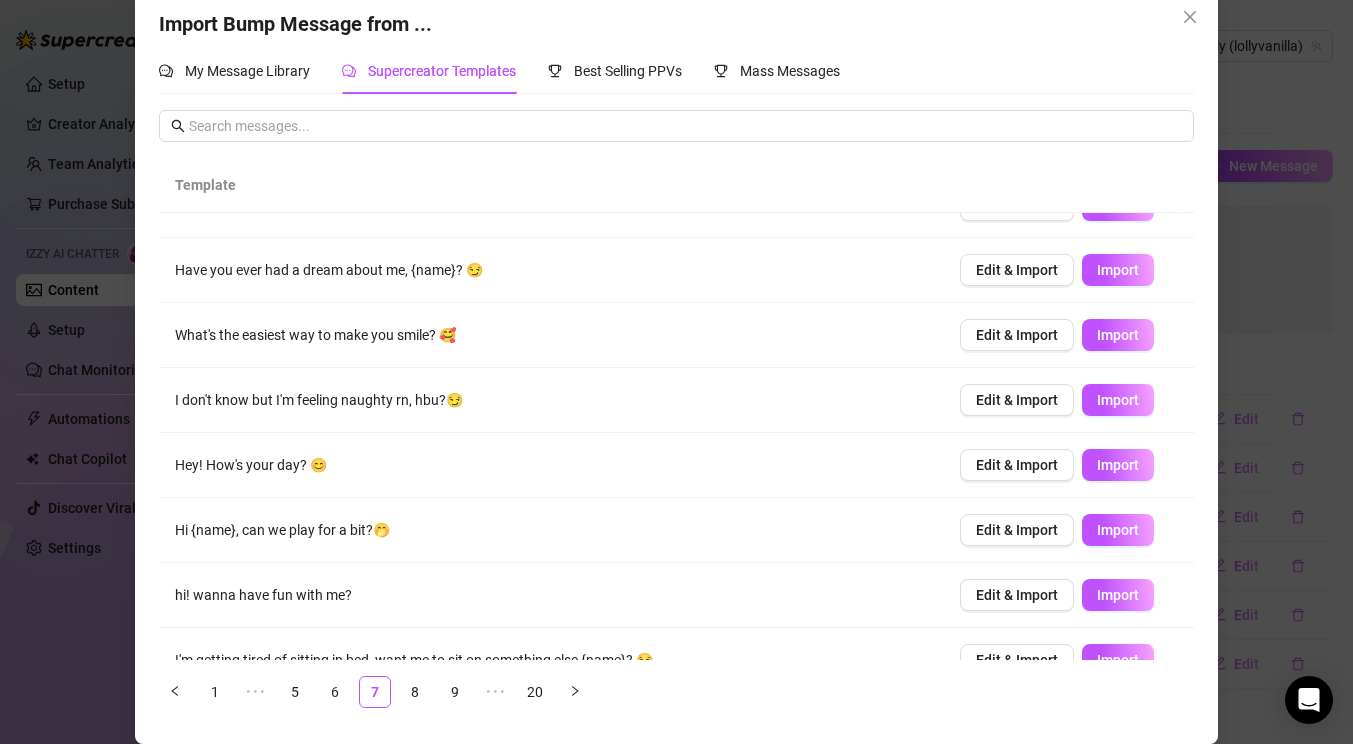 scroll, scrollTop: 203, scrollLeft: 0, axis: vertical 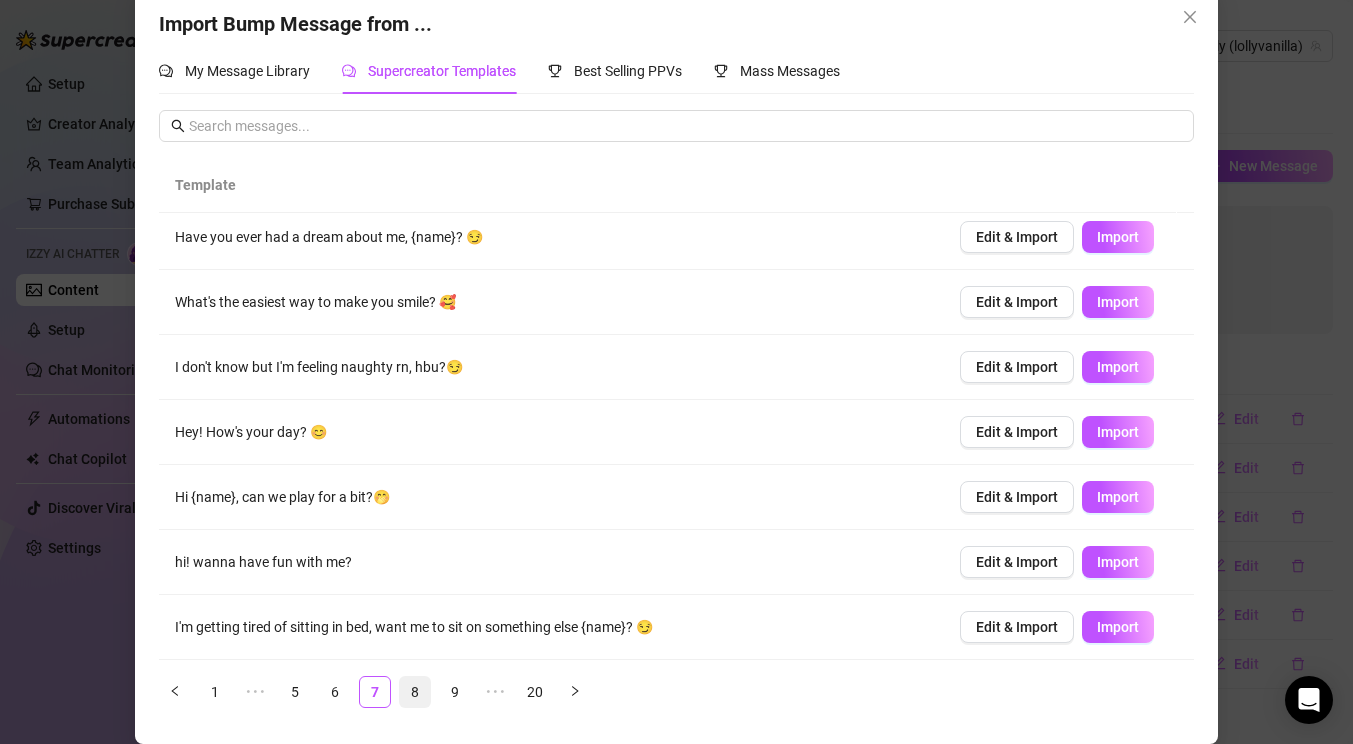 click on "8" at bounding box center (415, 692) 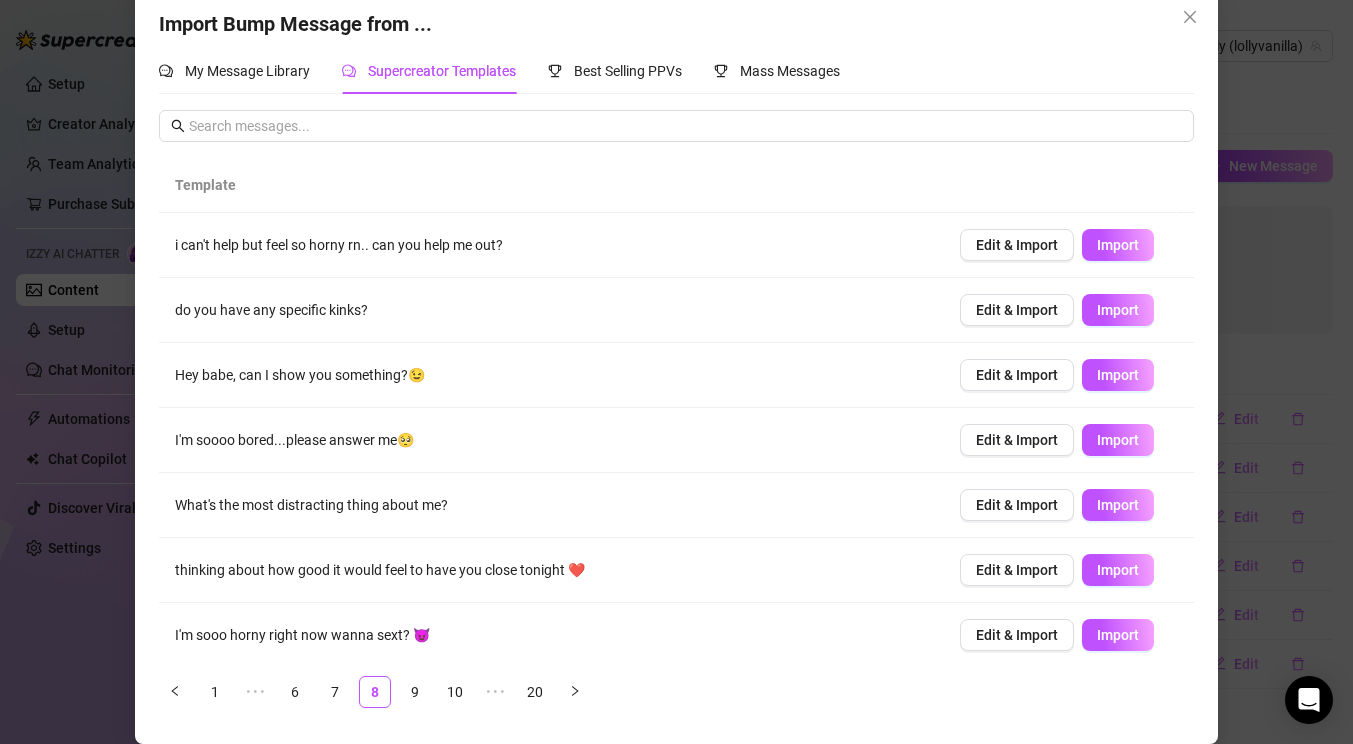 scroll, scrollTop: 203, scrollLeft: 0, axis: vertical 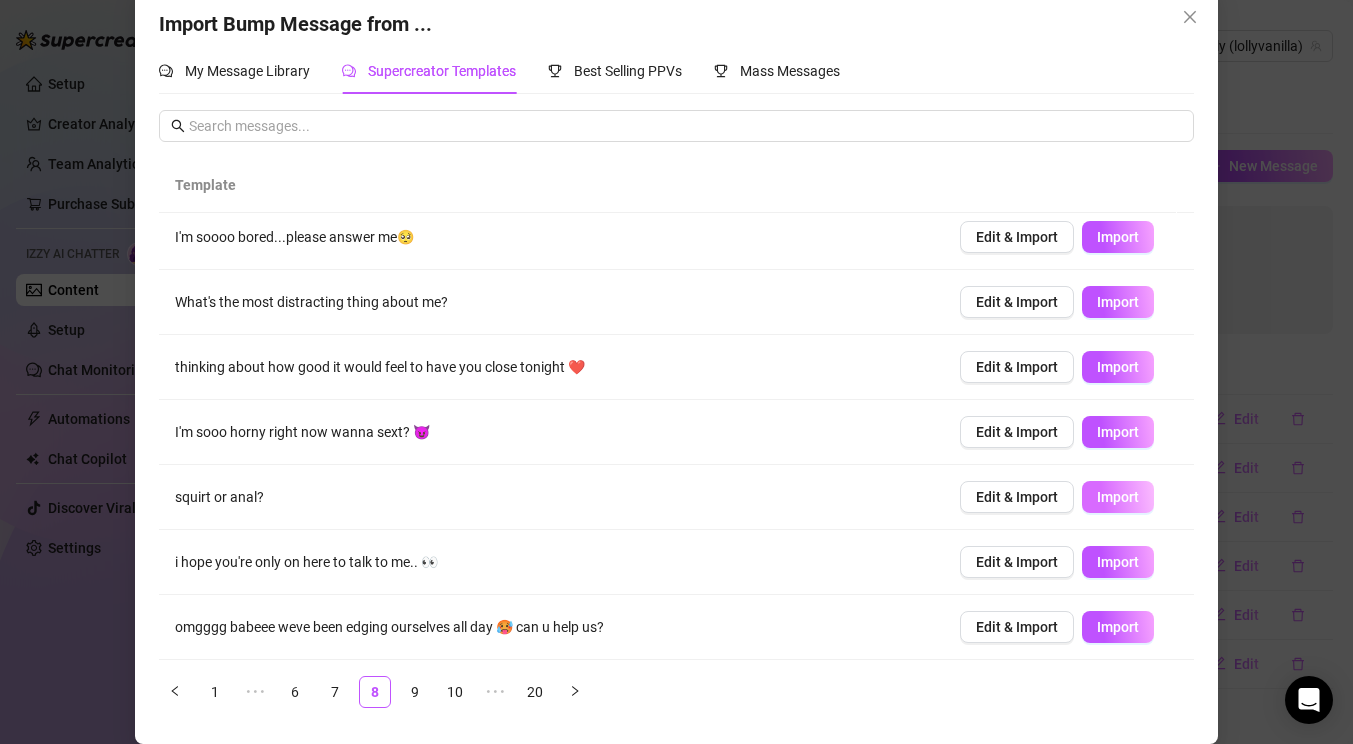 click on "Import" at bounding box center (1118, 497) 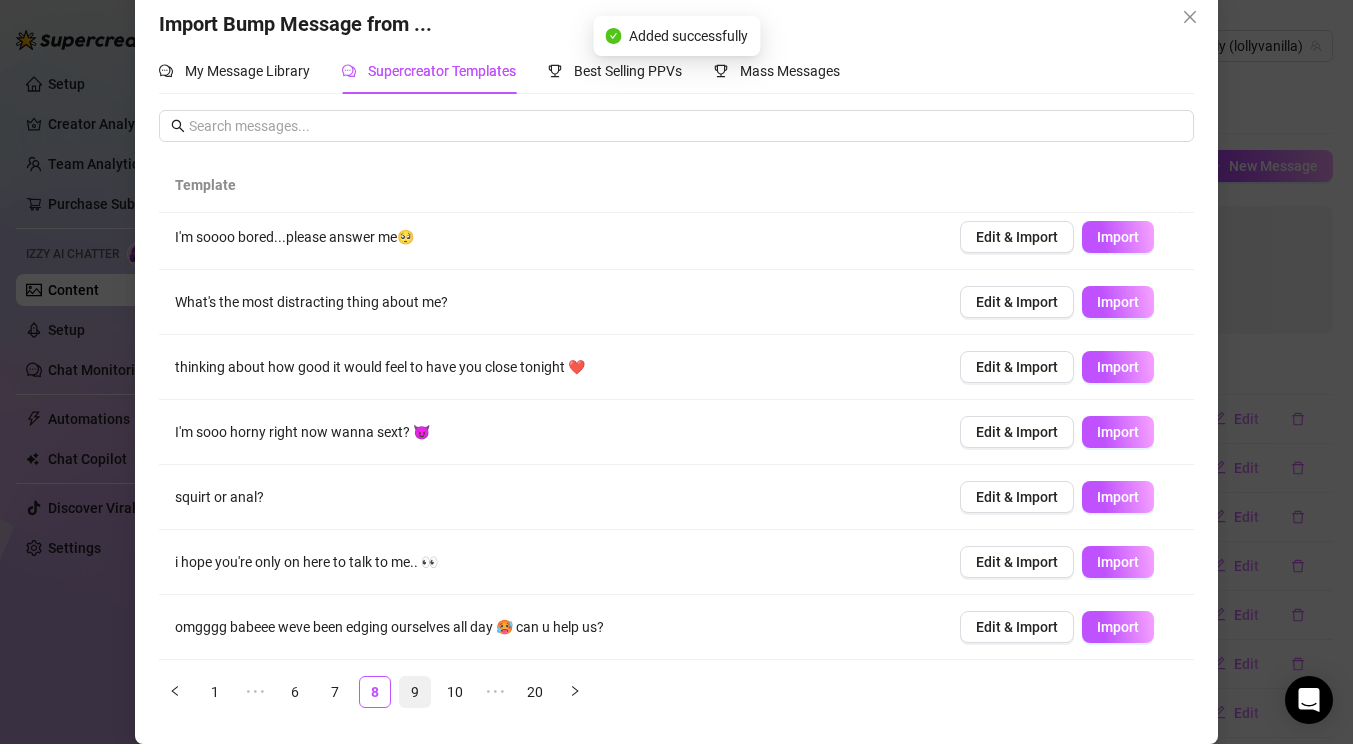 click on "9" at bounding box center (415, 692) 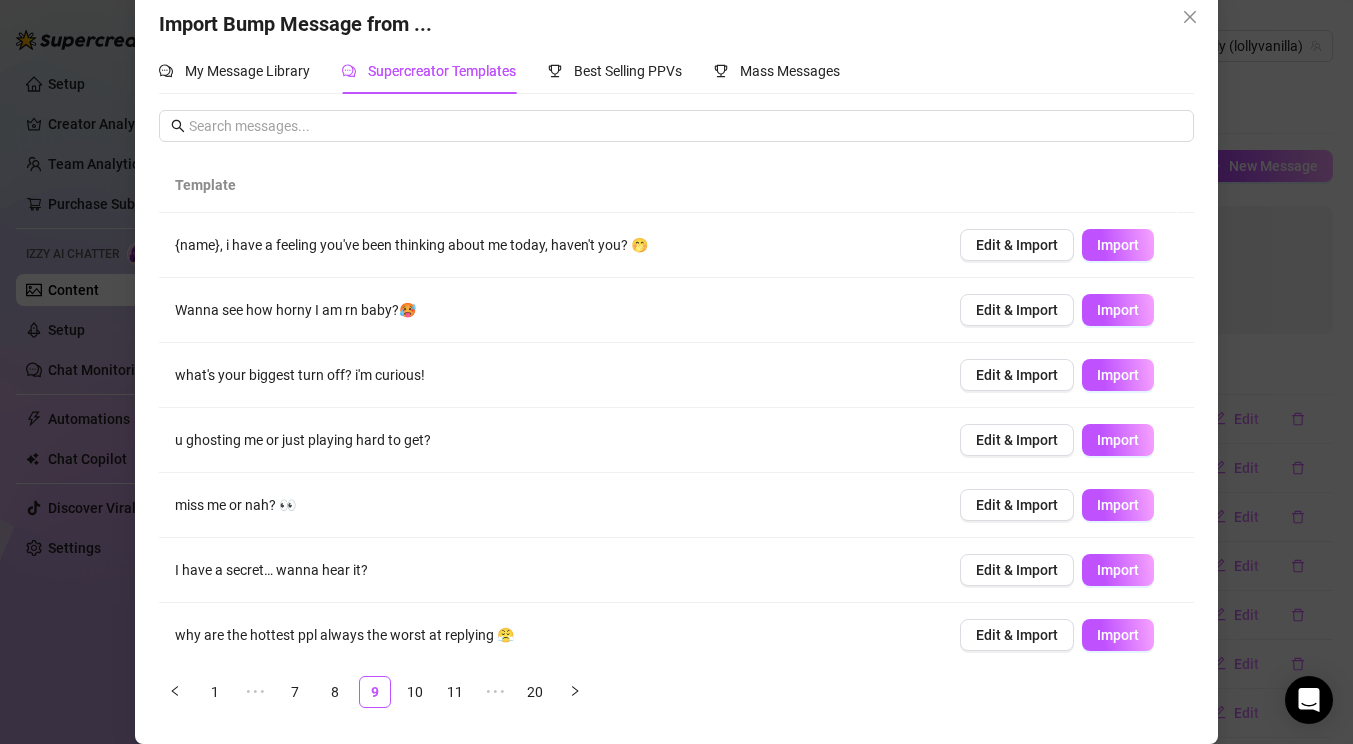 scroll, scrollTop: 203, scrollLeft: 0, axis: vertical 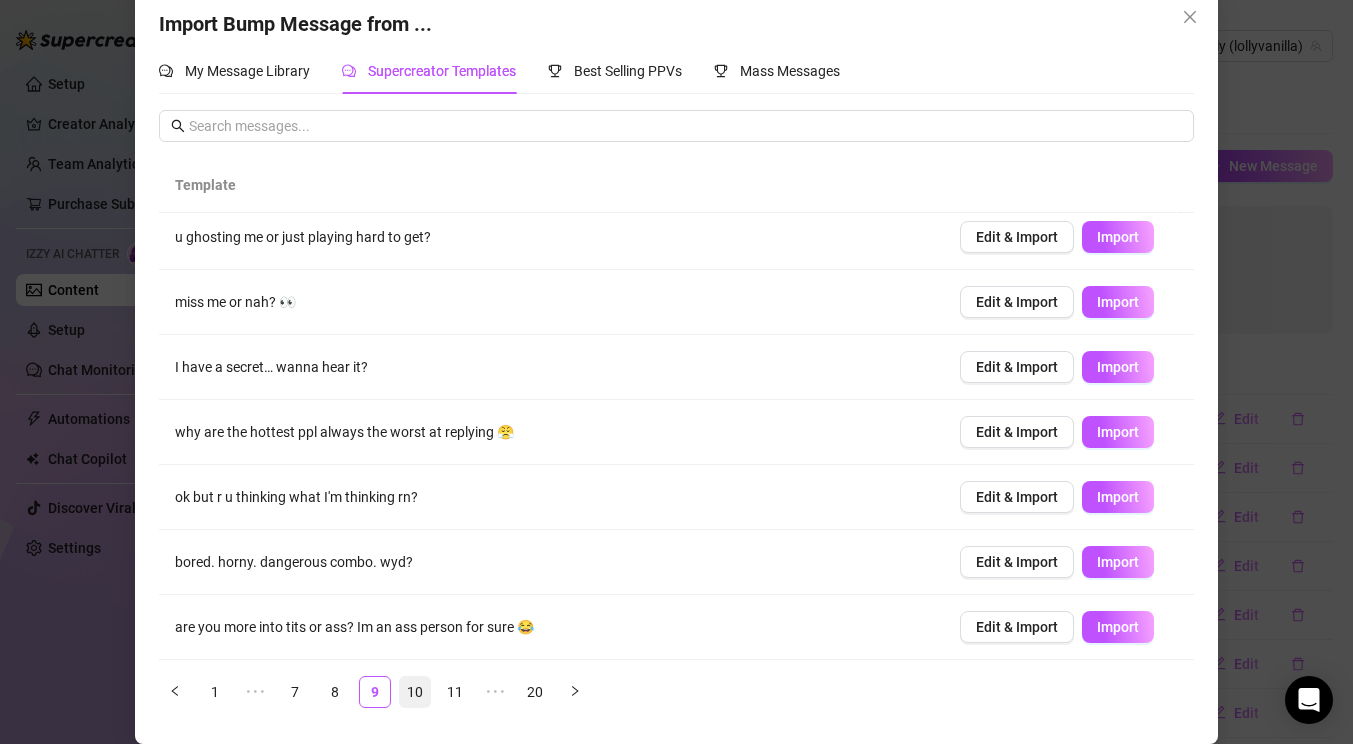 click on "10" at bounding box center (415, 692) 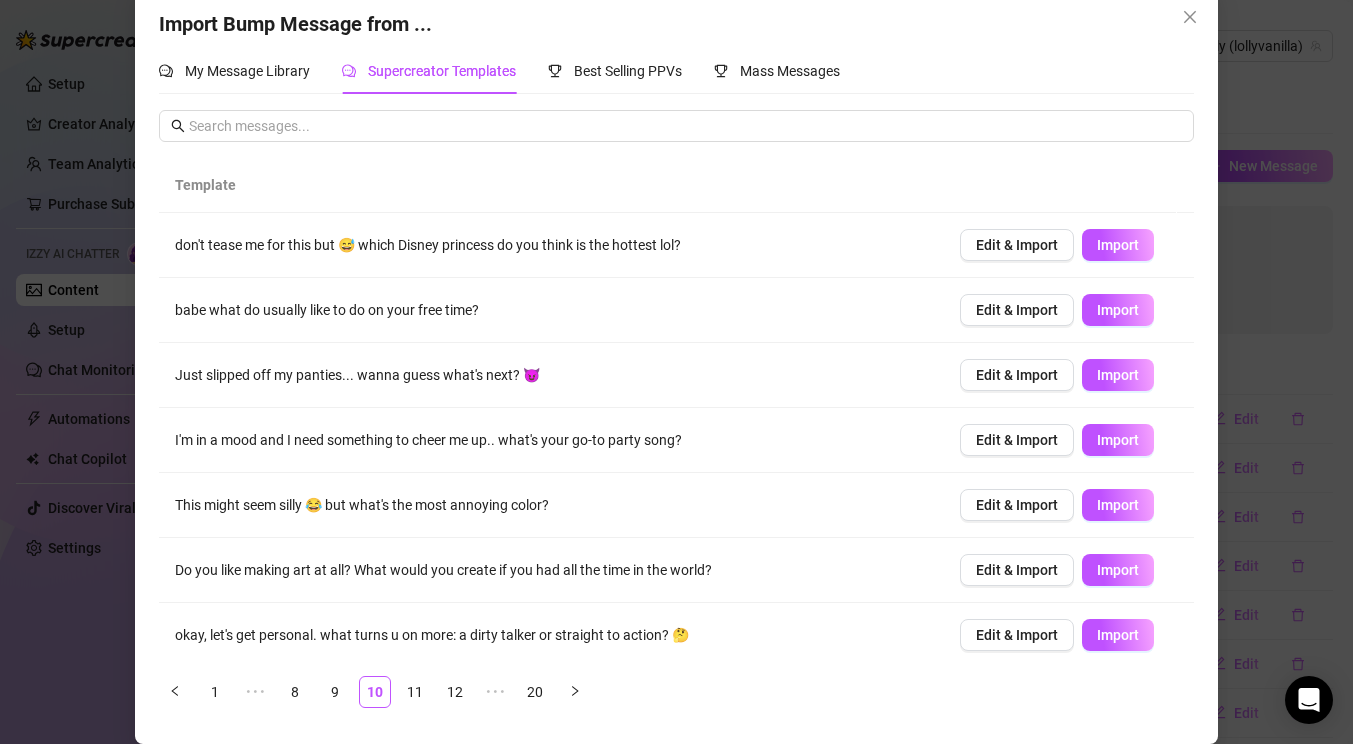 scroll, scrollTop: 203, scrollLeft: 0, axis: vertical 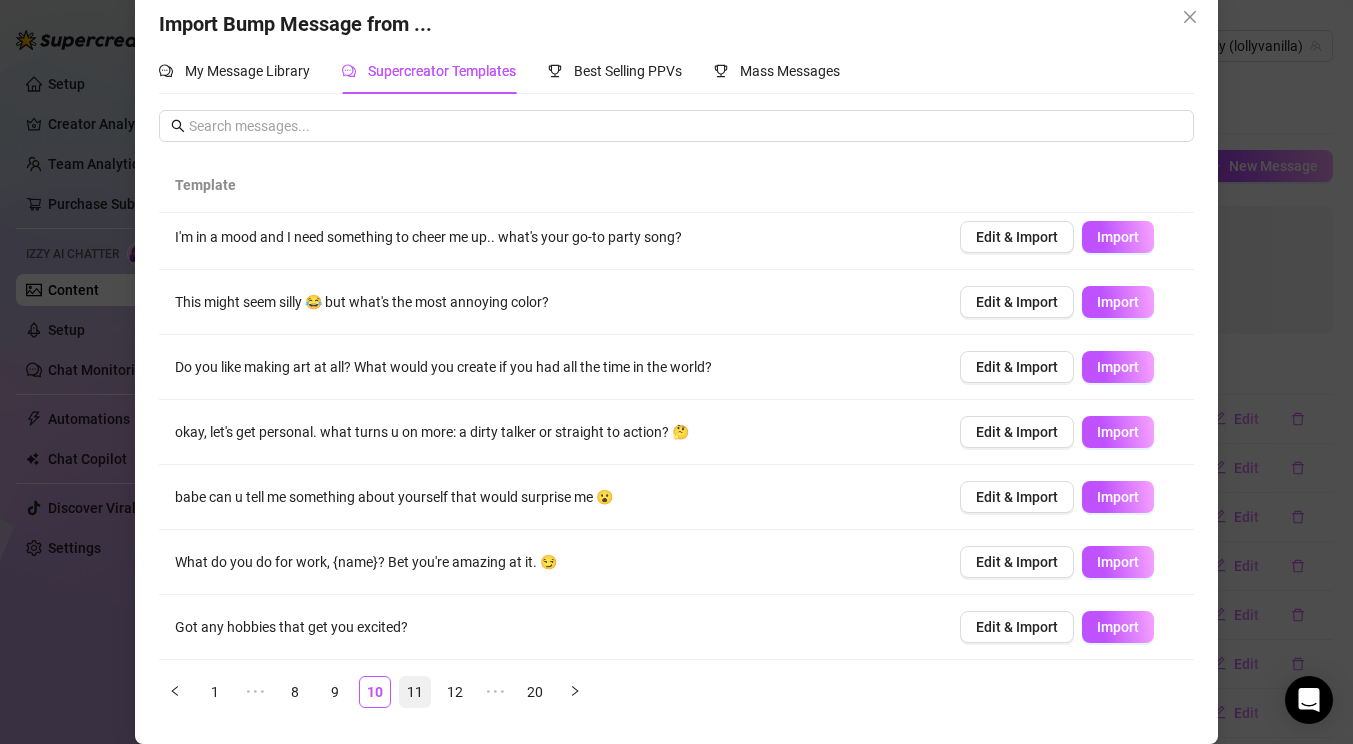 click on "11" at bounding box center (415, 692) 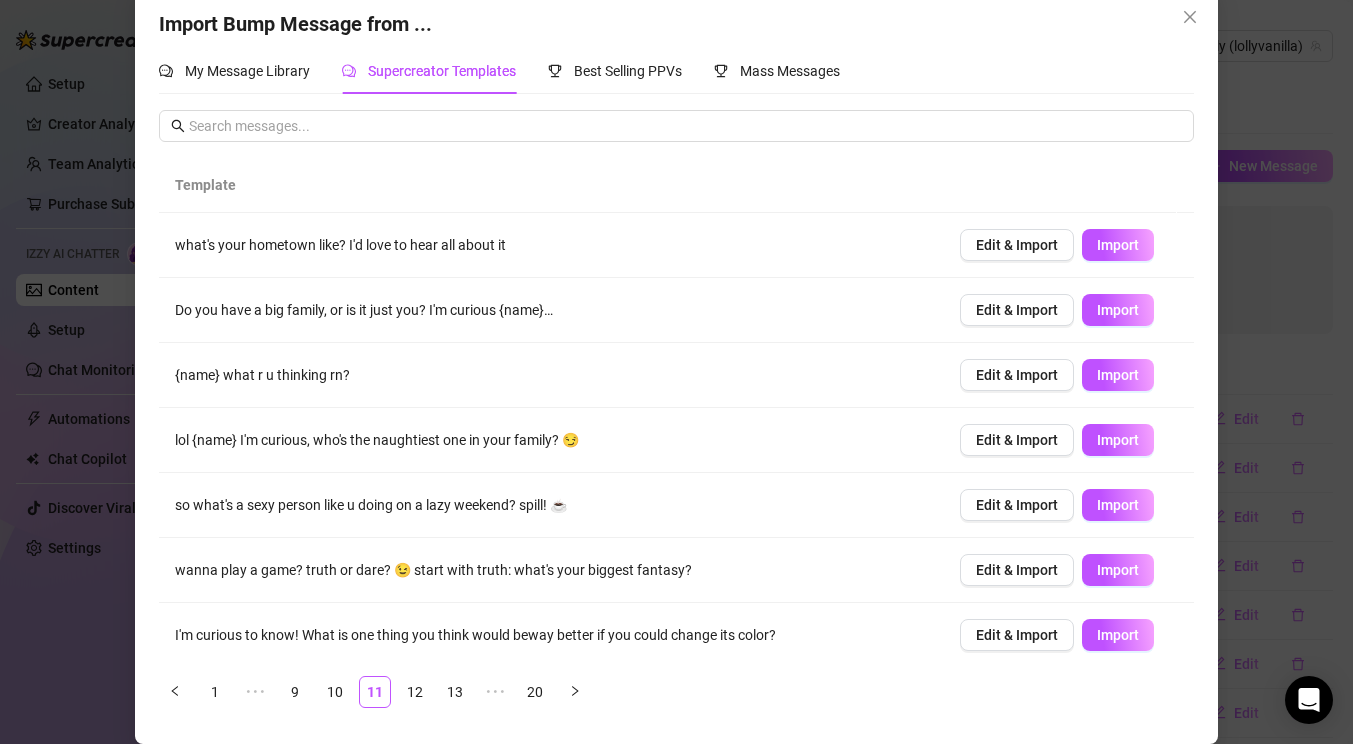 scroll, scrollTop: 203, scrollLeft: 0, axis: vertical 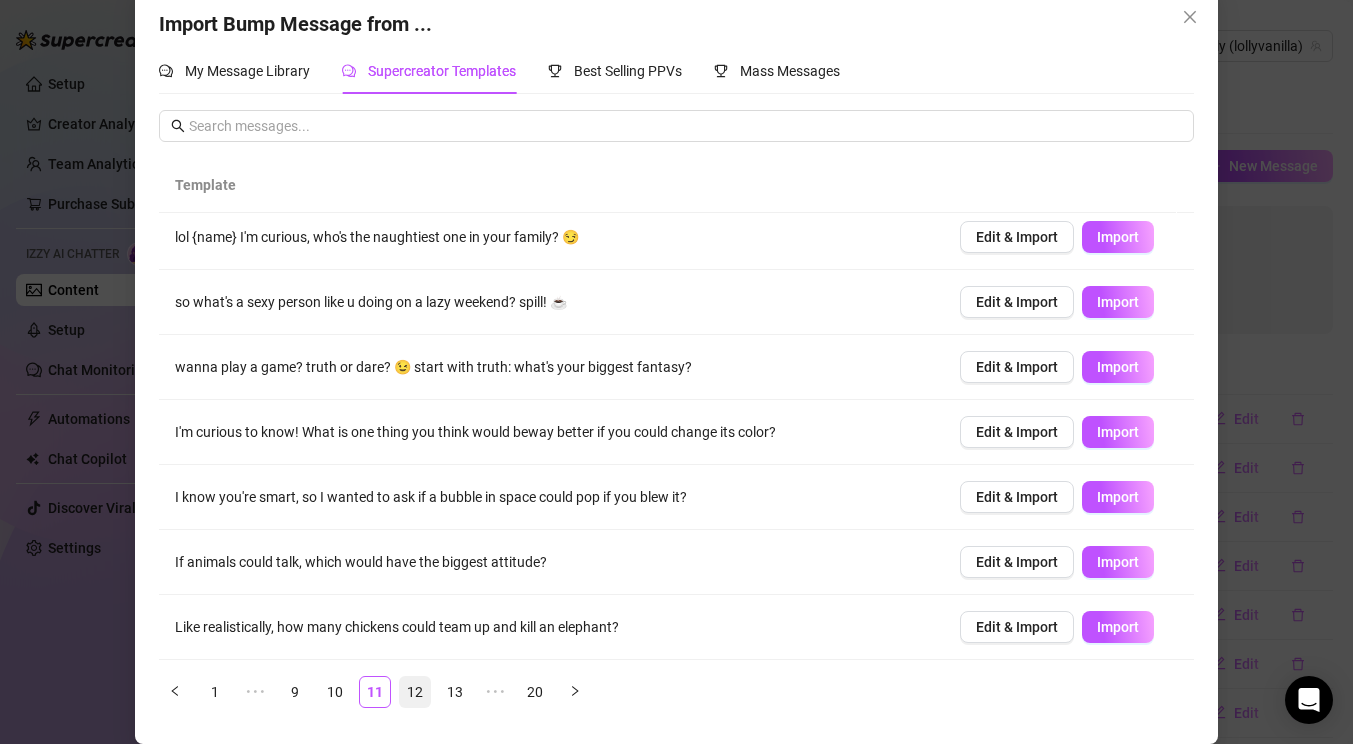 click on "12" at bounding box center (415, 692) 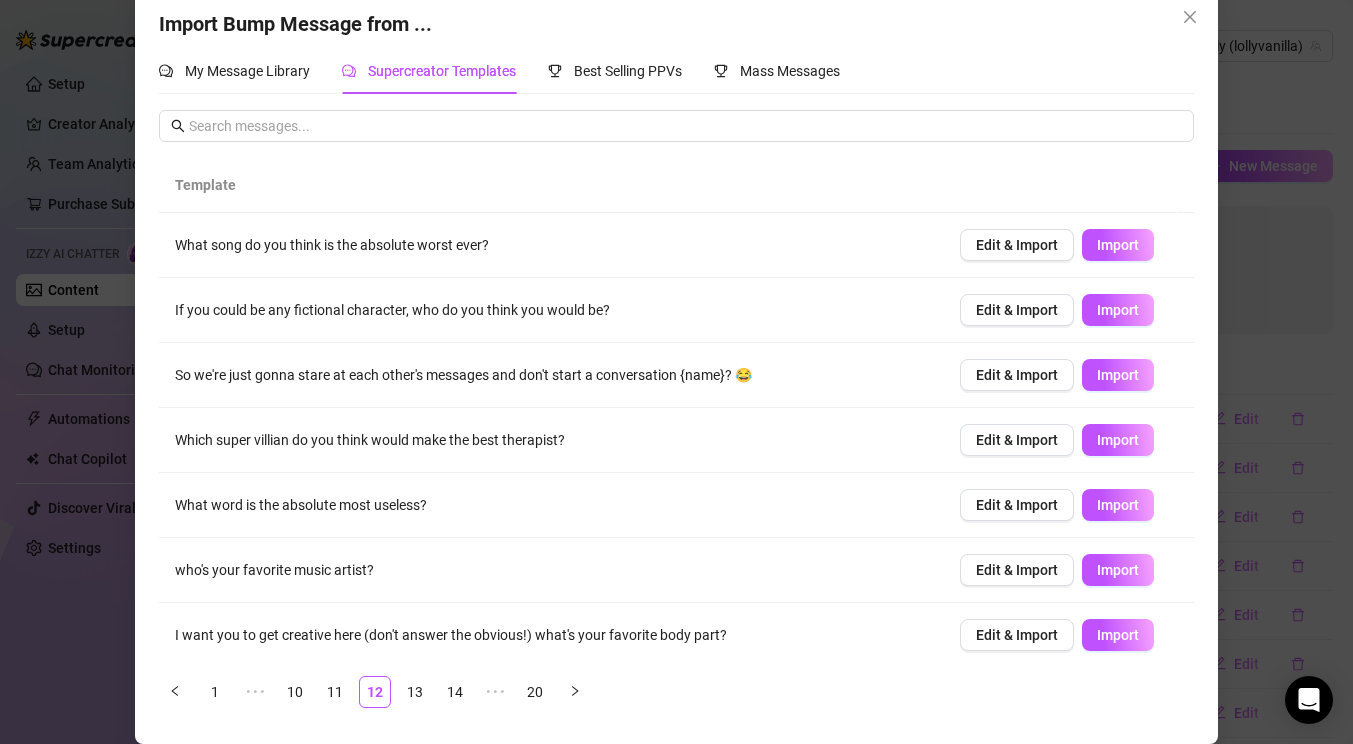 scroll, scrollTop: 203, scrollLeft: 0, axis: vertical 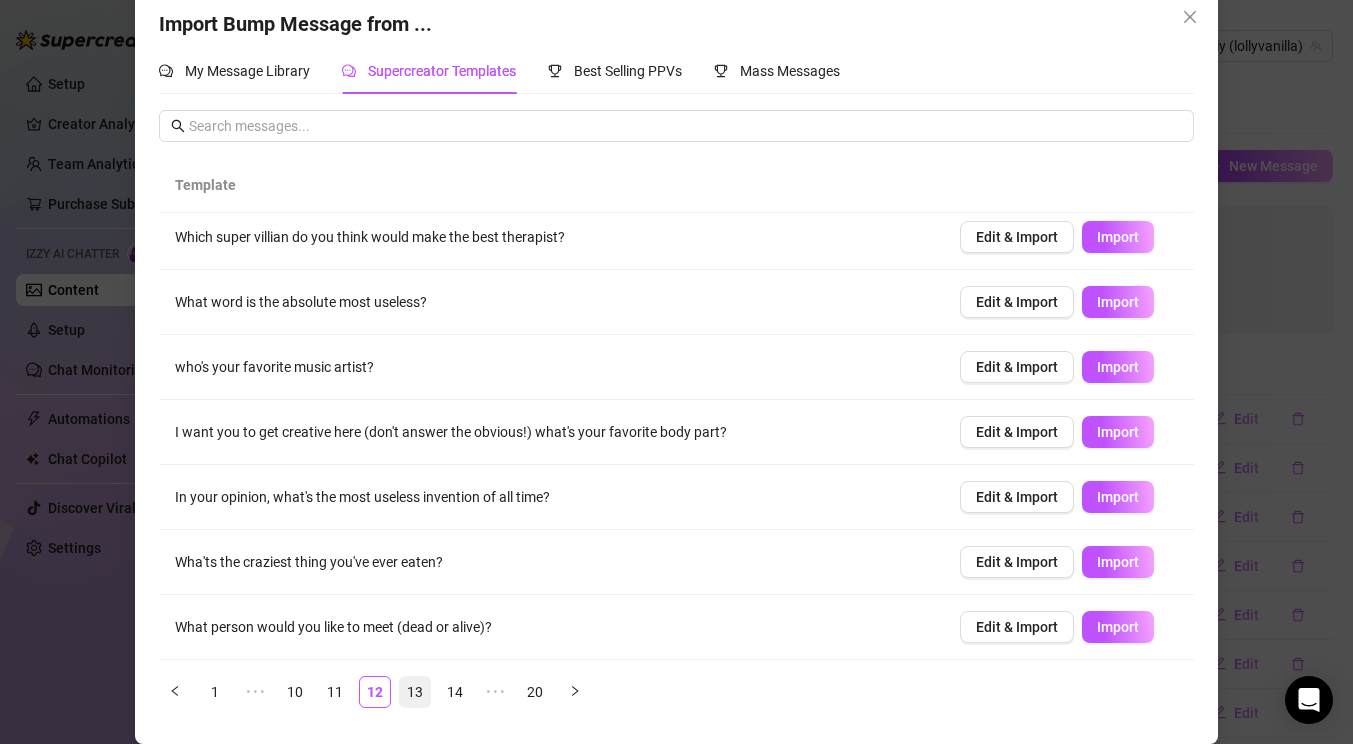 click on "13" at bounding box center (415, 692) 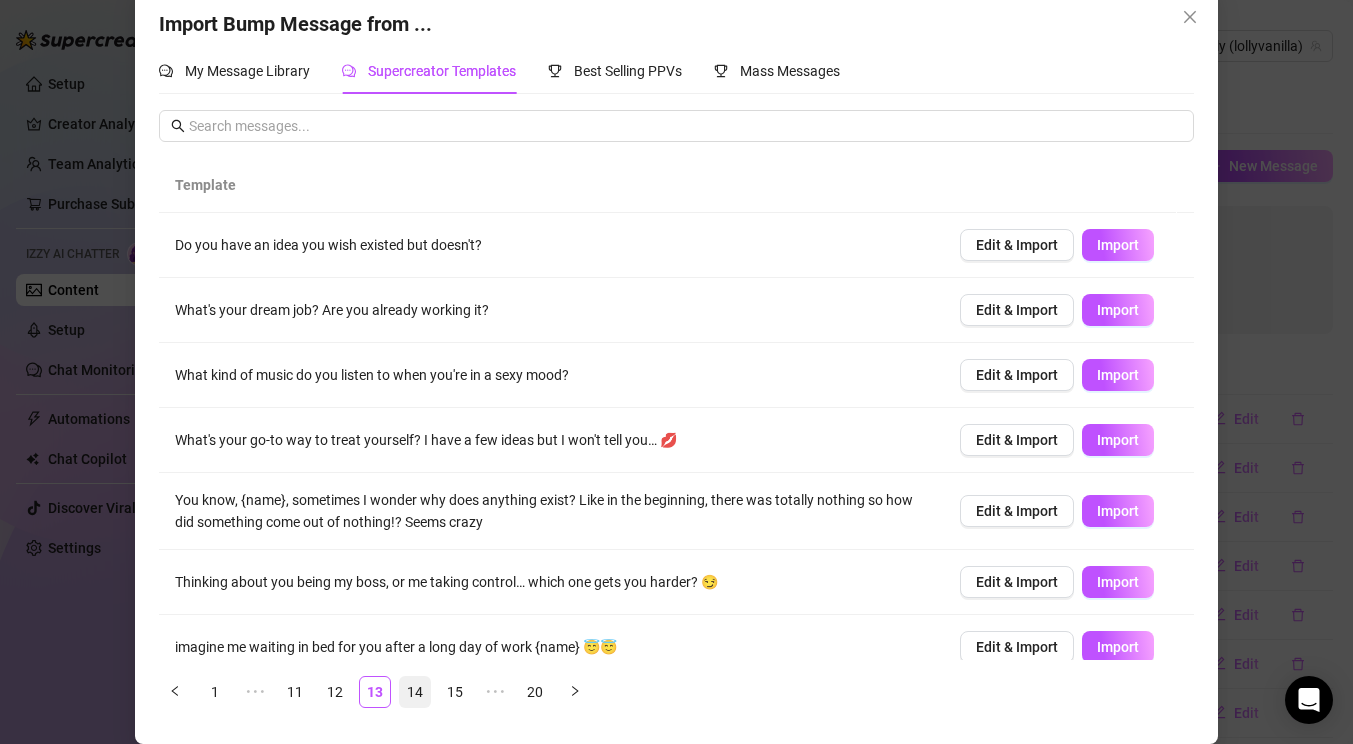 scroll, scrollTop: 0, scrollLeft: 0, axis: both 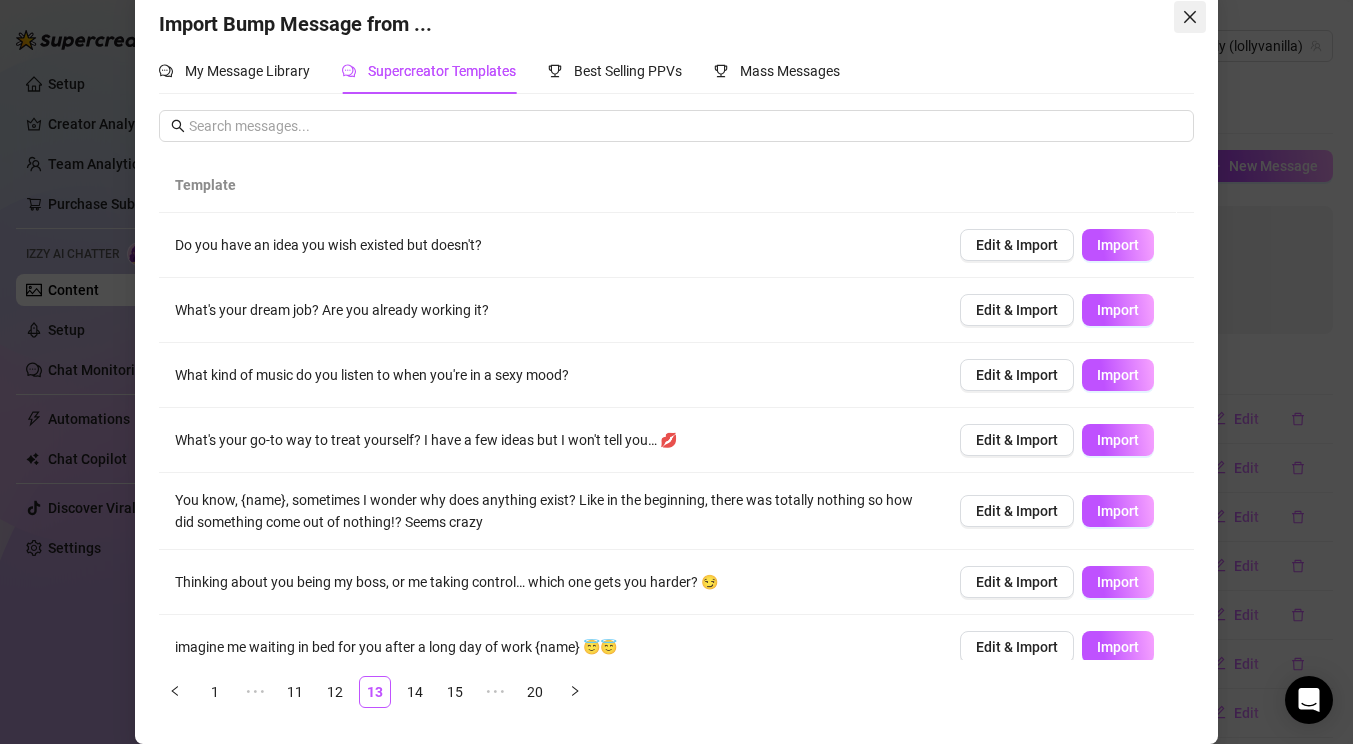 click 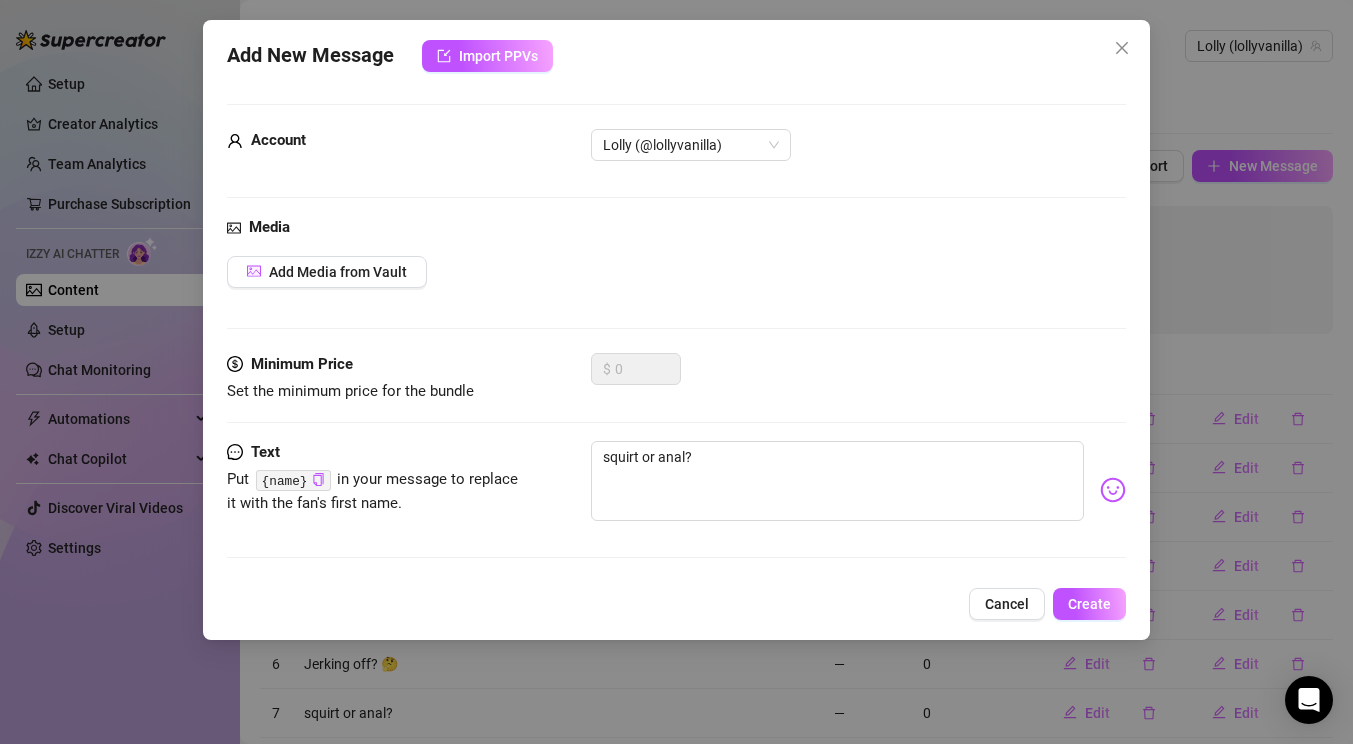 scroll, scrollTop: 0, scrollLeft: 0, axis: both 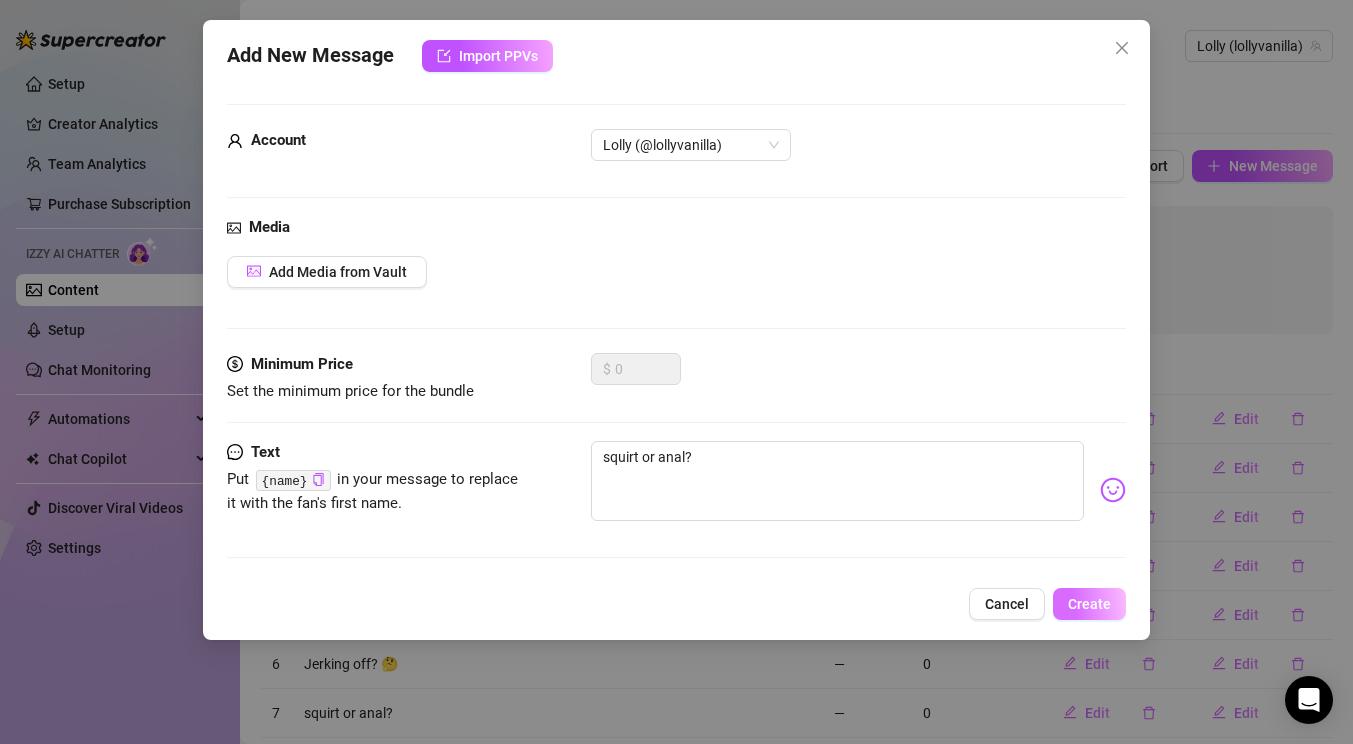 click on "Create" at bounding box center (1089, 604) 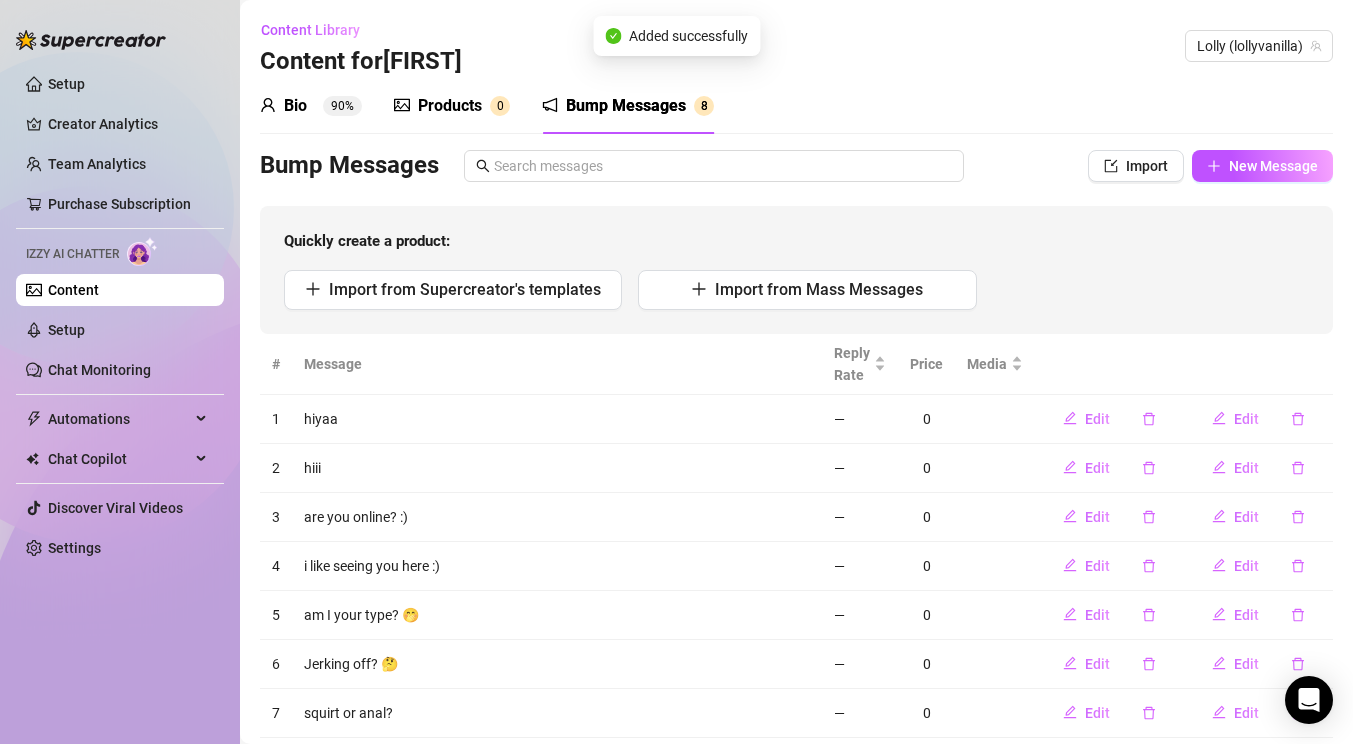 scroll, scrollTop: 103, scrollLeft: 0, axis: vertical 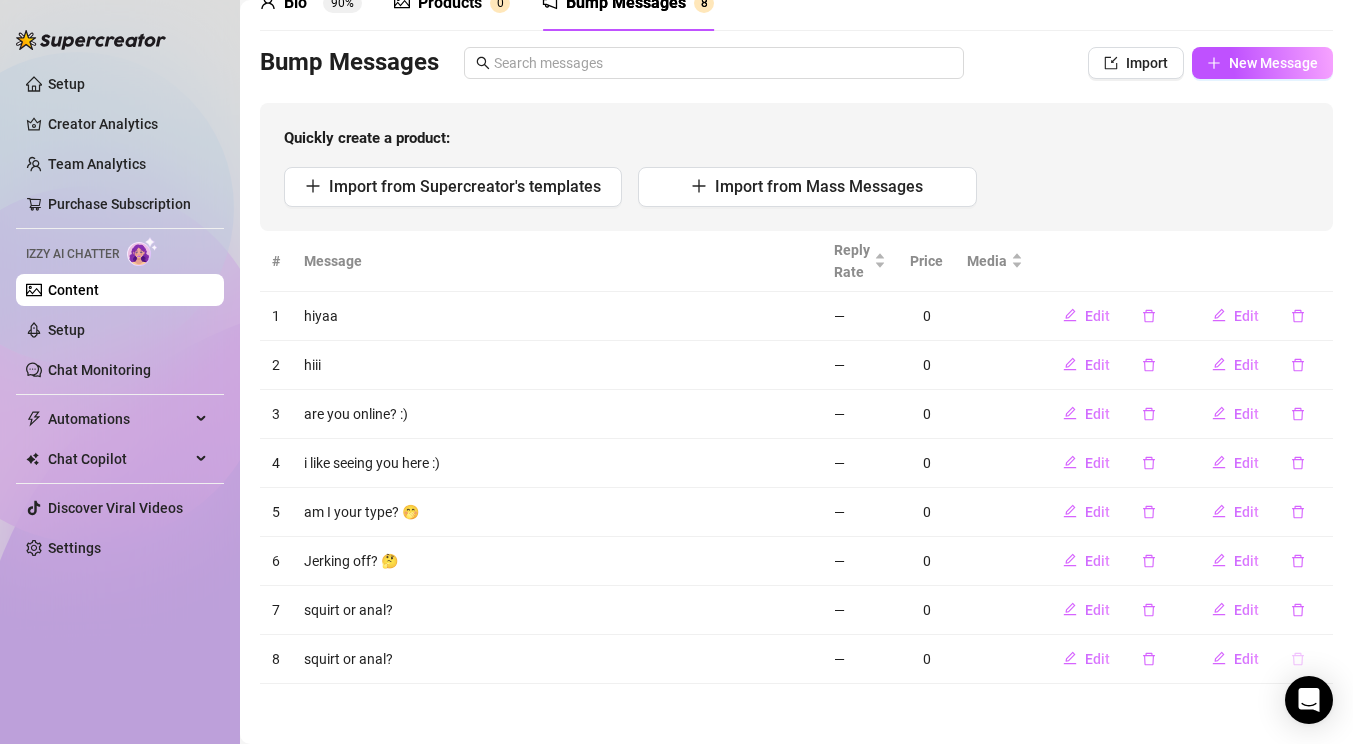 click 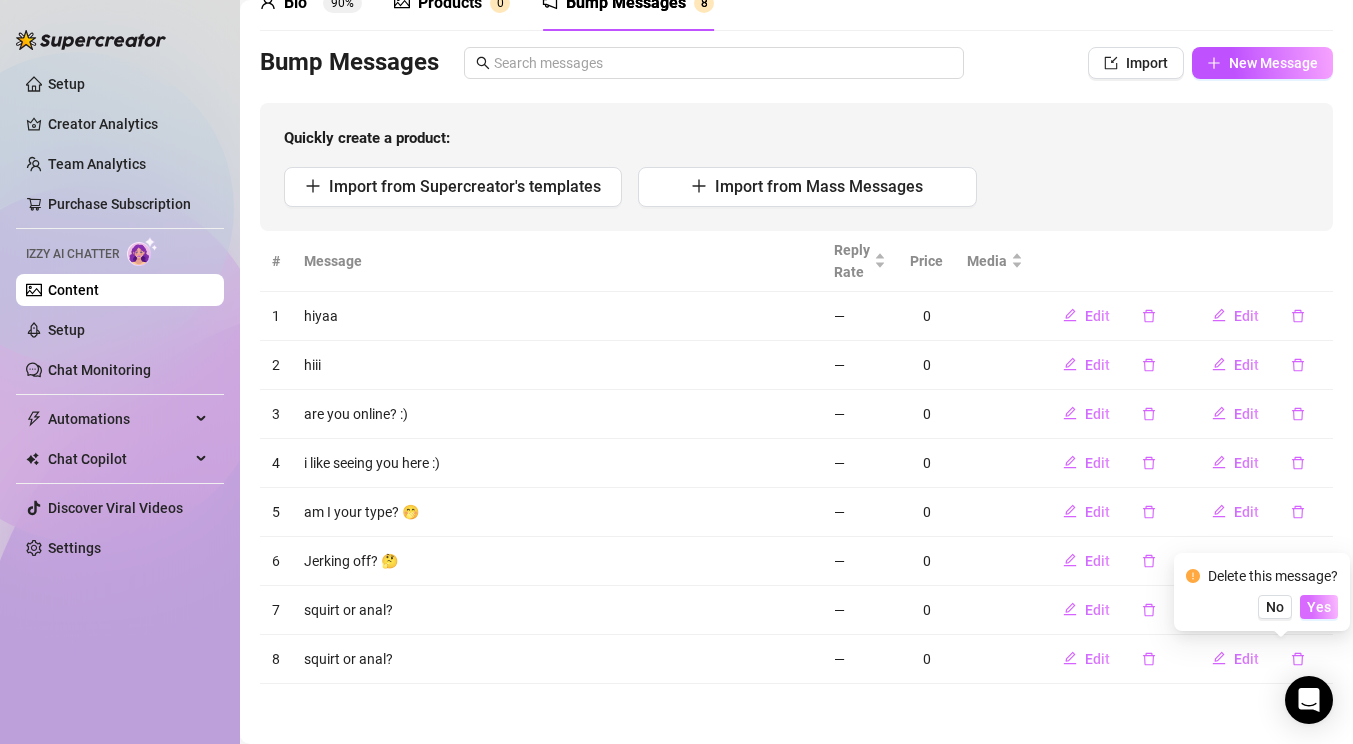 click on "Yes" at bounding box center [1319, 607] 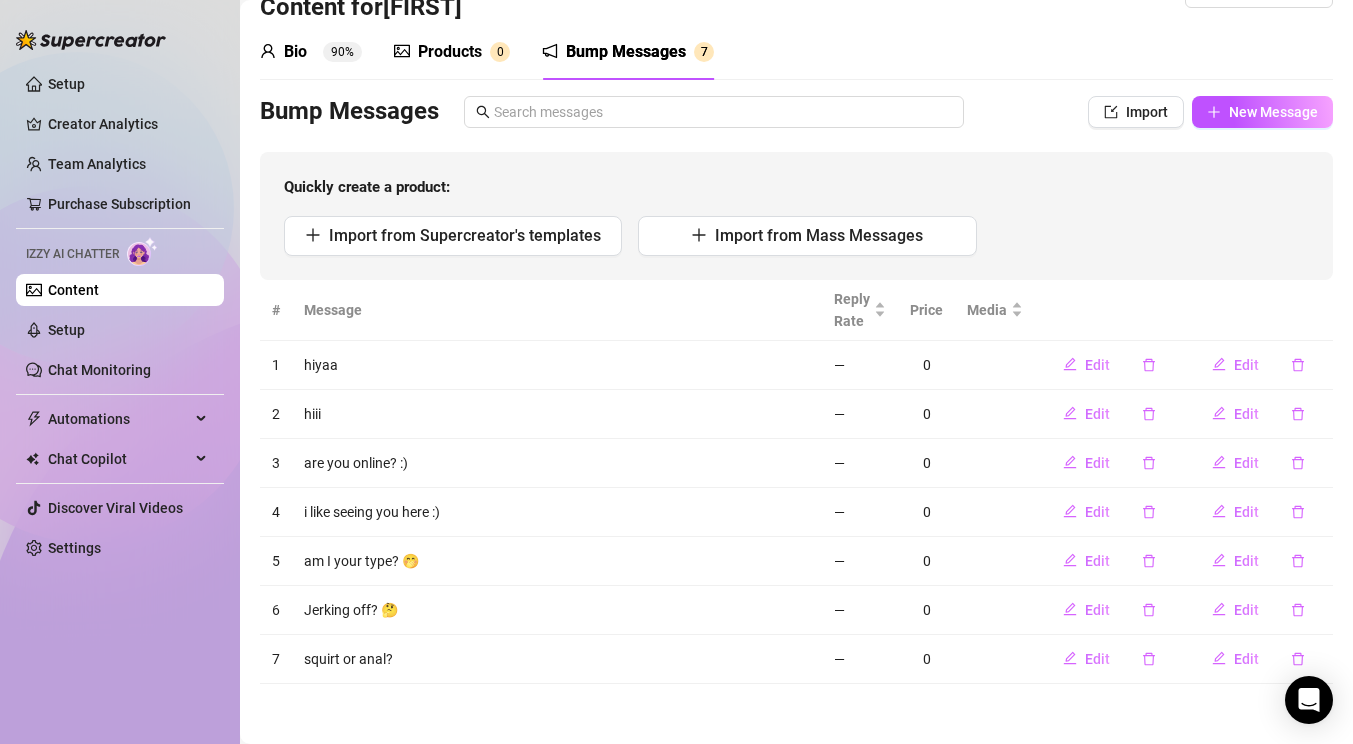 scroll, scrollTop: 54, scrollLeft: 0, axis: vertical 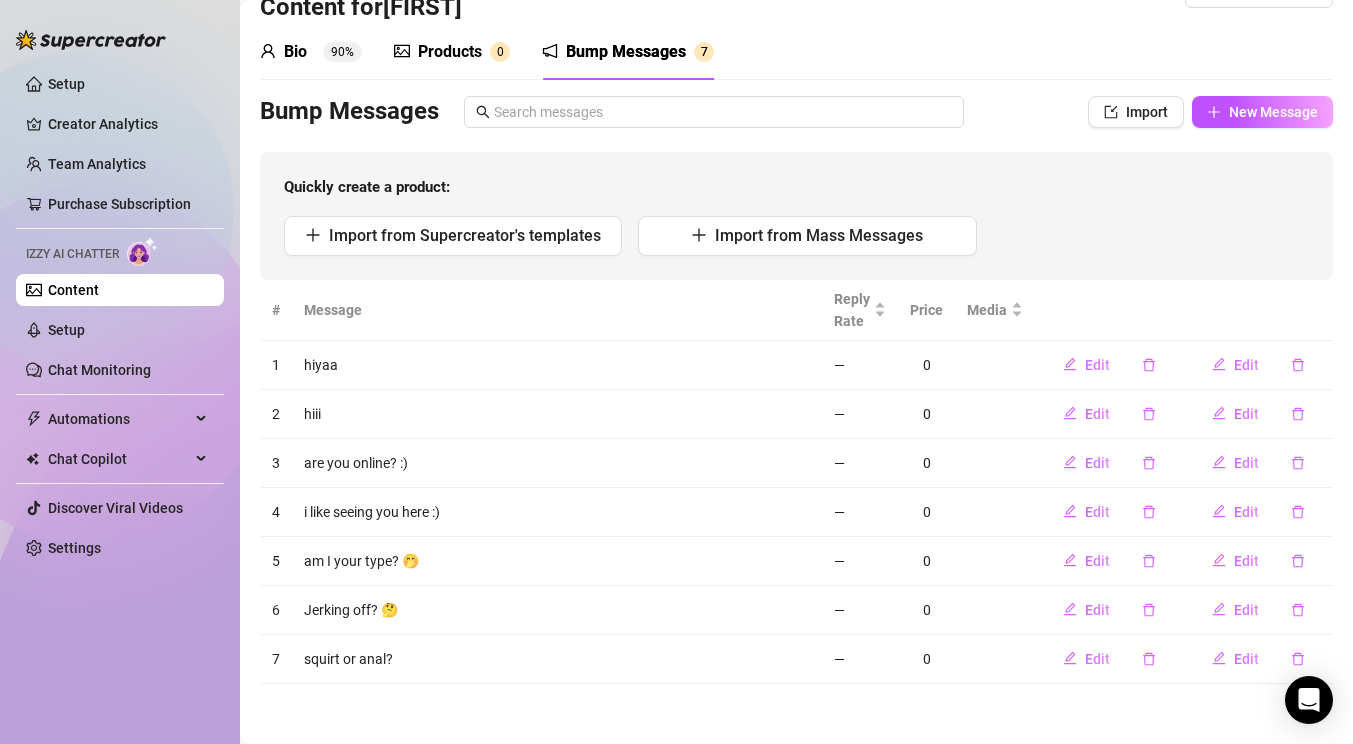click on "Products" at bounding box center (450, 52) 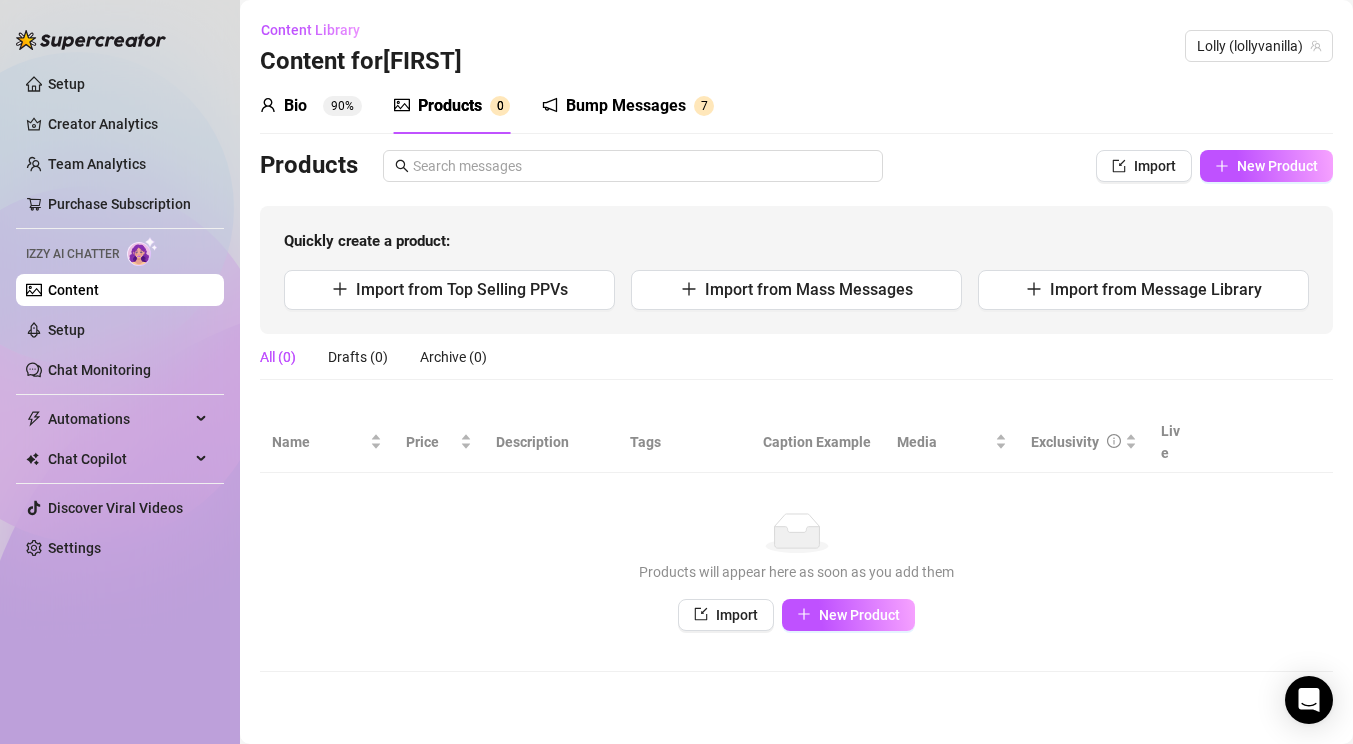scroll, scrollTop: 0, scrollLeft: 0, axis: both 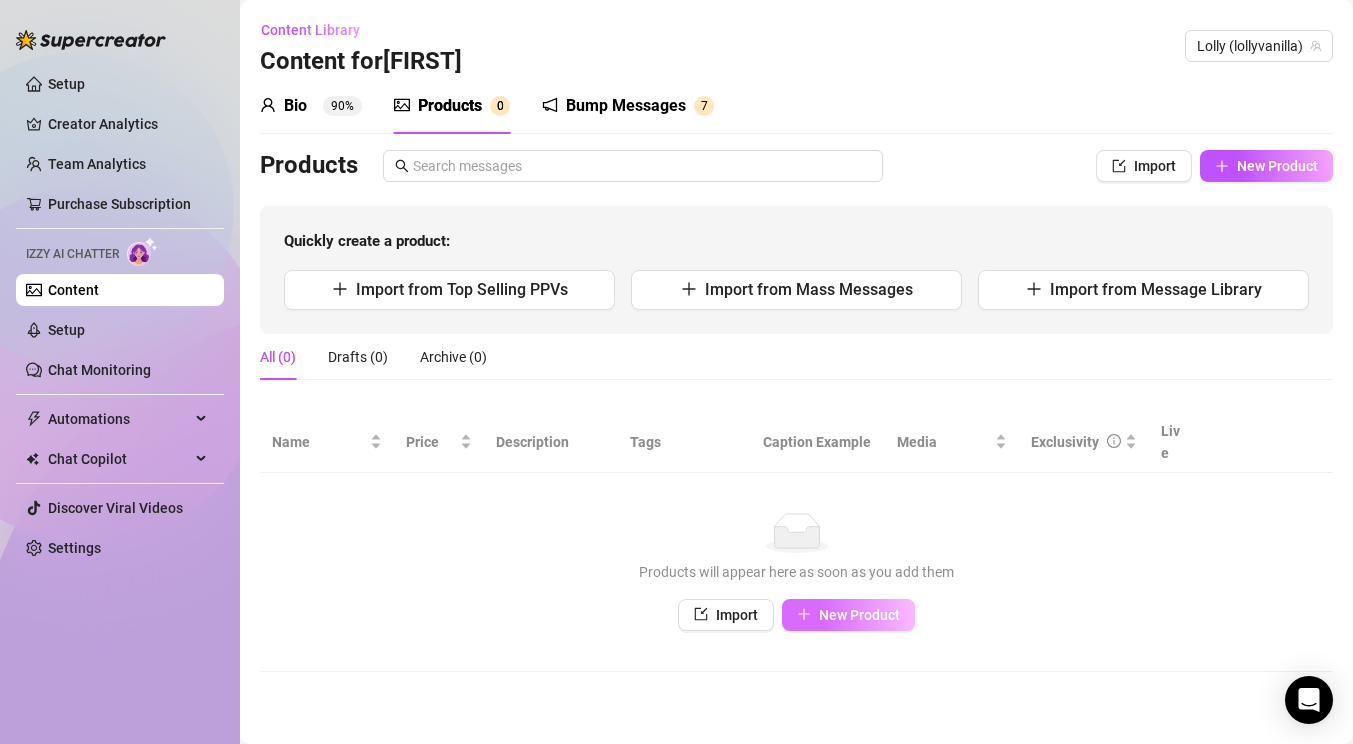 click on "New Product" at bounding box center [859, 615] 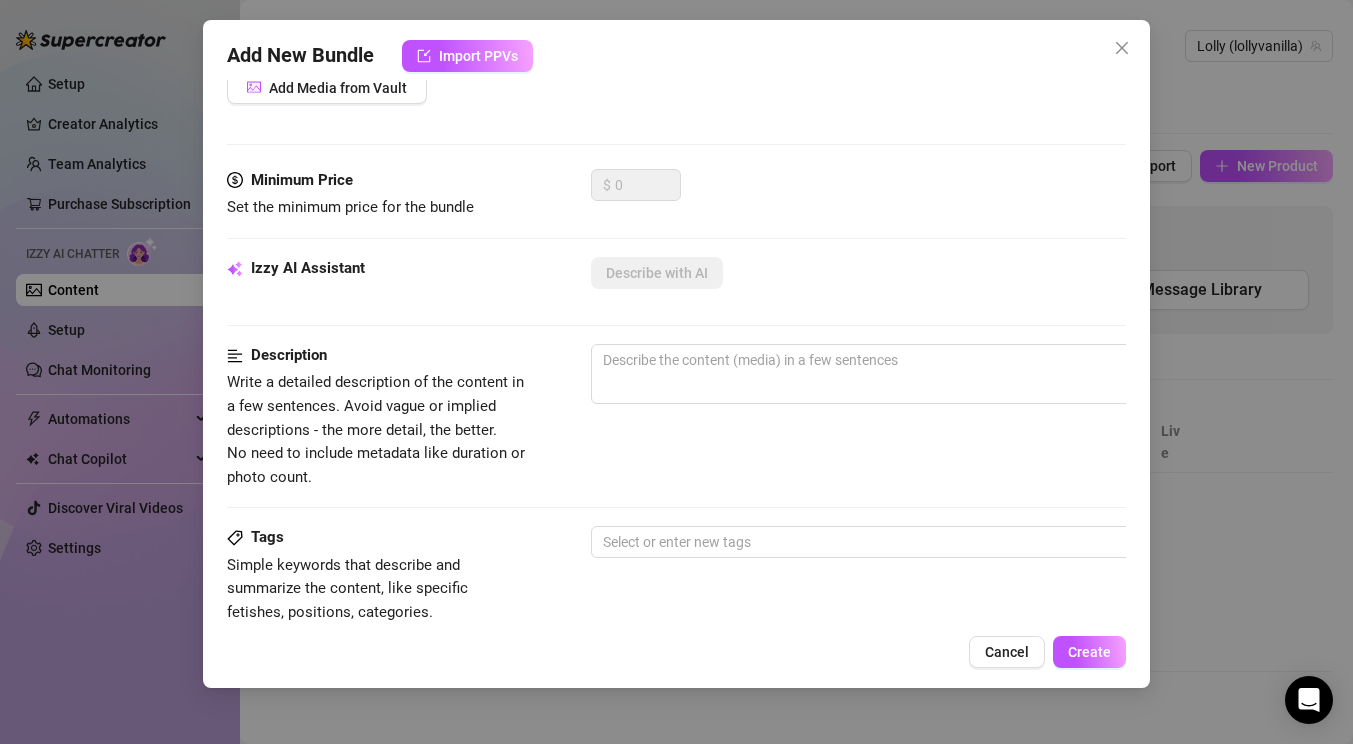 scroll, scrollTop: 17, scrollLeft: 0, axis: vertical 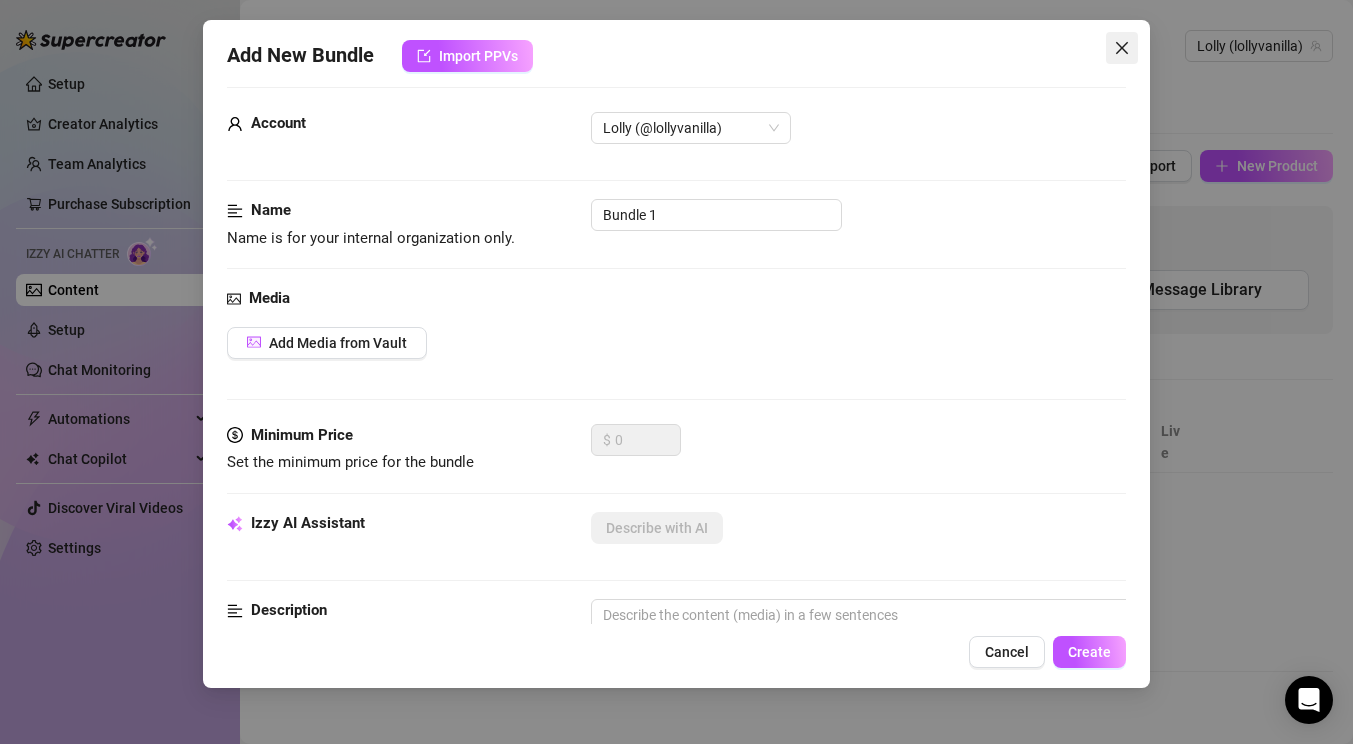 click 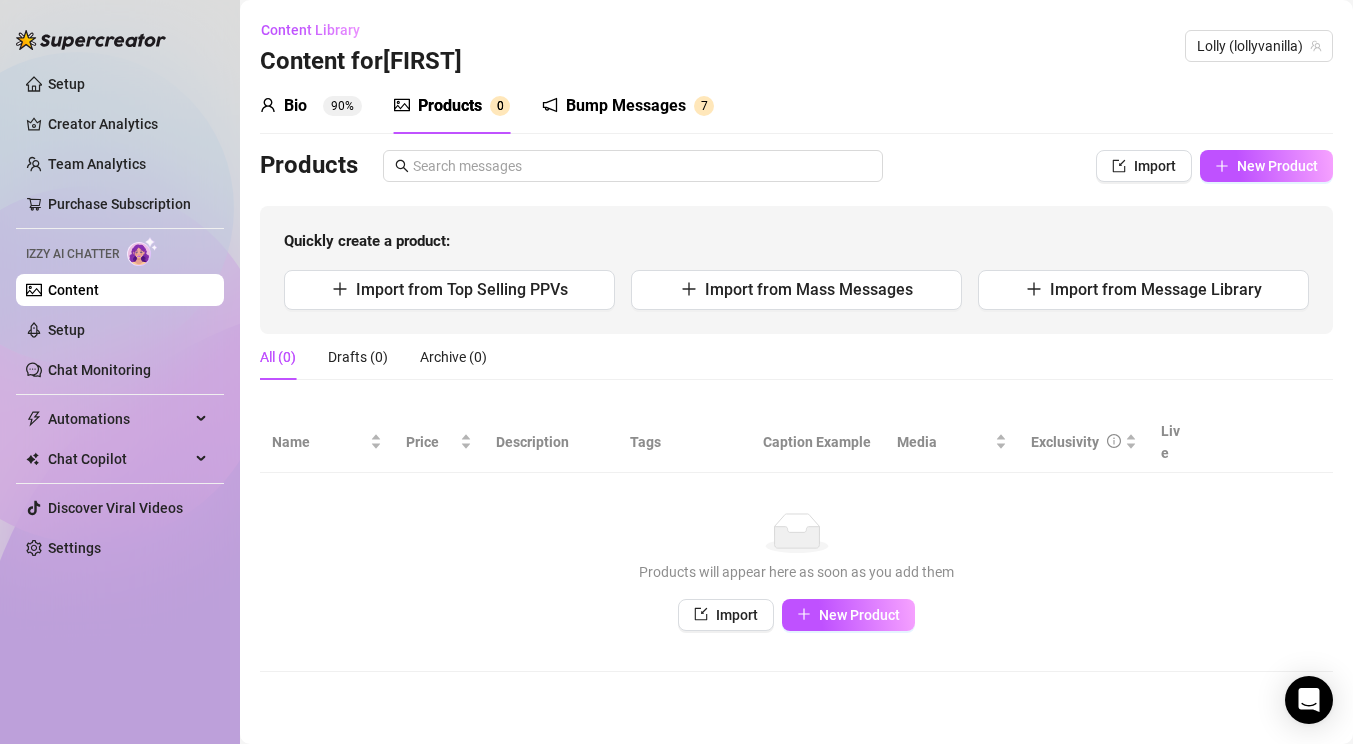 click on "Bio   90%" at bounding box center (311, 106) 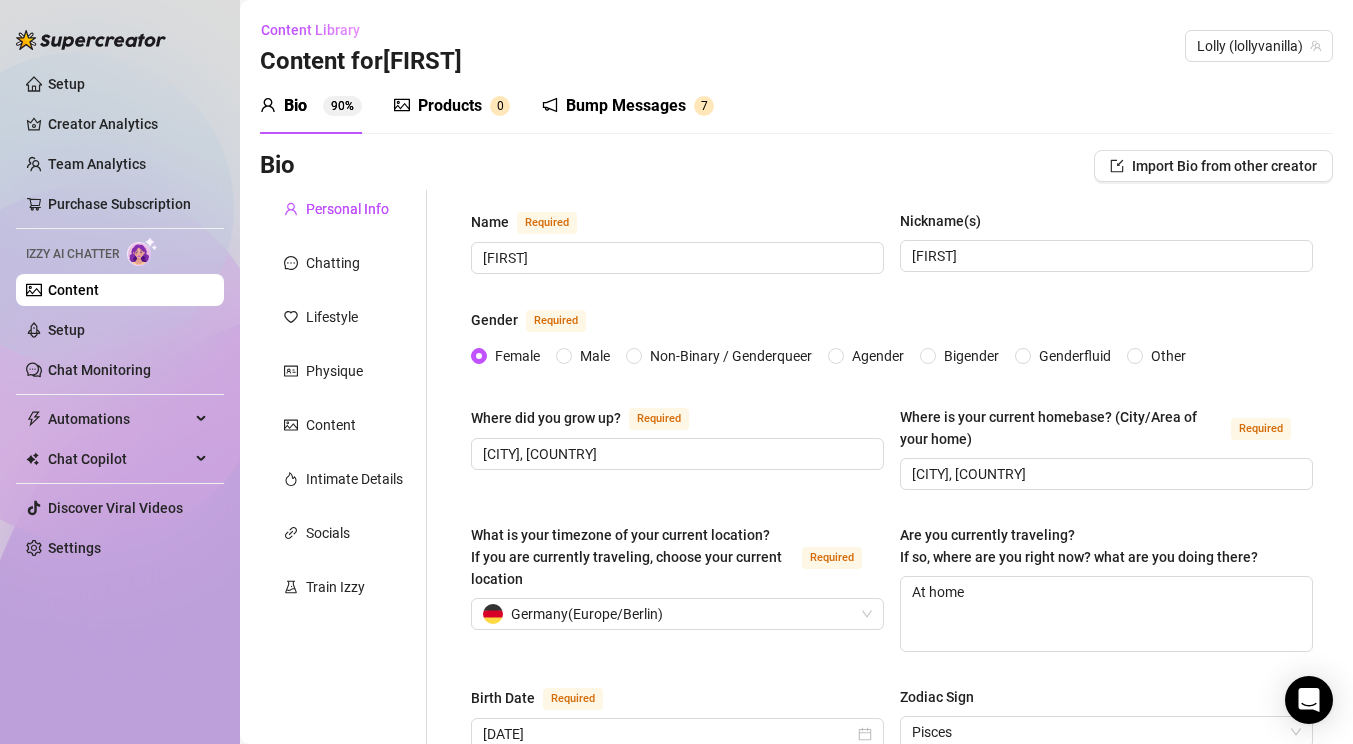 type 